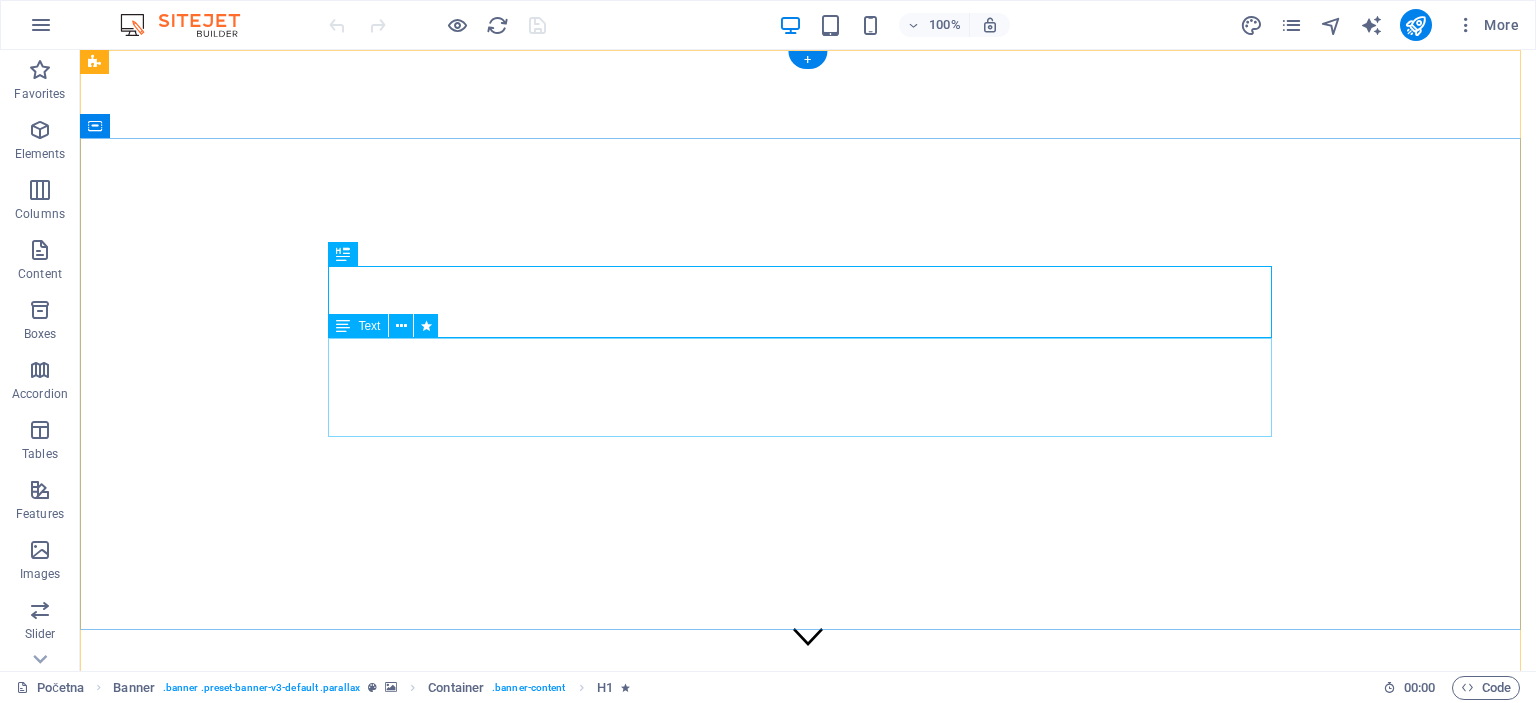 scroll, scrollTop: 0, scrollLeft: 0, axis: both 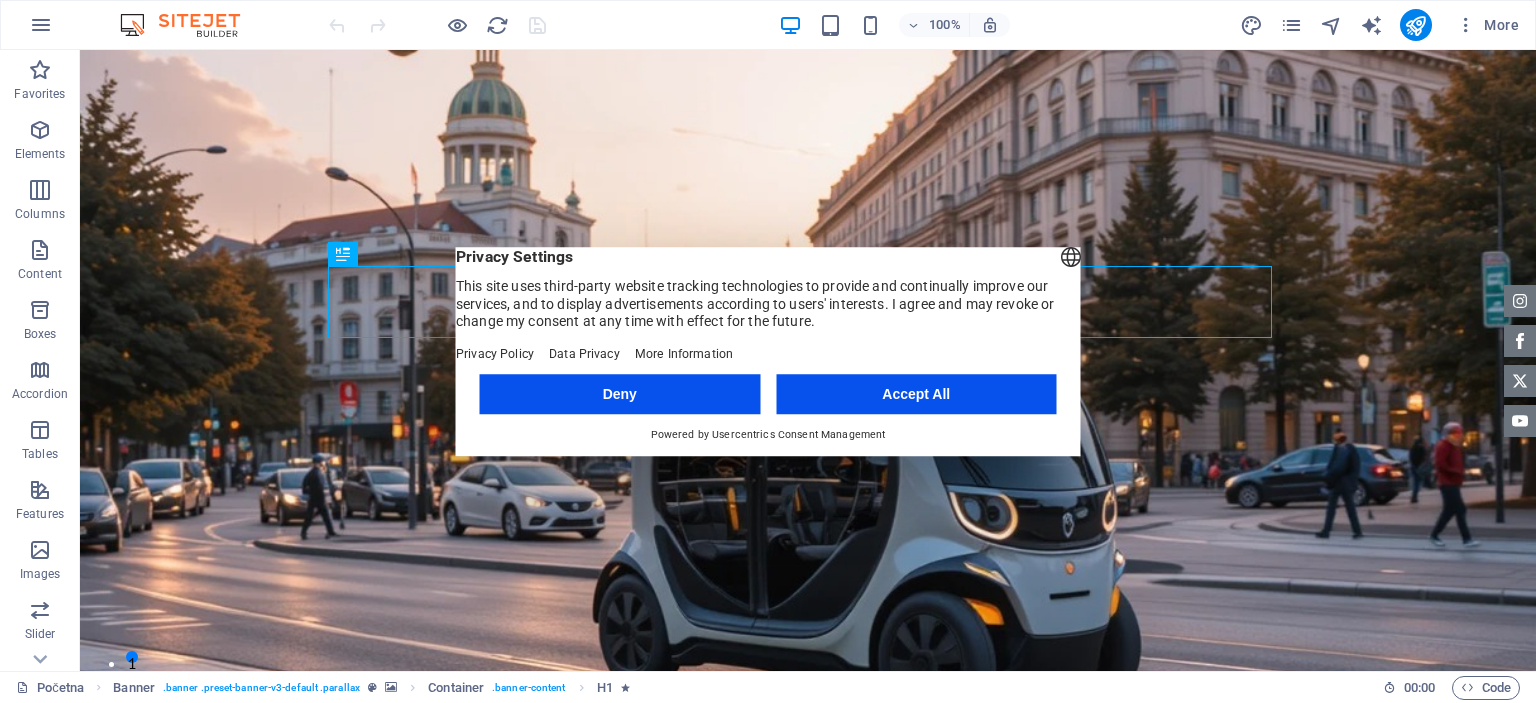 click on "Accept All" at bounding box center [916, 394] 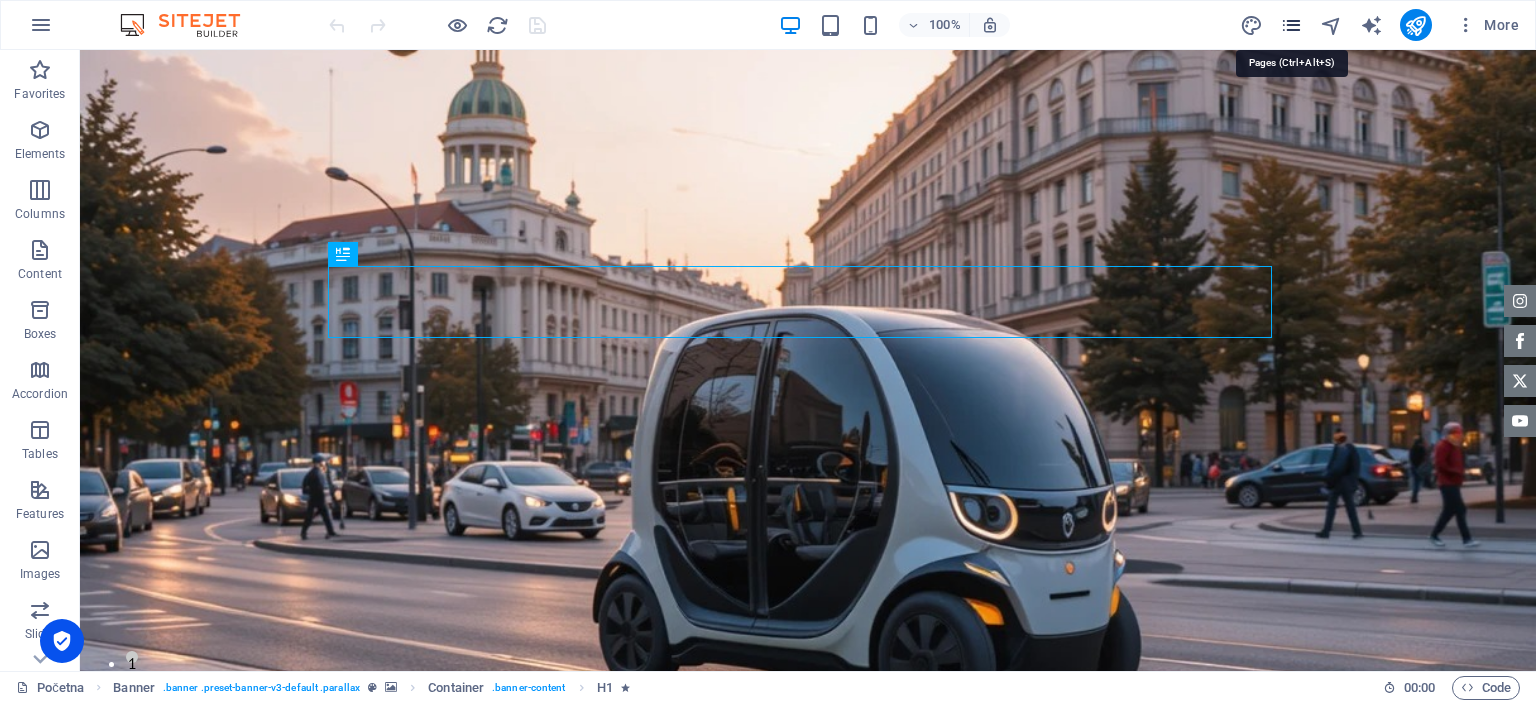 click at bounding box center [1291, 25] 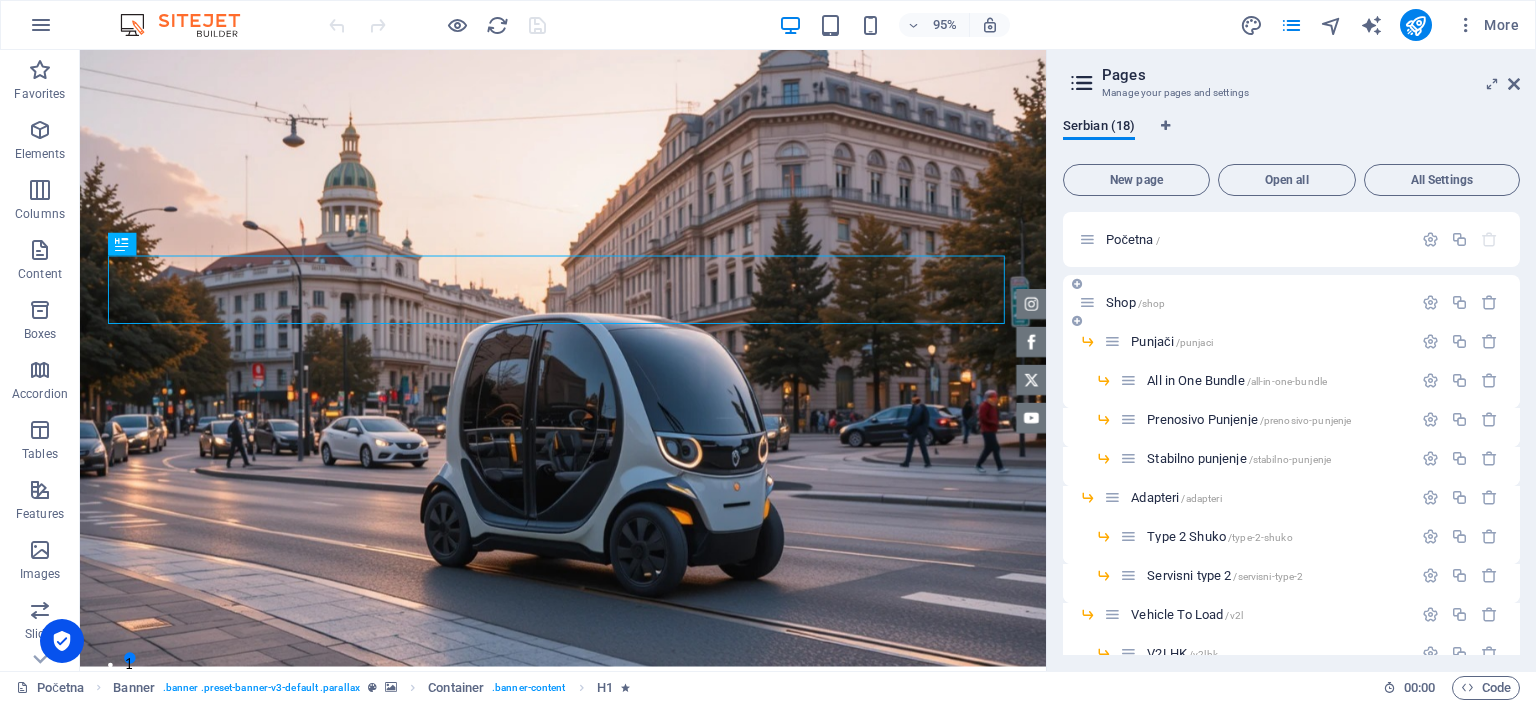 click on "Shop /shop" at bounding box center [1135, 302] 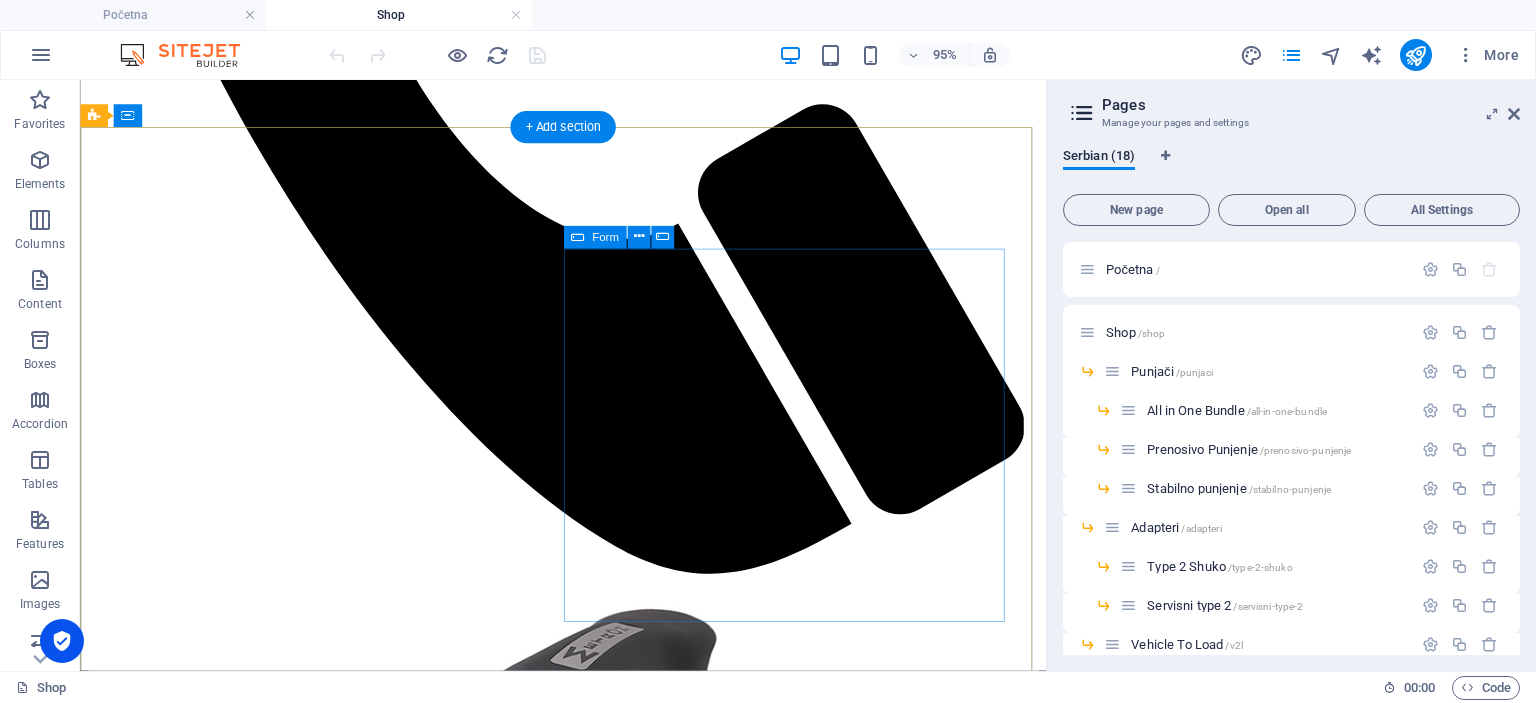 scroll, scrollTop: 1100, scrollLeft: 0, axis: vertical 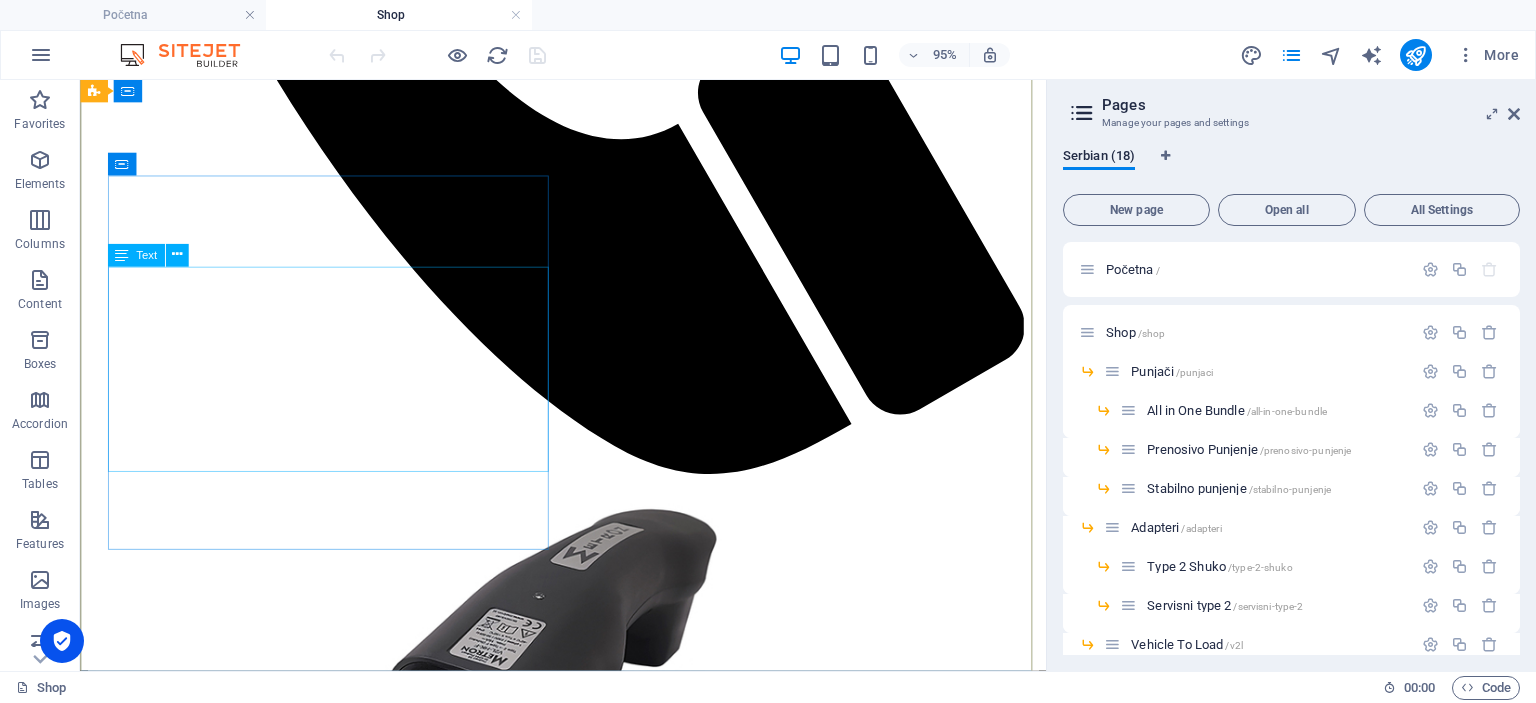 click on "vozimnastruju.rs Vinogradska 57v ,  Belgrade   11271 11271 +381 65 2288 239 +381 65 2288 239 metron office@vozimnastruju.rs Legal Notice  |  Privacy" at bounding box center [588, 2708] 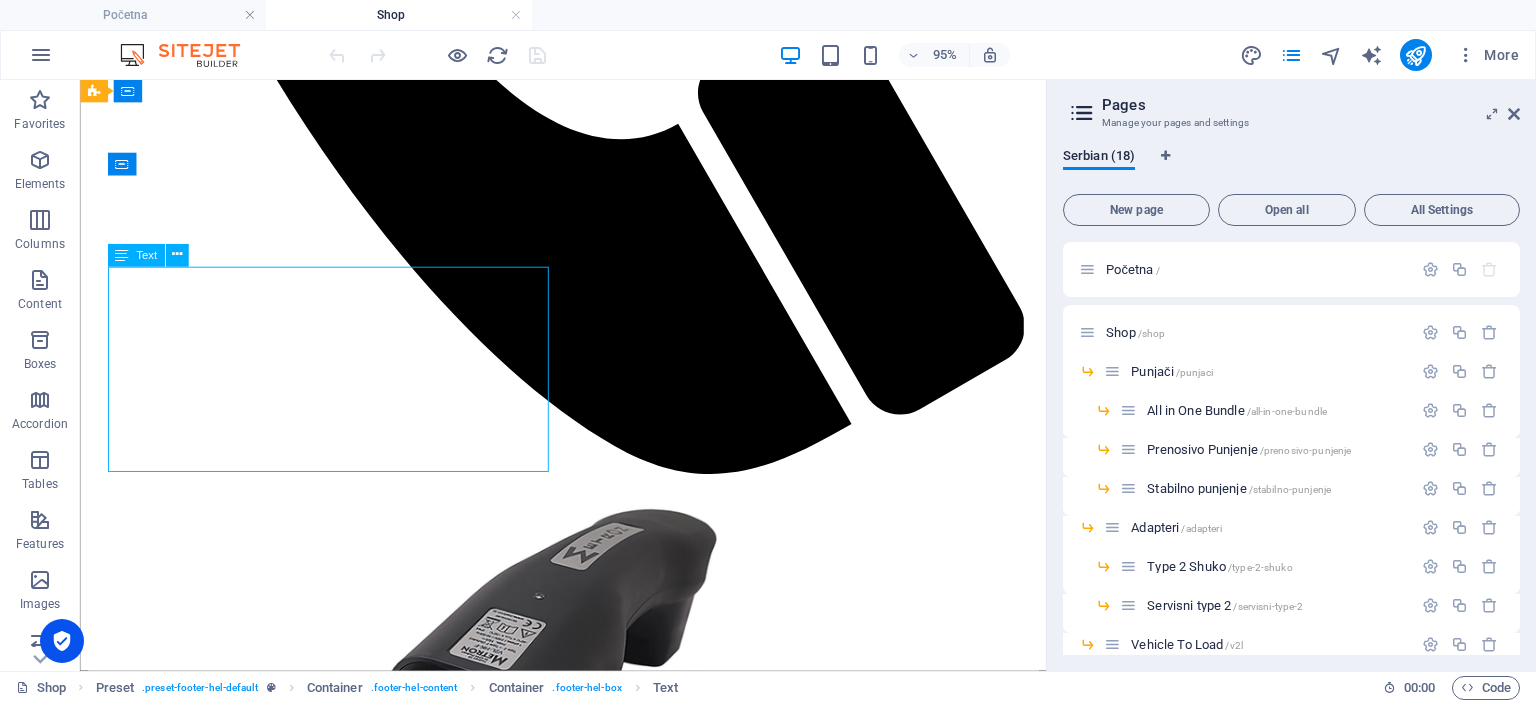click on "vozimnastruju.rs Vinogradska 57v ,  Belgrade   11271 11271 +381 65 2288 239 +381 65 2288 239 metron office@vozimnastruju.rs Legal Notice  |  Privacy" at bounding box center (588, 2708) 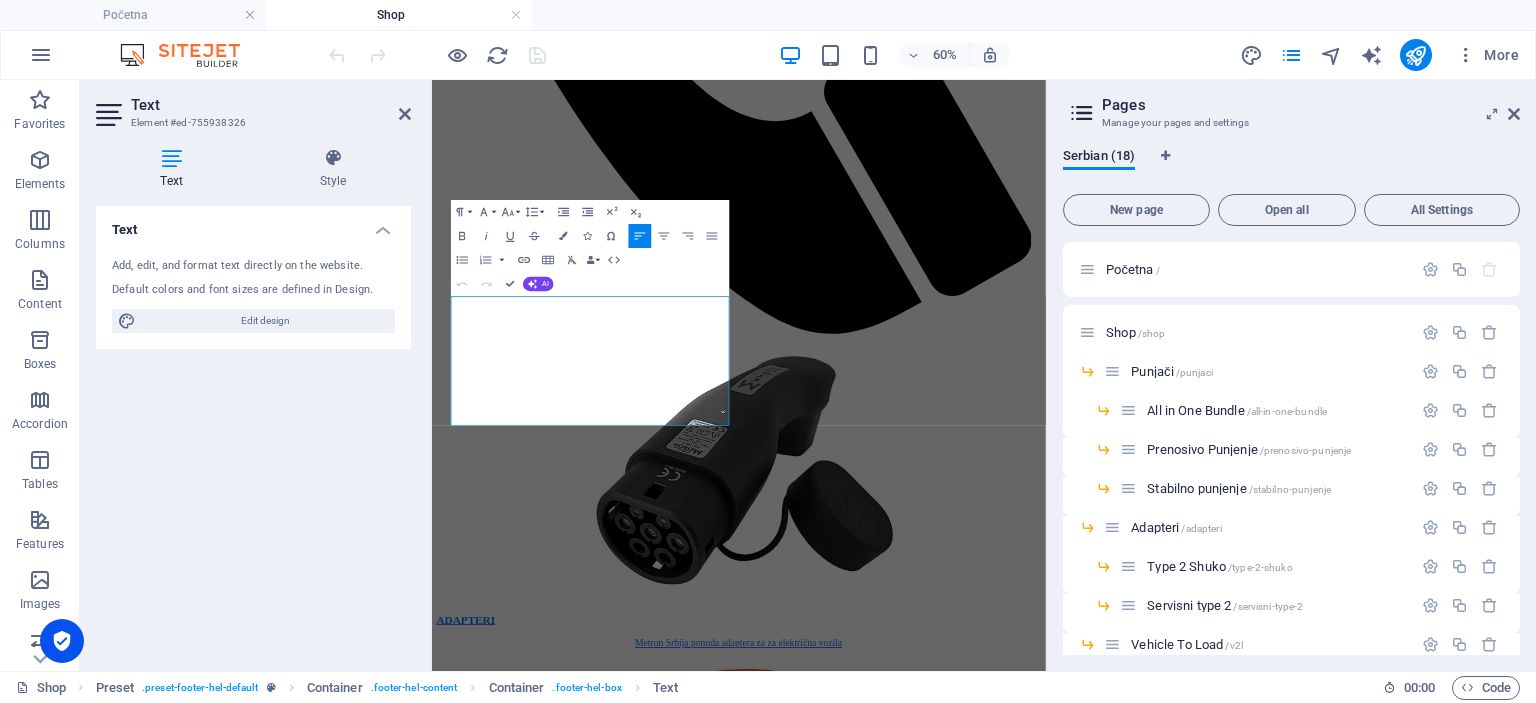 scroll, scrollTop: 936, scrollLeft: 0, axis: vertical 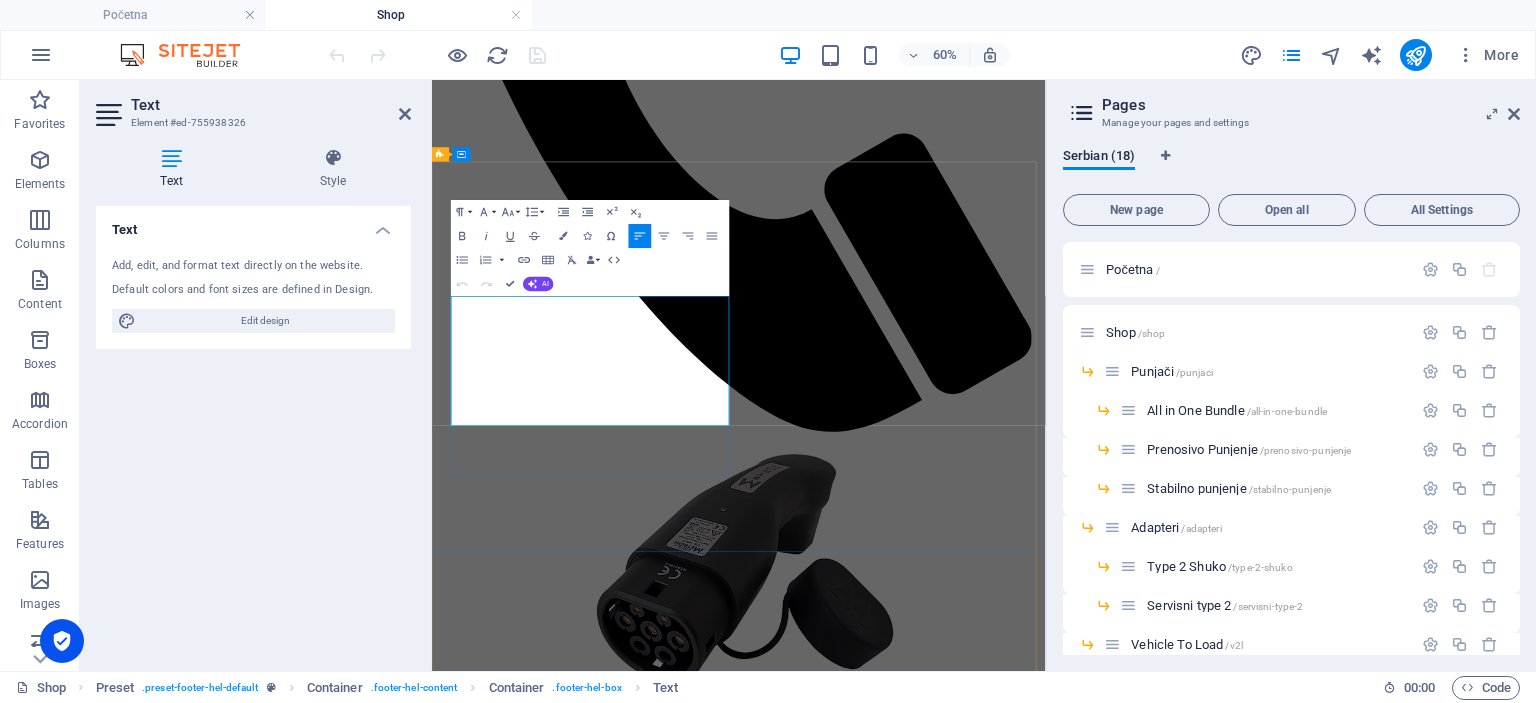 click on "+381 65 2288 239" at bounding box center [510, 2889] 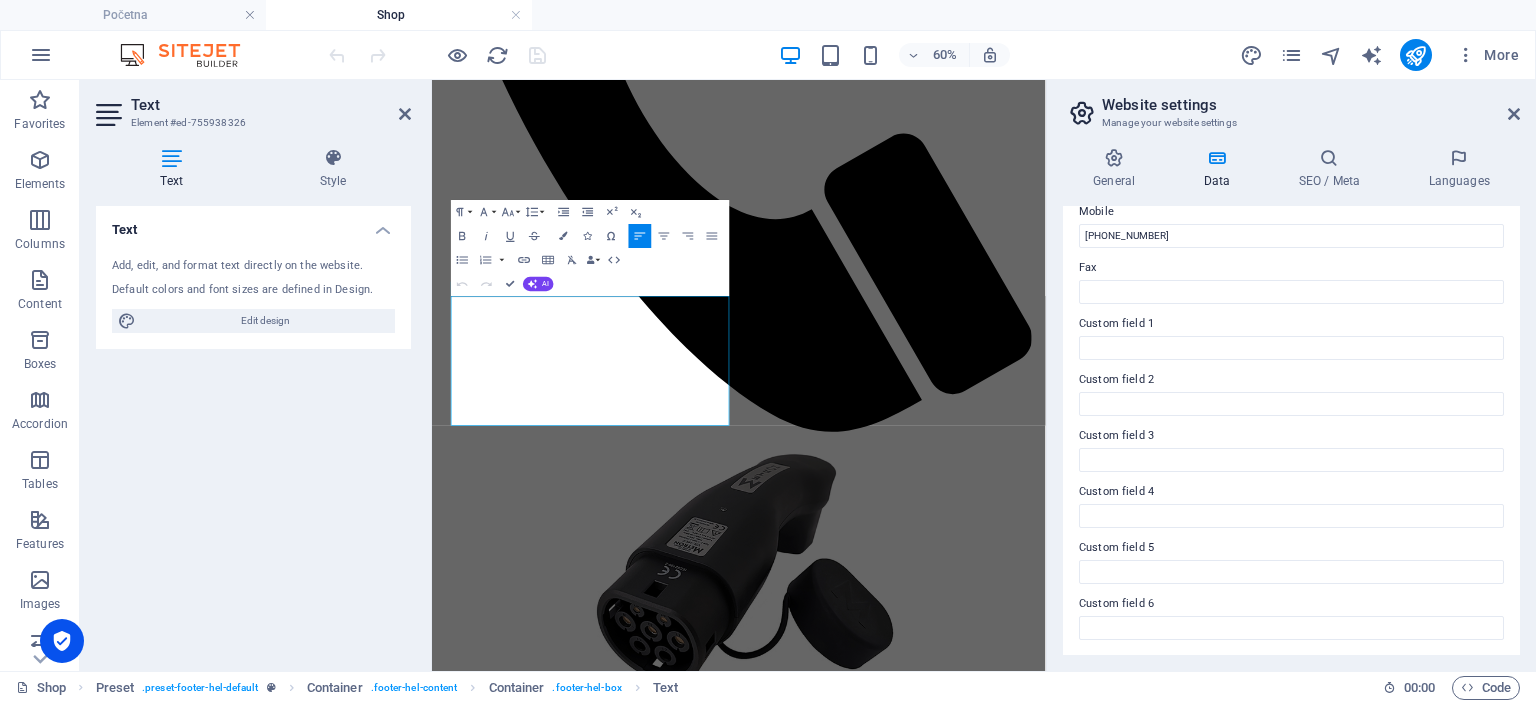 scroll, scrollTop: 211, scrollLeft: 0, axis: vertical 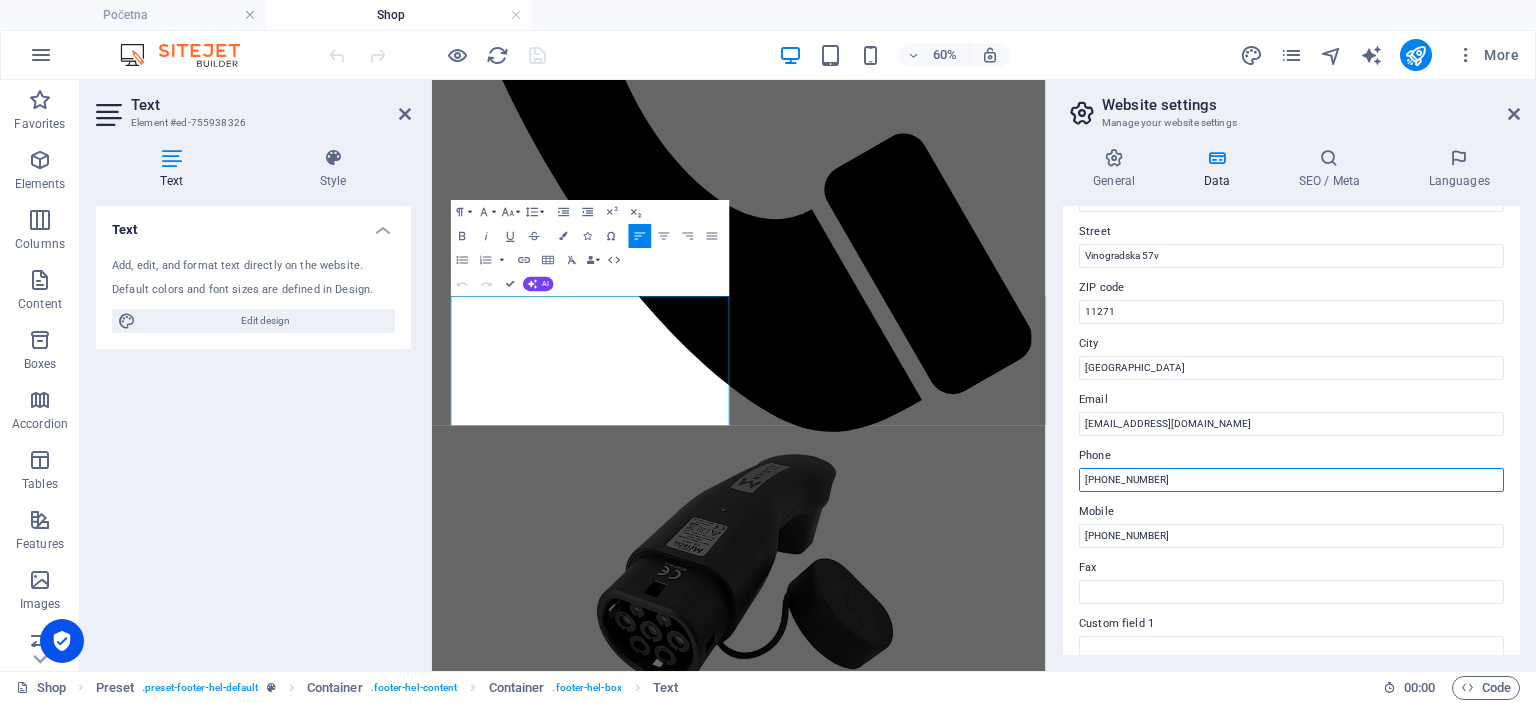 click on "+381 65 2288 239" at bounding box center [1291, 480] 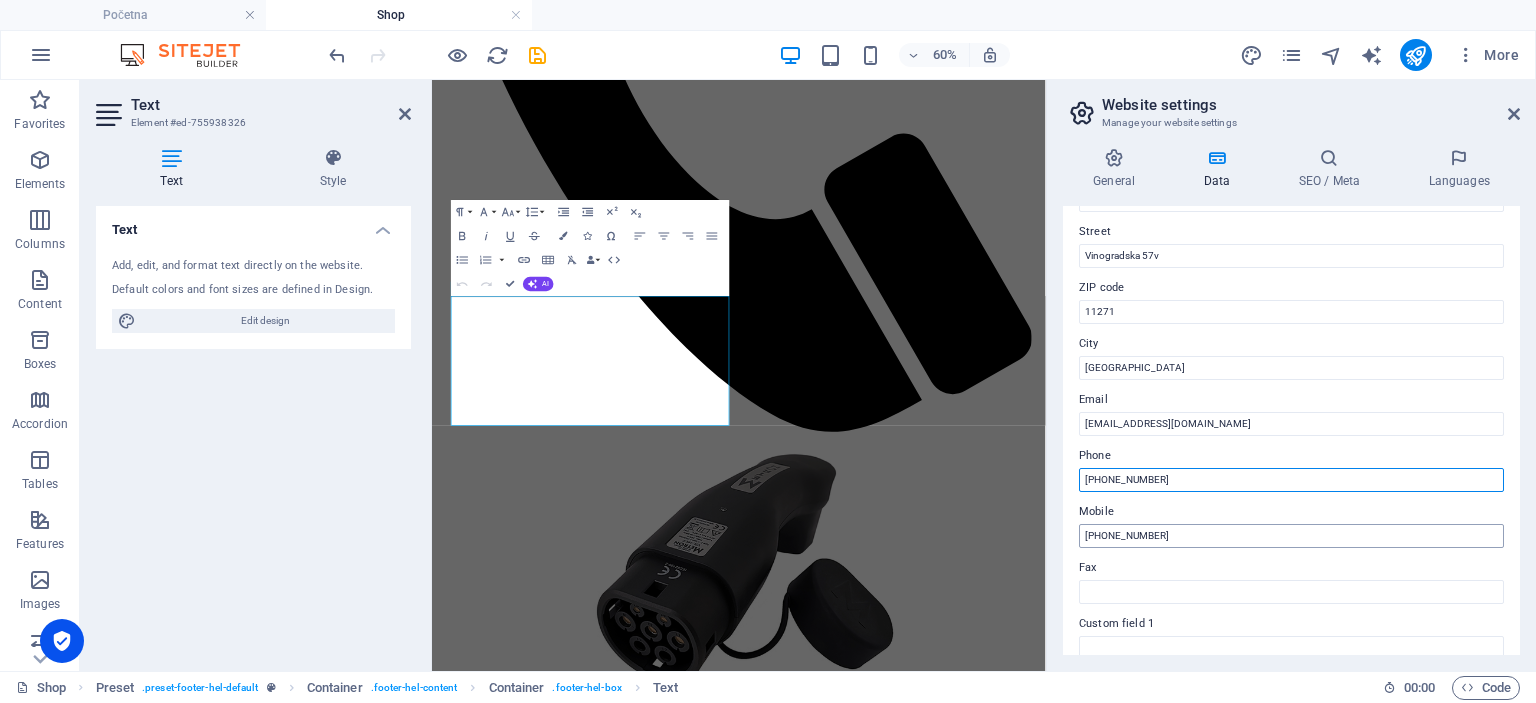 type on "+381 65 8447 013" 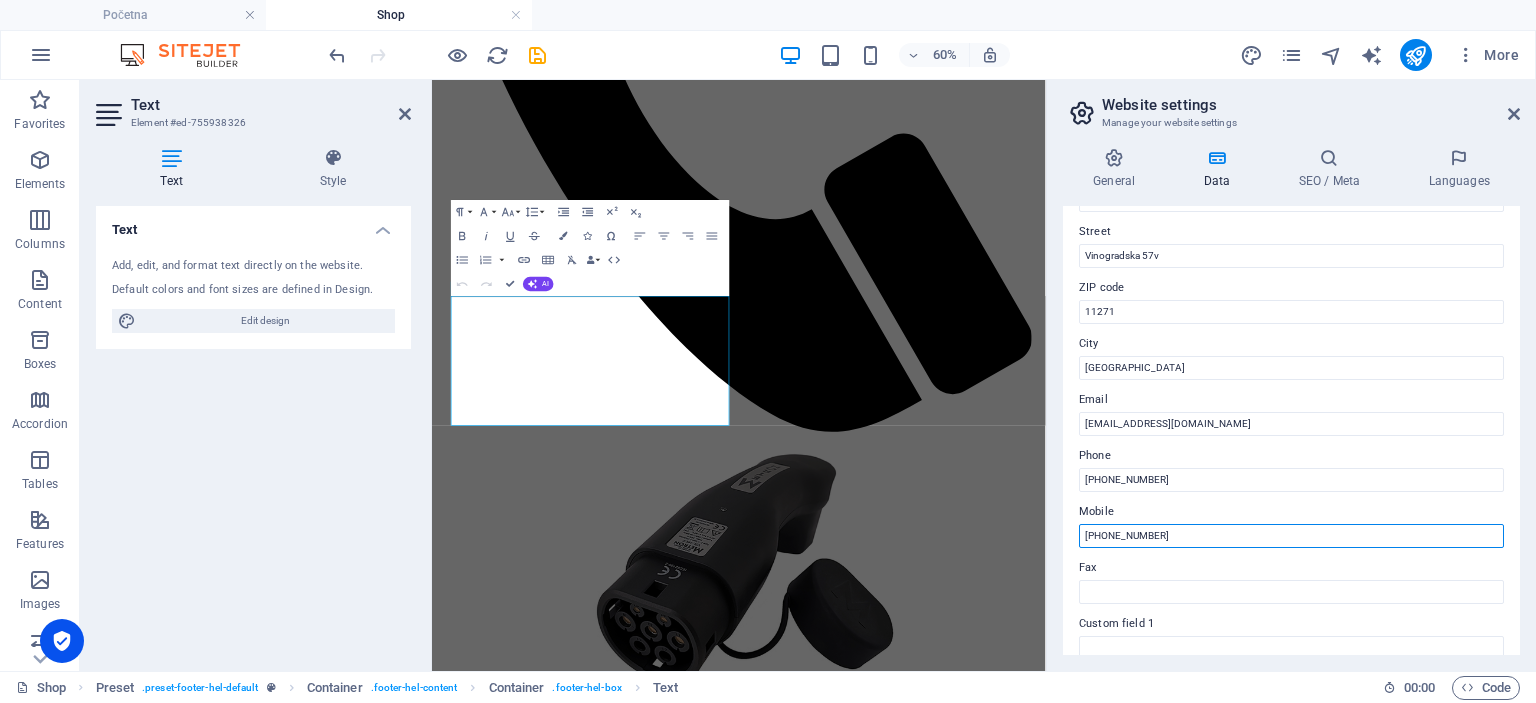 click on "+381 65 2288 239" at bounding box center [1291, 536] 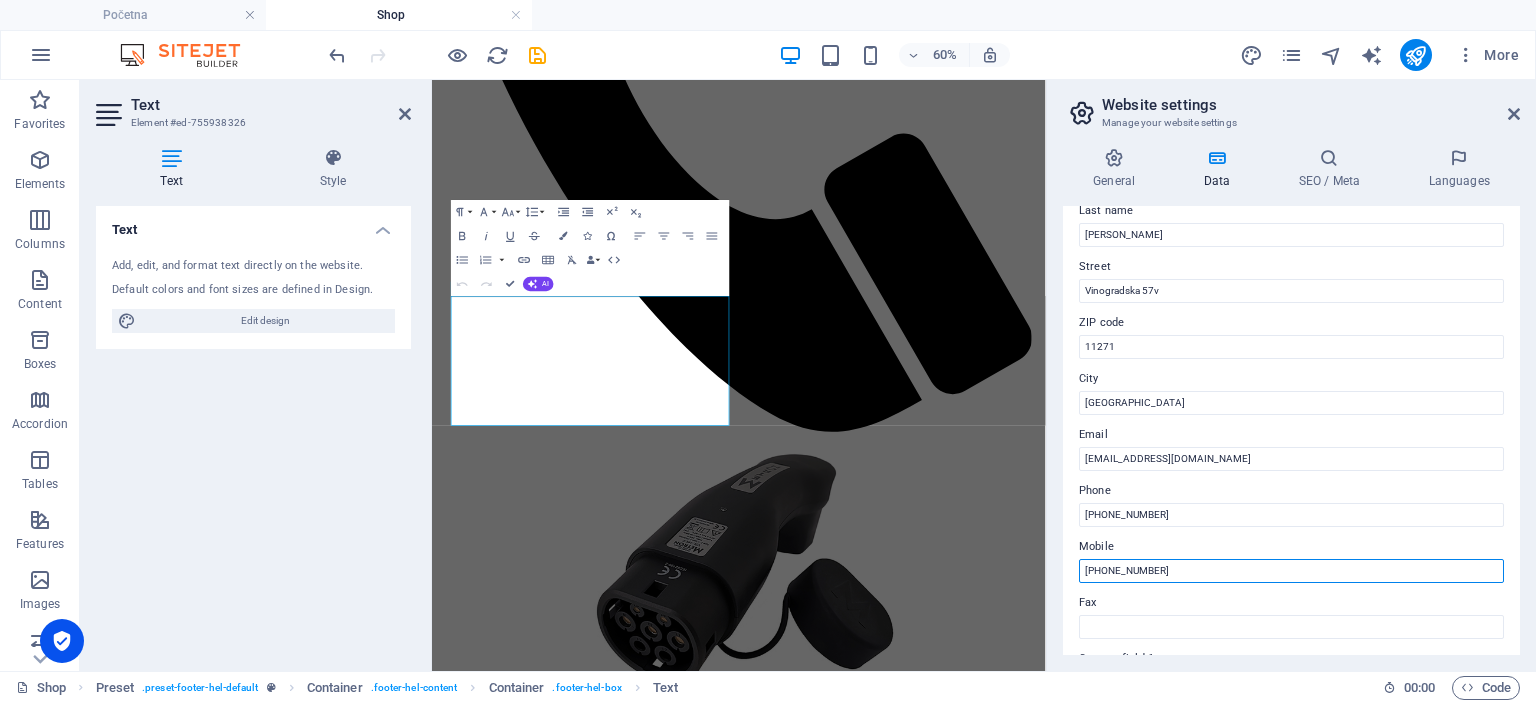 scroll, scrollTop: 311, scrollLeft: 0, axis: vertical 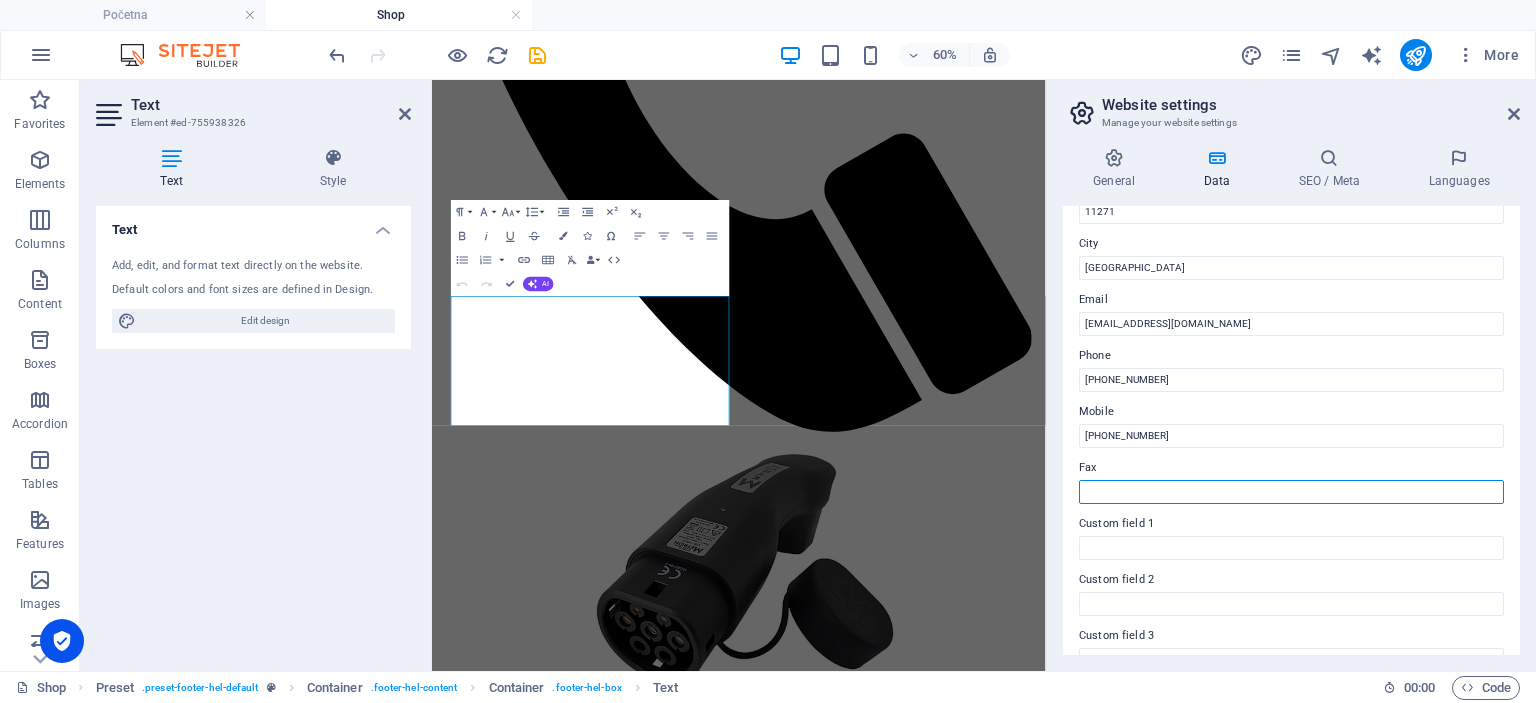 click on "Fax" at bounding box center [1291, 492] 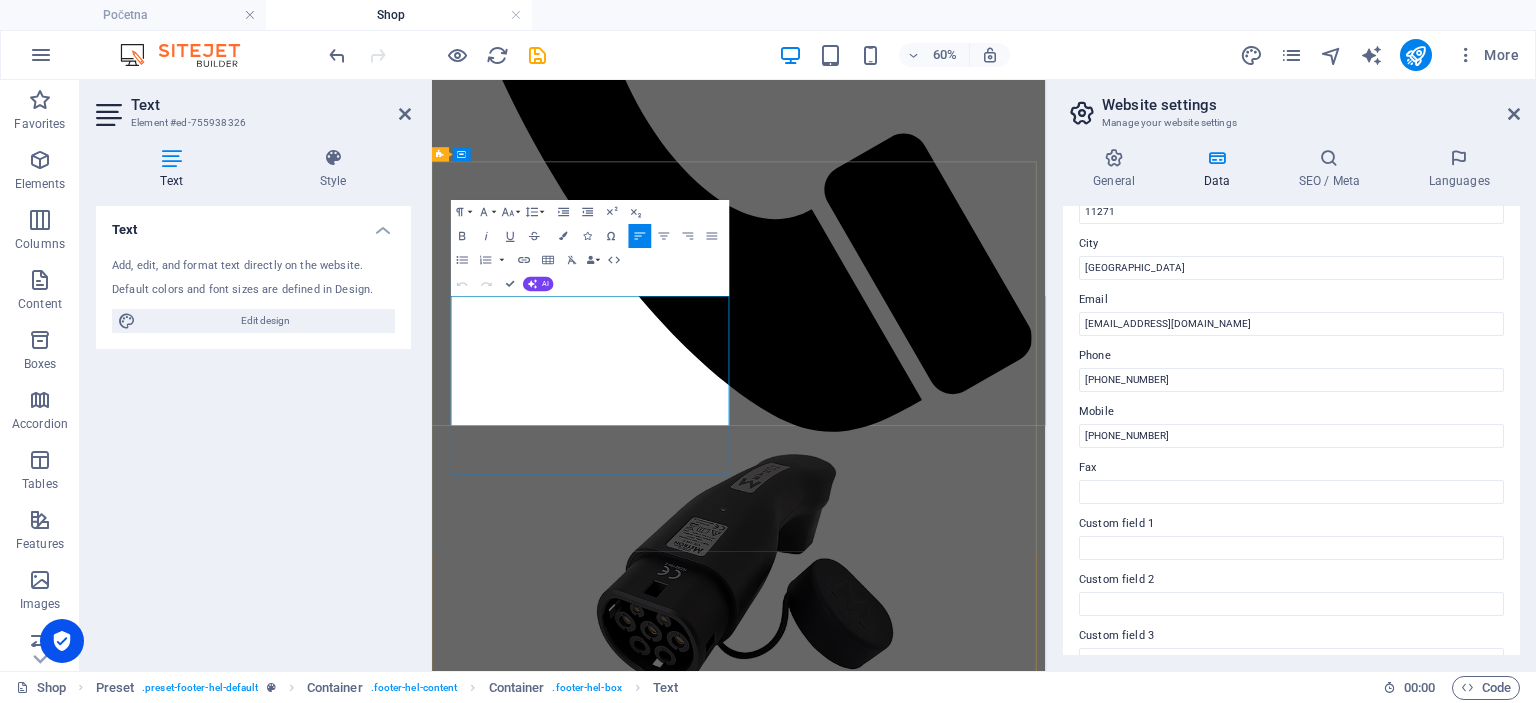click on "vozimnastruju.rs Vinogradska 57v ,  Belgrade   11271 11271 +381 65 8447 013 +381 65 8447 013 metron office@vozimnastruju.rs Legal Notice  |  Privacy" at bounding box center (943, 2890) 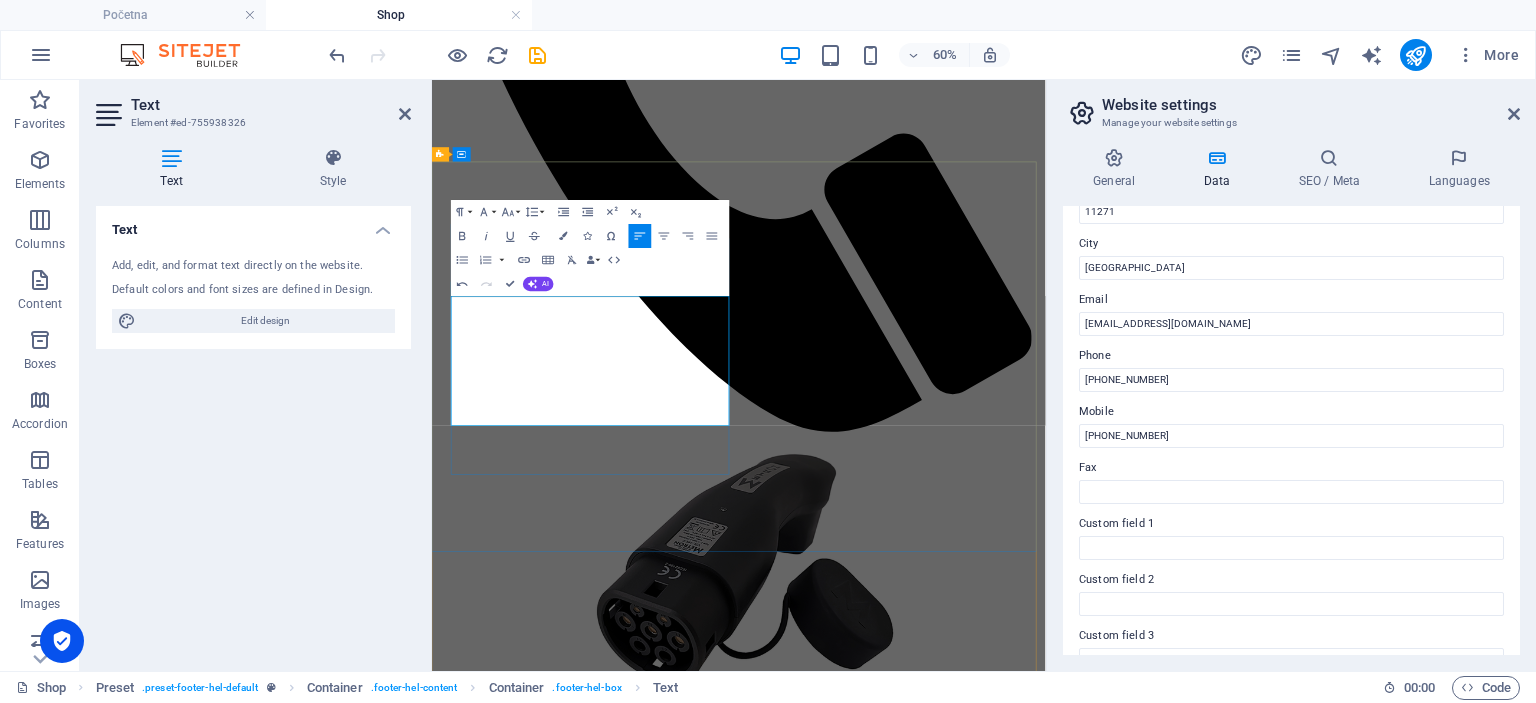 type 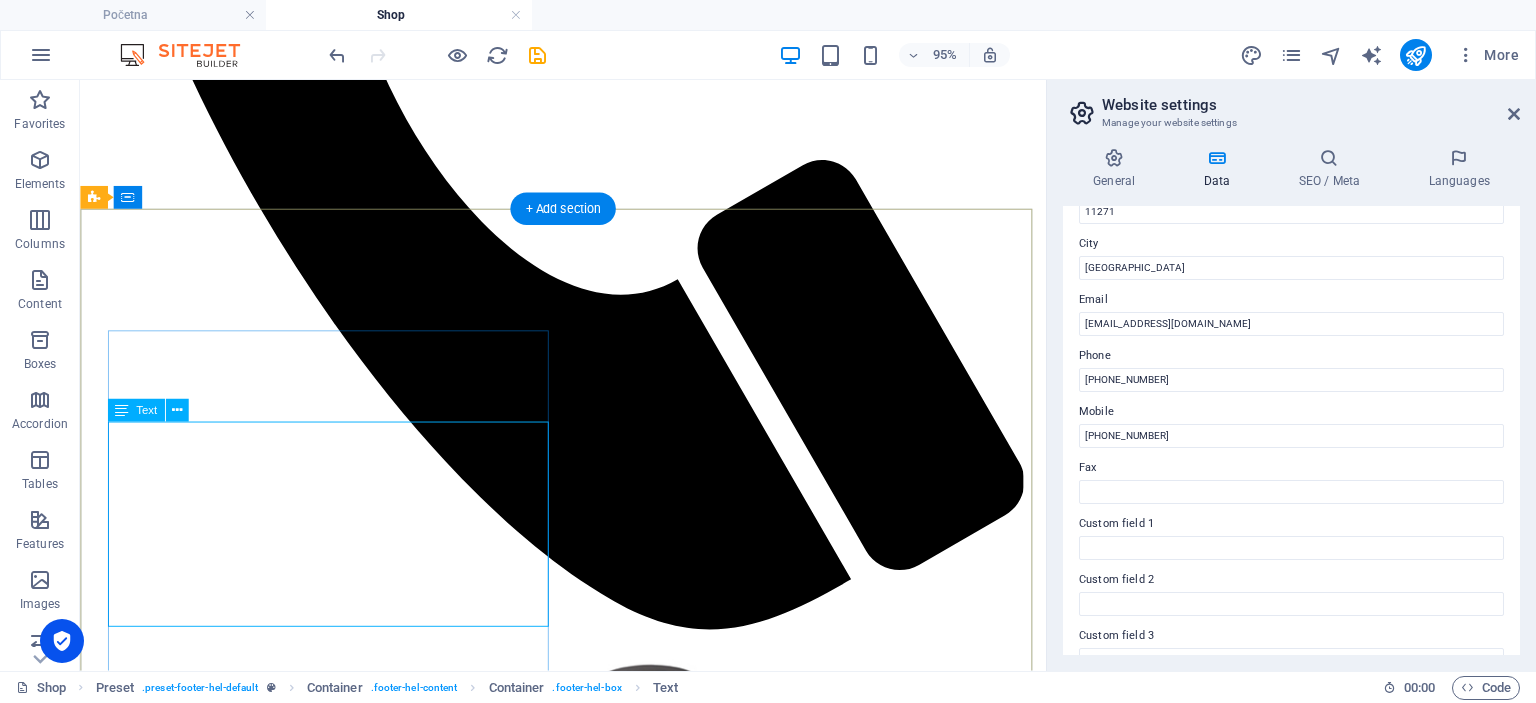 click on "vozimnastruju.rs Vinogradska 57v ,  Belgrade   11271 11271 +381 65 8447 013 +381 65 2288 239 metron office@vozimnastruju.rs Legal Notice  |  Privacy" at bounding box center (588, 2872) 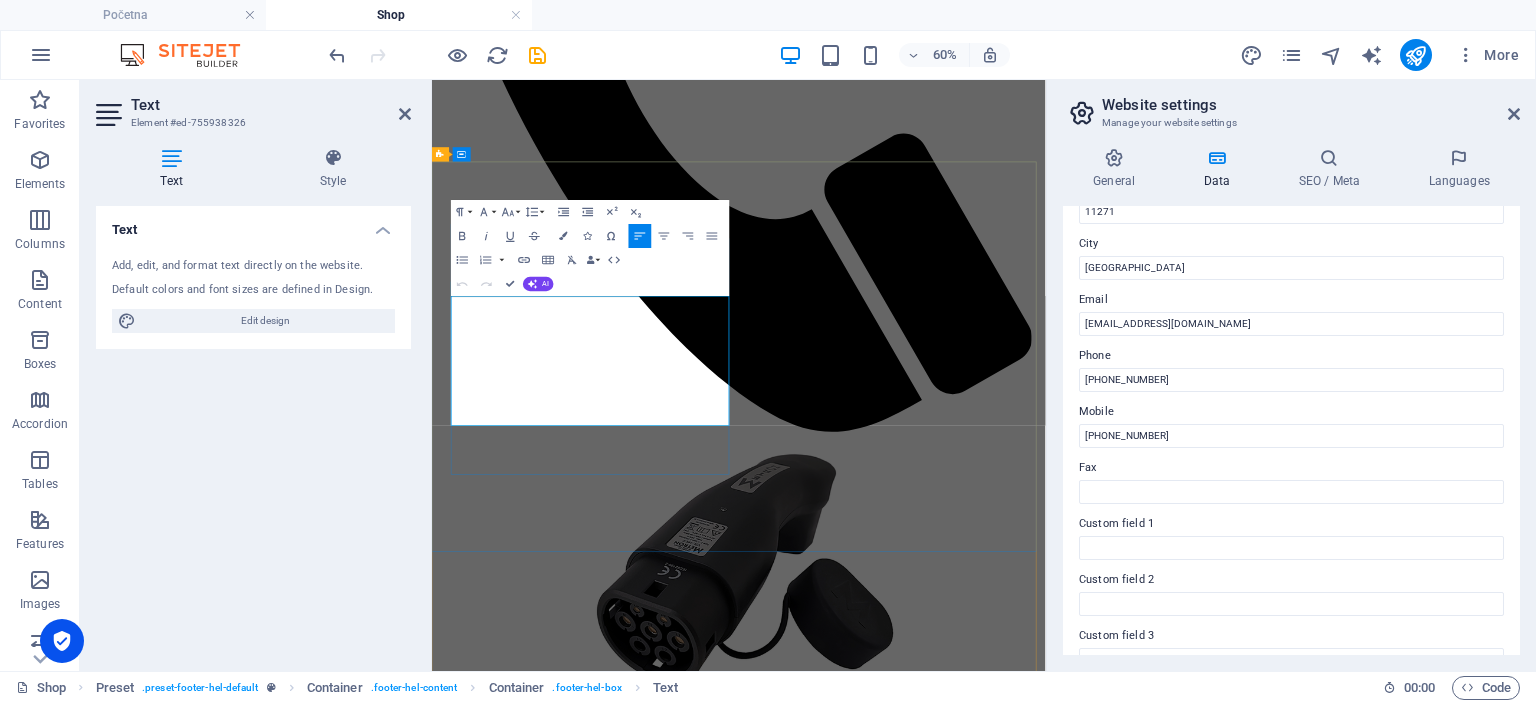 click on "office@vozimnastruju.rs" at bounding box center [622, 2957] 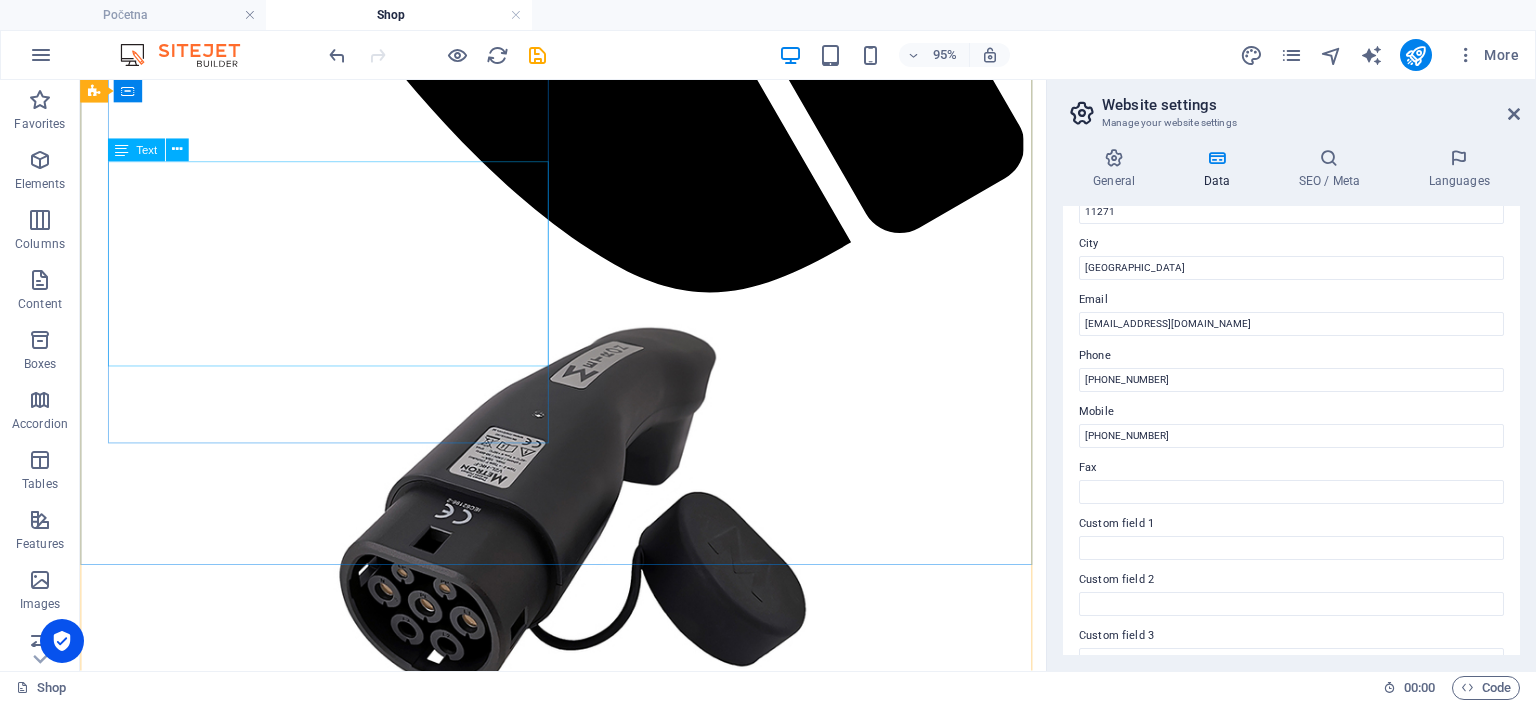 scroll, scrollTop: 1300, scrollLeft: 0, axis: vertical 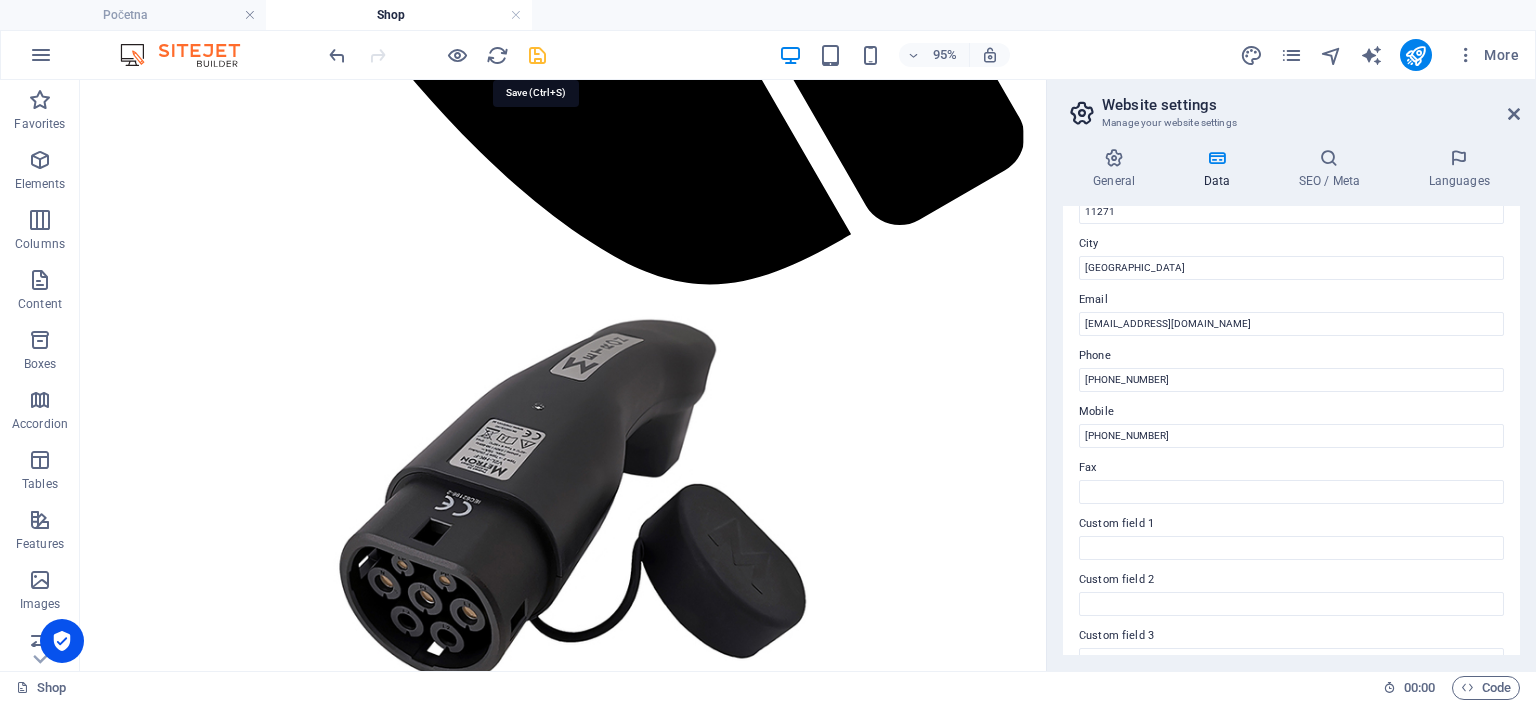 click at bounding box center (537, 55) 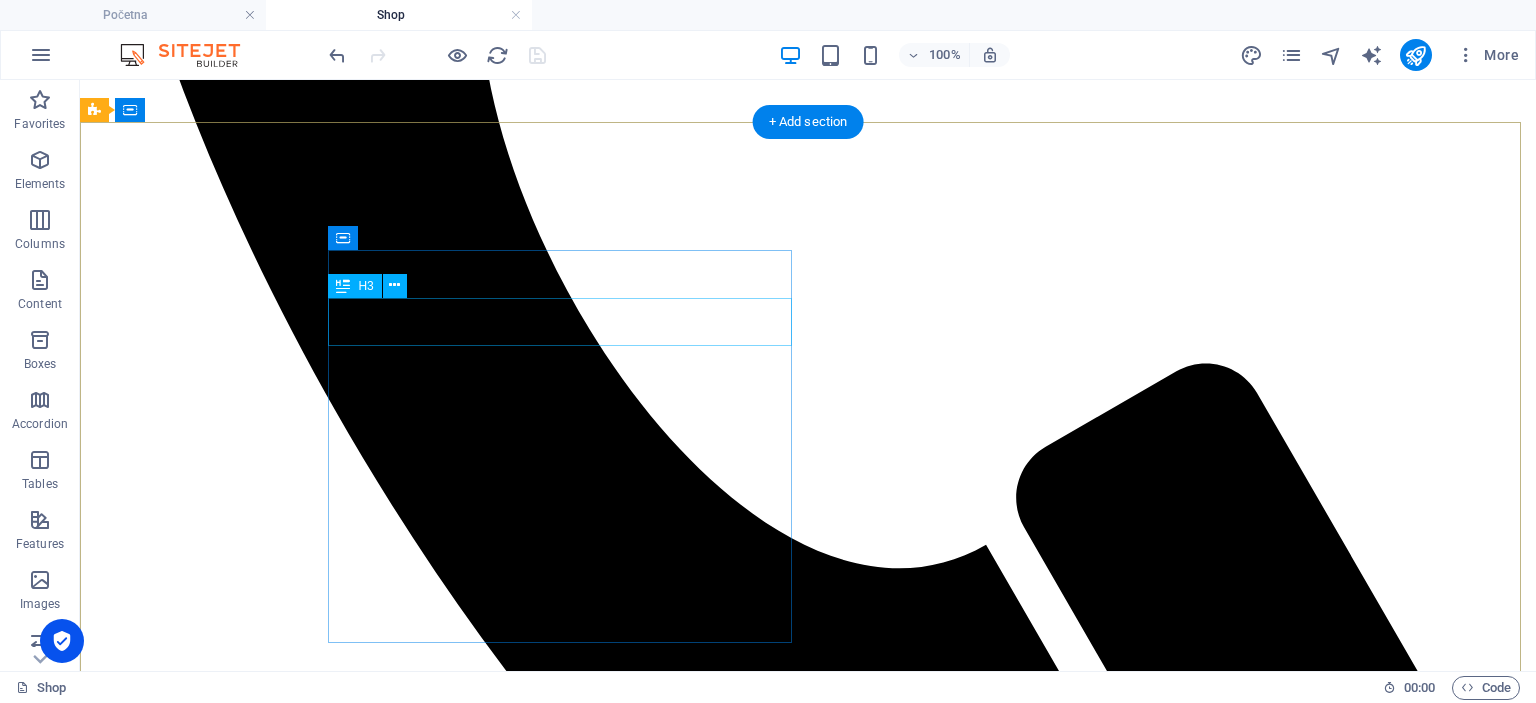 scroll, scrollTop: 1031, scrollLeft: 0, axis: vertical 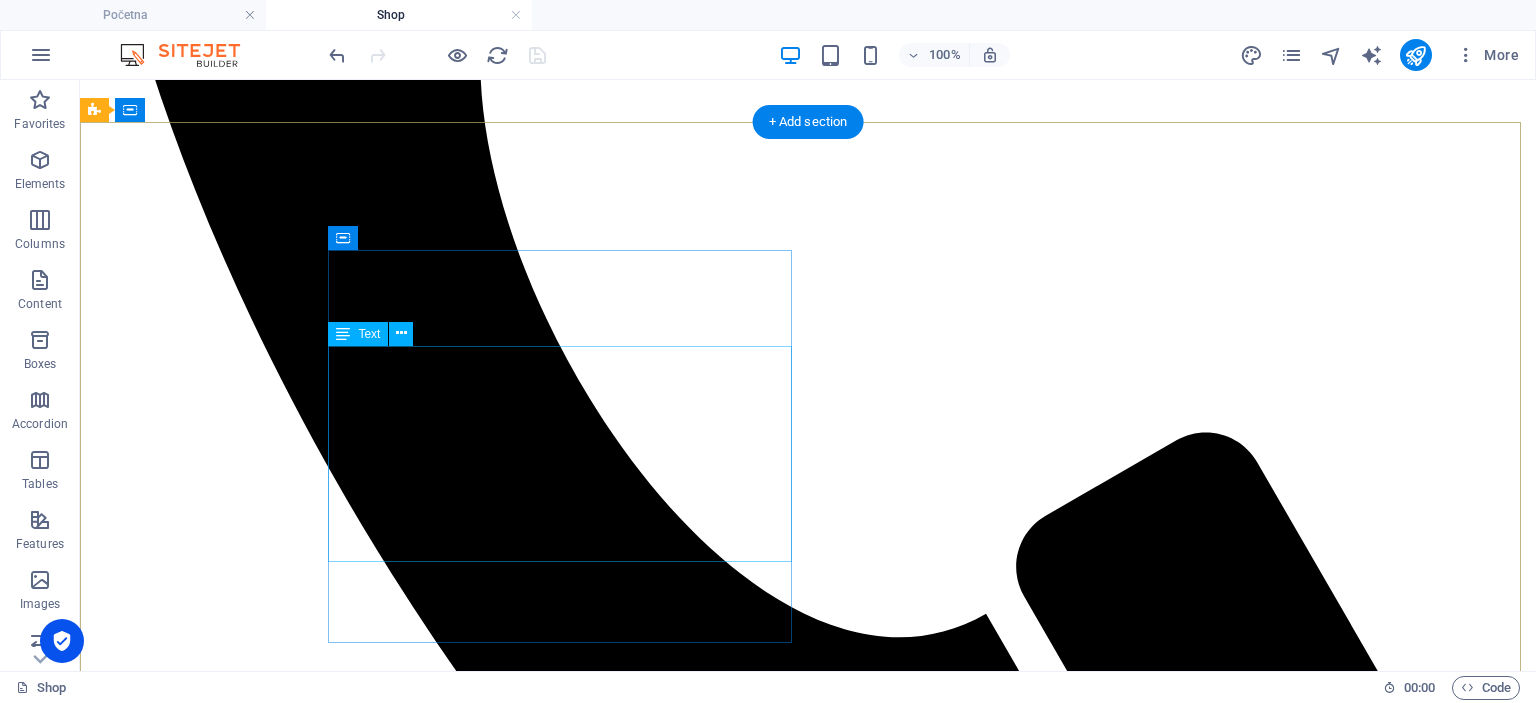 click on "vozimnastruju.rs Vinogradska 57v ,  Belgrade   11271 11271 +381 65 8447 013 +381 65 8447 013 metron office@vozimnastruju.rs Legal Notice  |  Privacy" at bounding box center (808, 4033) 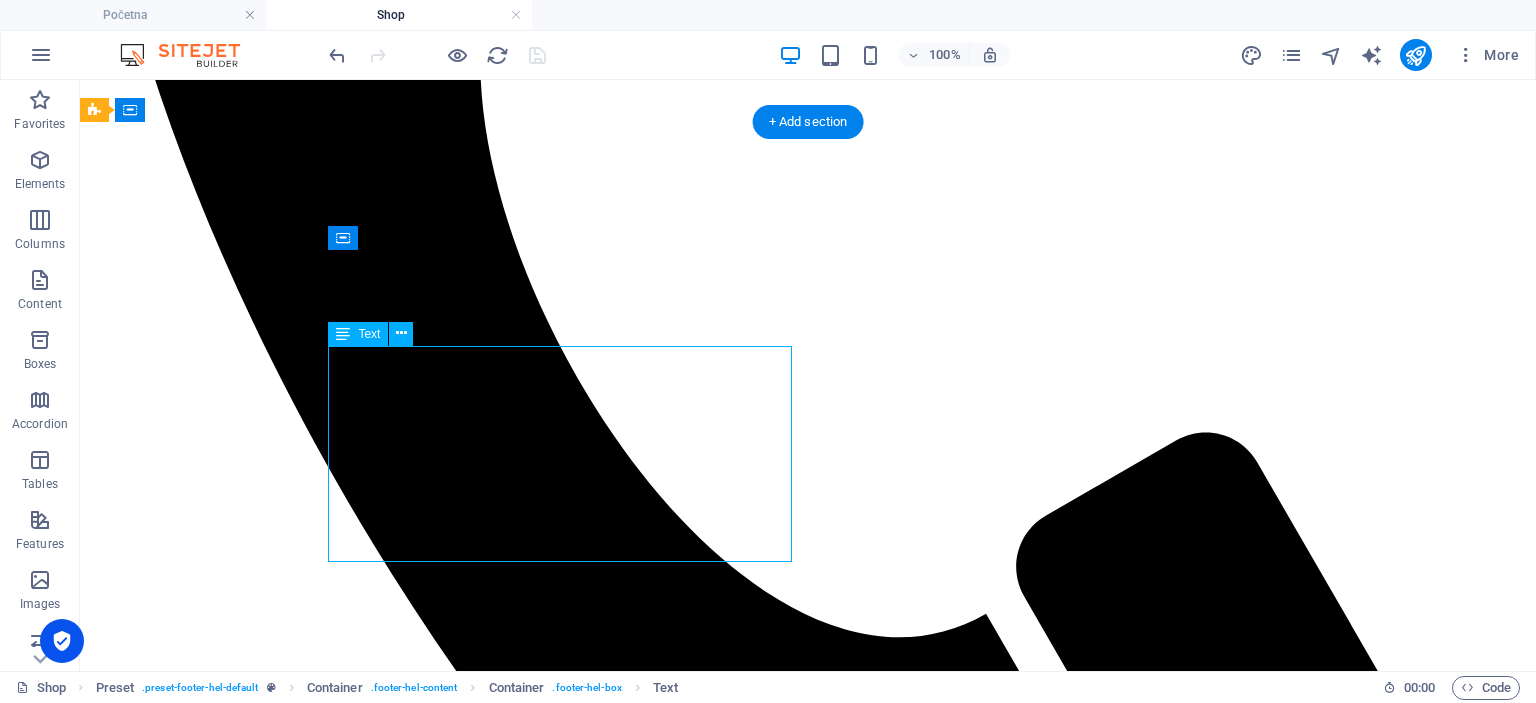click on "vozimnastruju.rs Vinogradska 57v ,  Belgrade   11271 11271 +381 65 8447 013 +381 65 8447 013 metron office@vozimnastruju.rs Legal Notice  |  Privacy" at bounding box center (808, 4033) 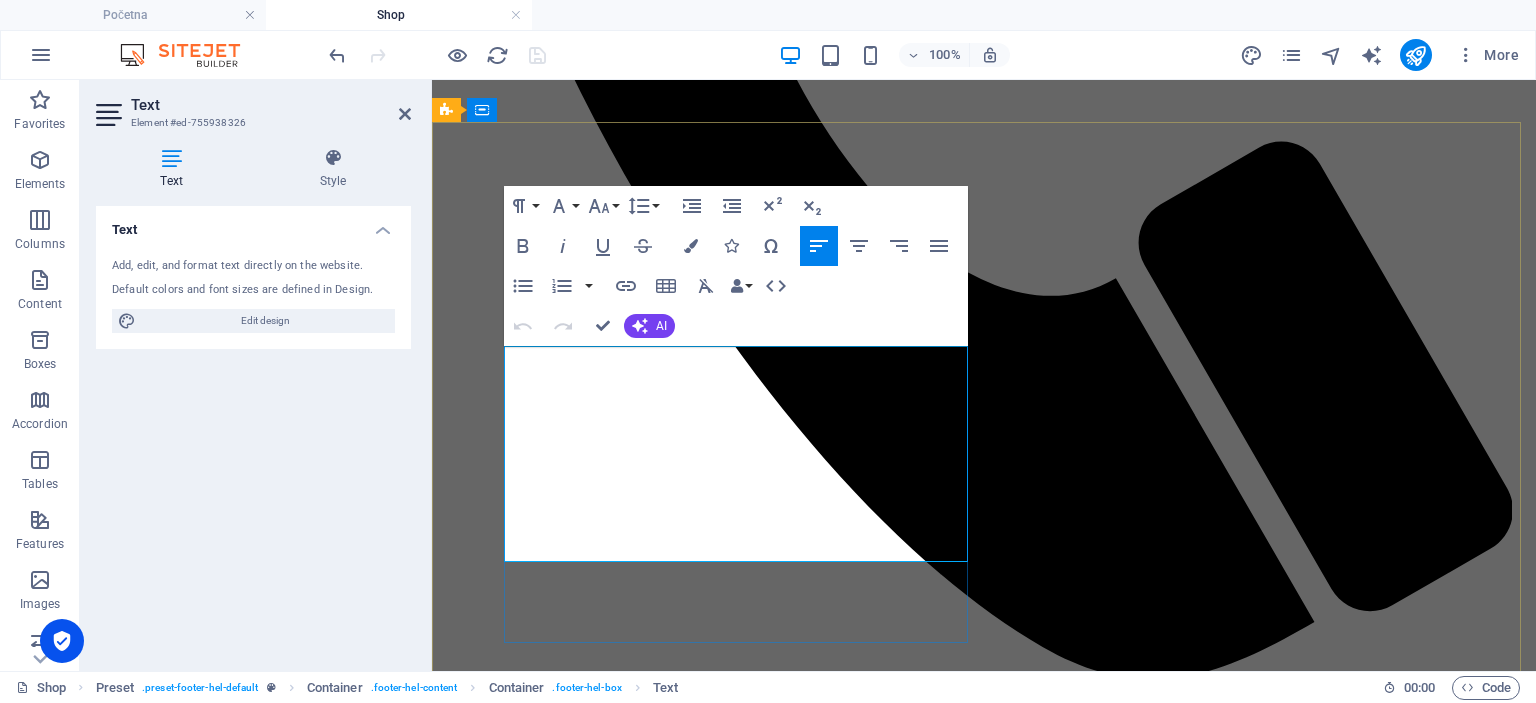 drag, startPoint x: 648, startPoint y: 483, endPoint x: 725, endPoint y: 742, distance: 270.2036 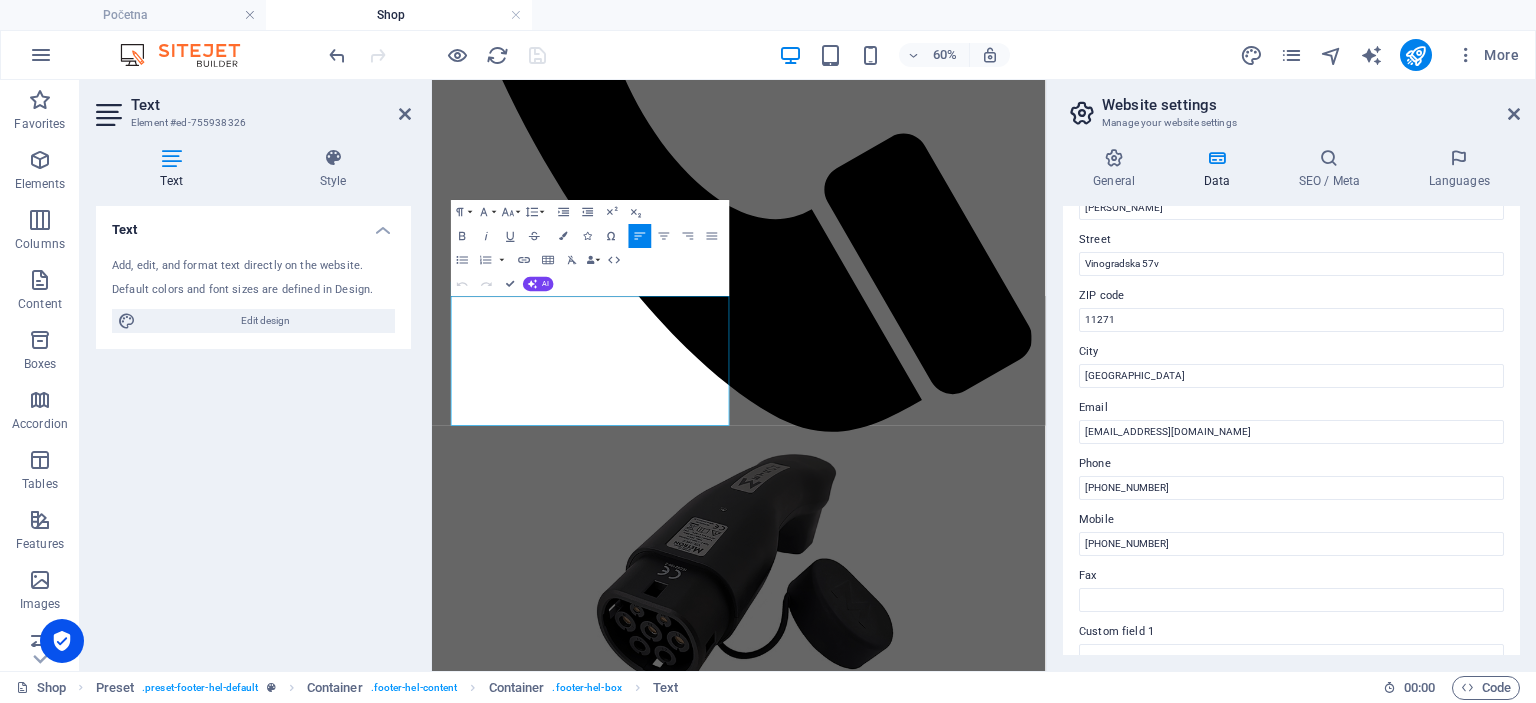 scroll, scrollTop: 300, scrollLeft: 0, axis: vertical 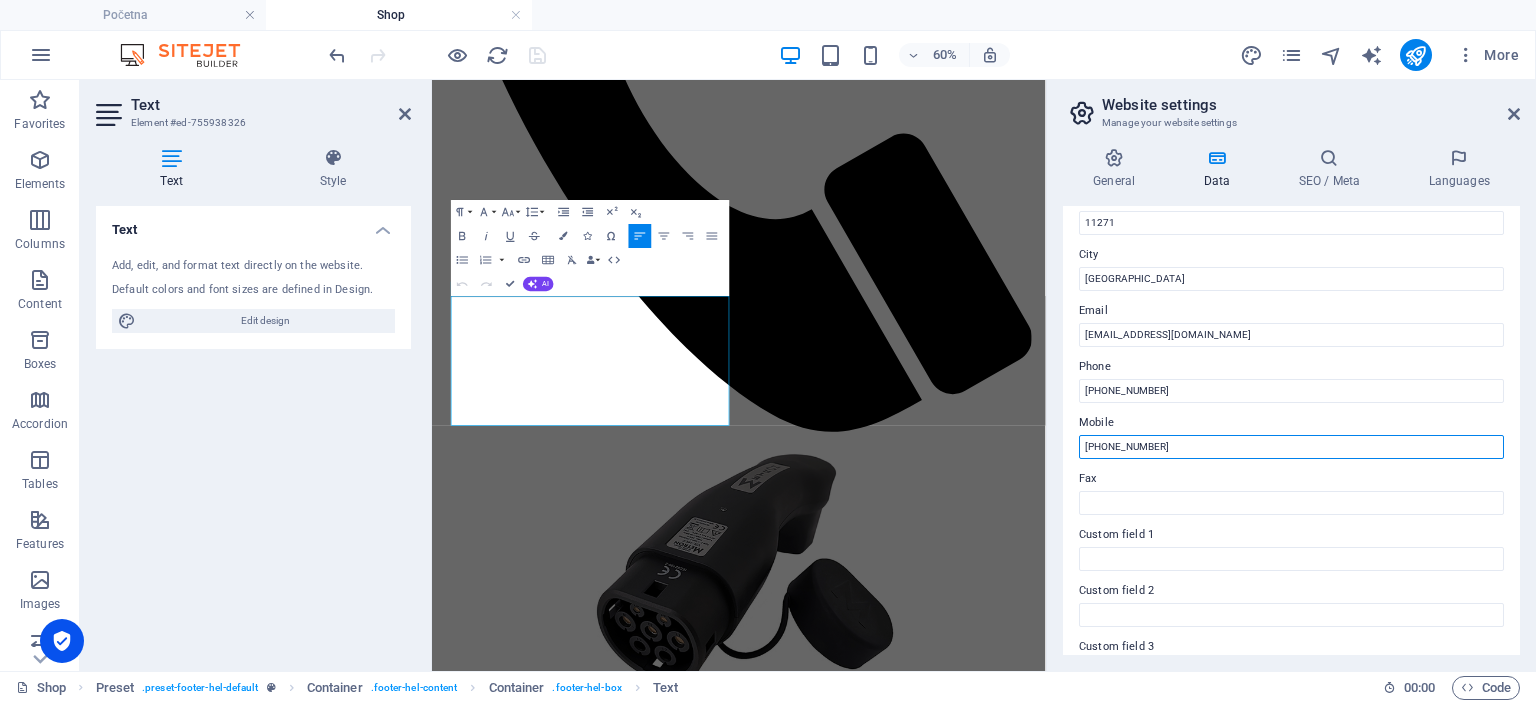 click on "+381 65 2288 239" at bounding box center [1291, 447] 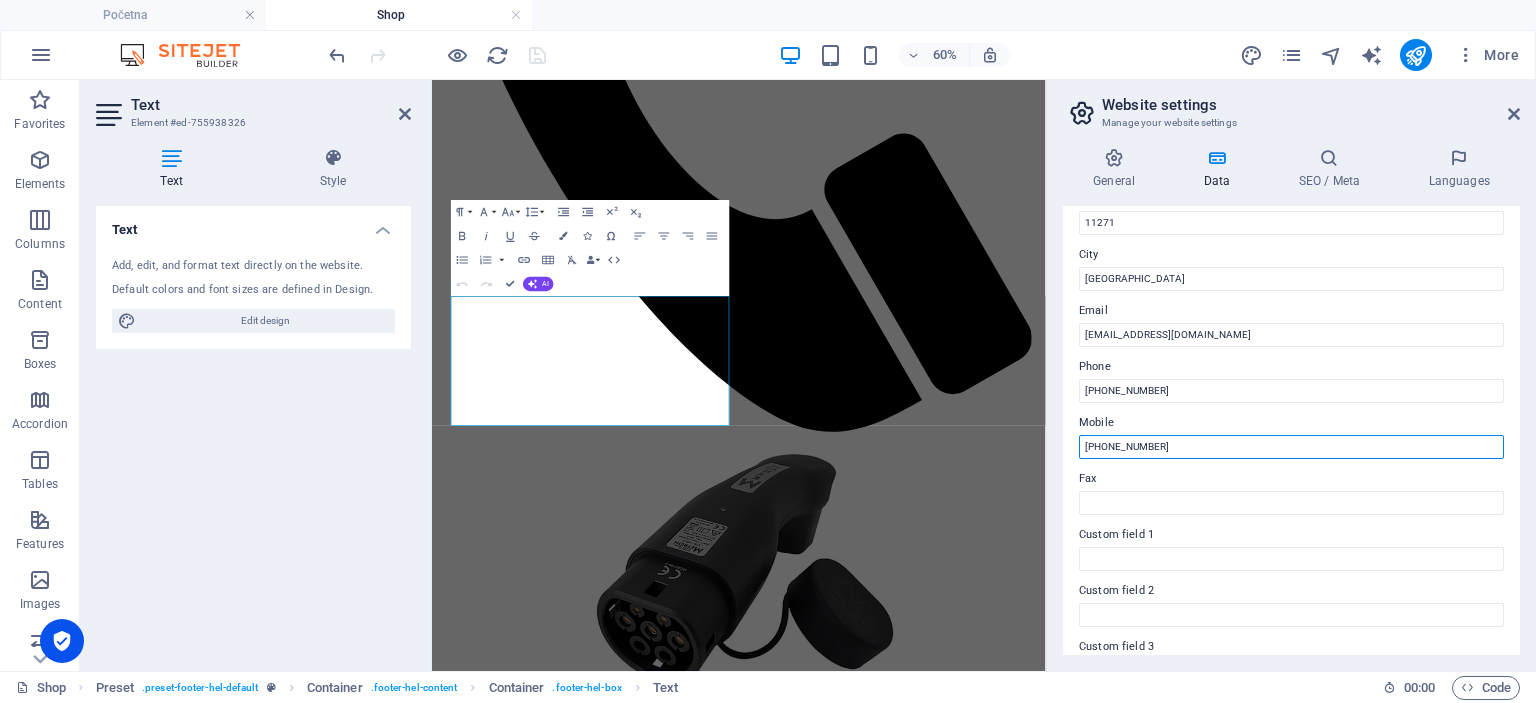 click on "+381 65 2288 239" at bounding box center [1291, 447] 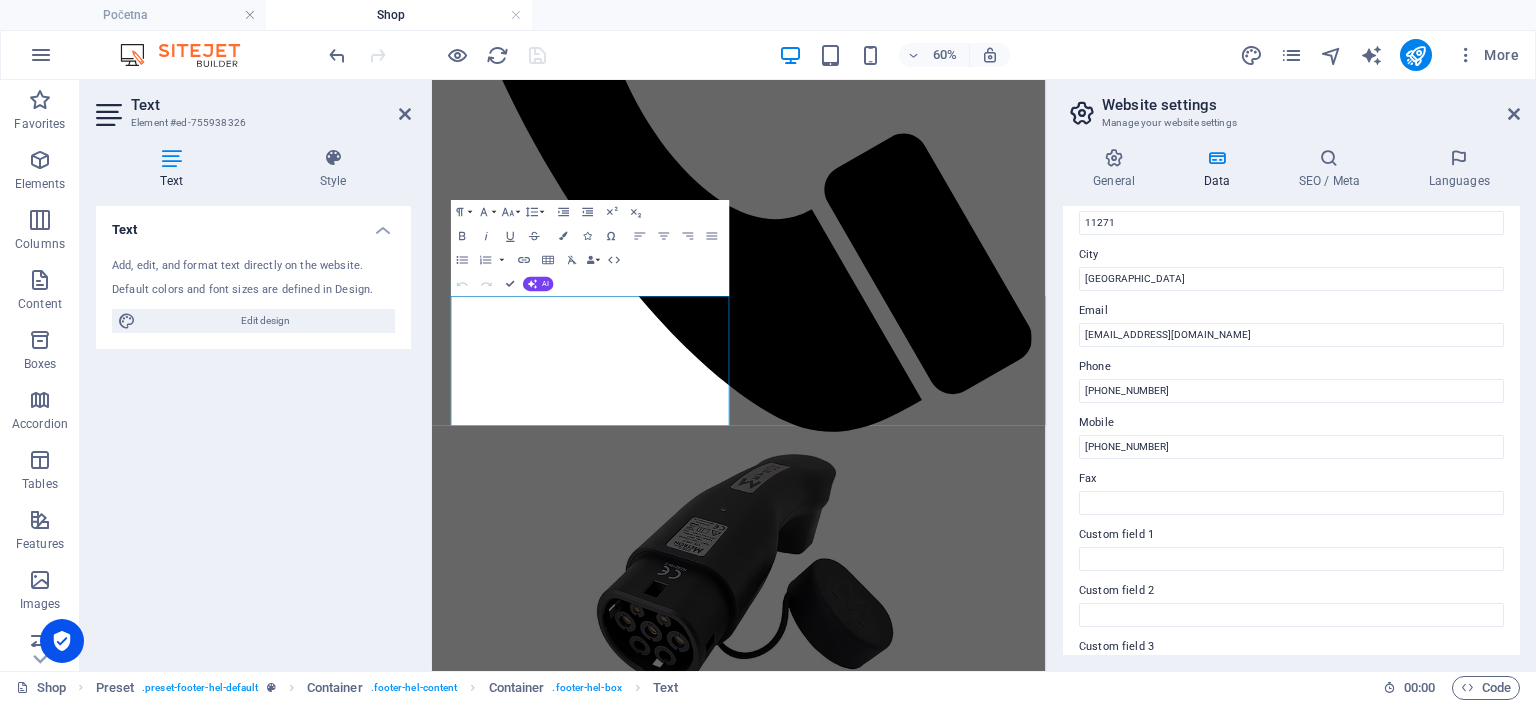 click on "Mobile" at bounding box center [1291, 423] 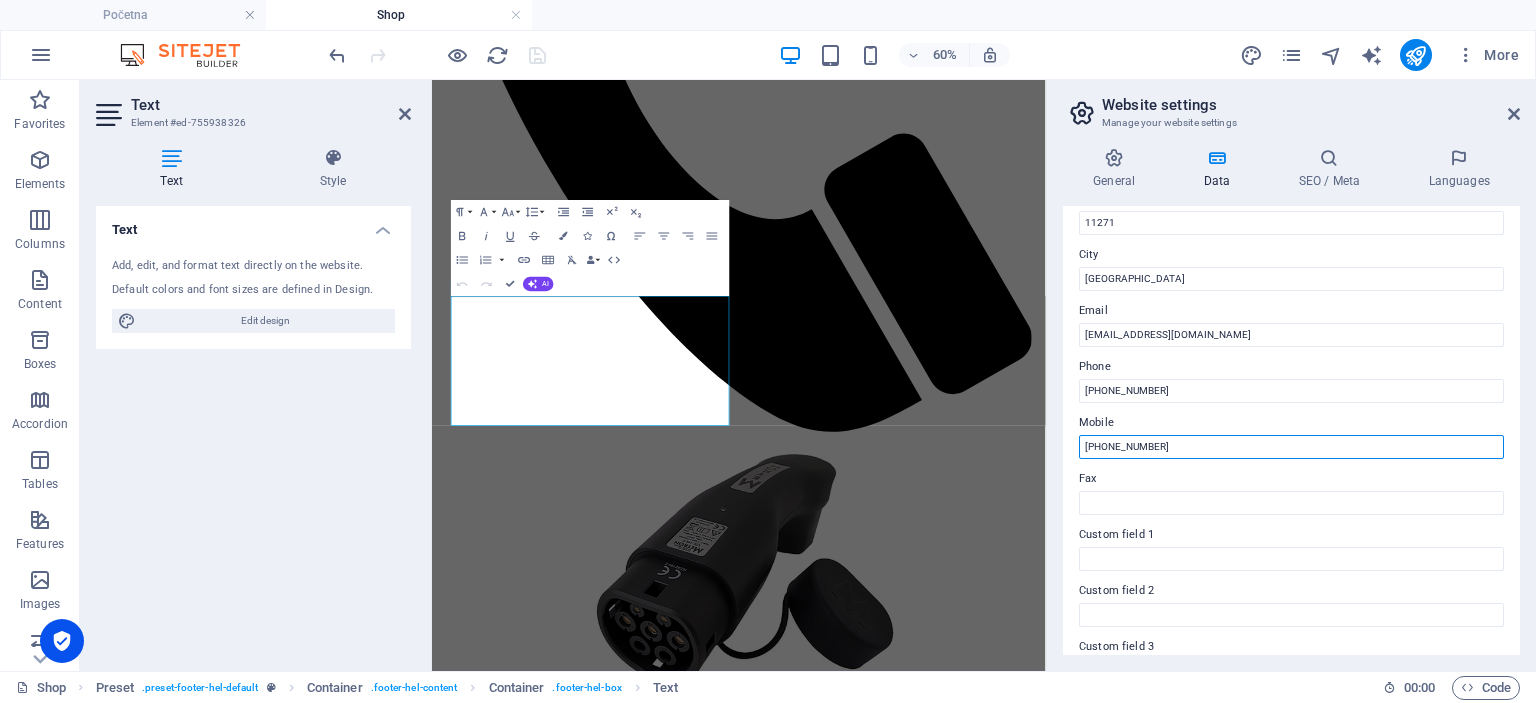 click on "+381 65 2288 239" at bounding box center (1291, 447) 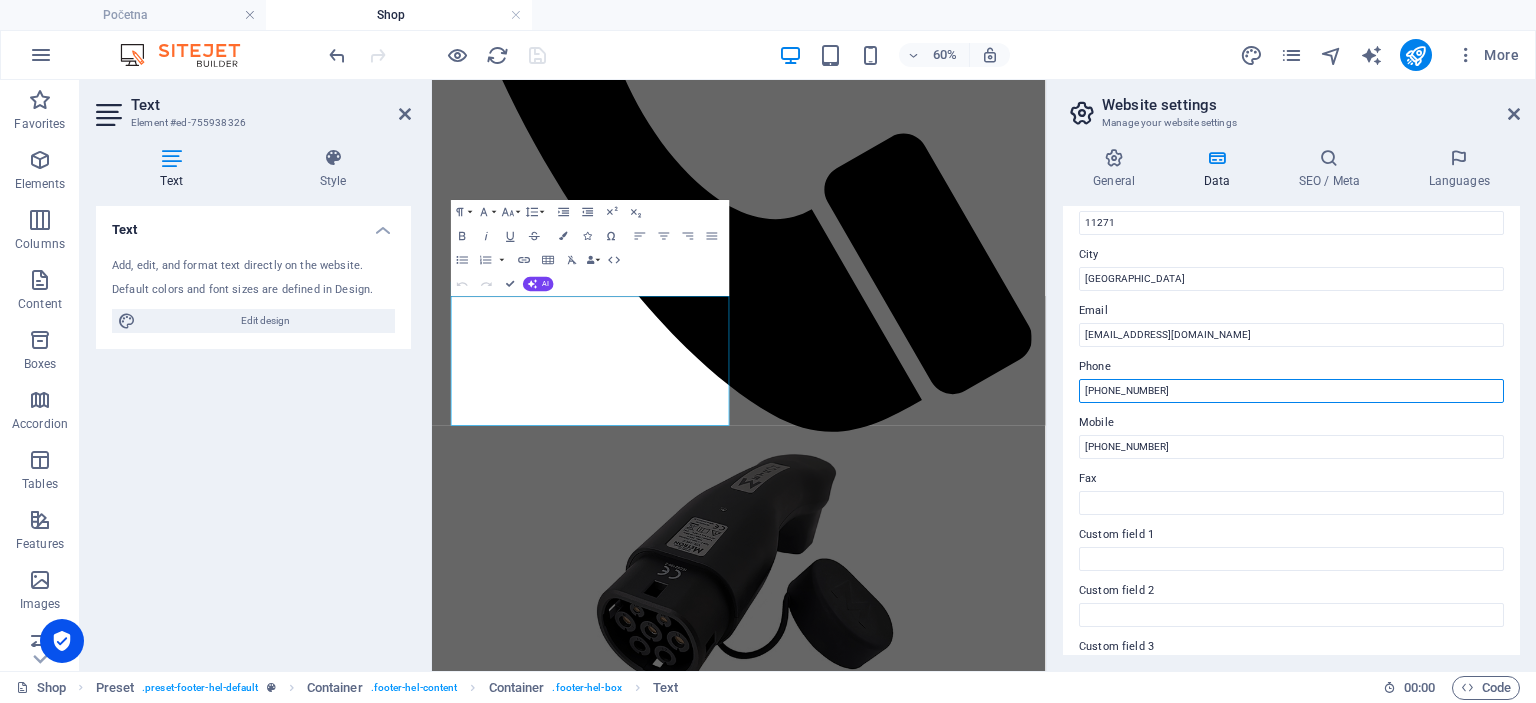 click on "+381 65 8447 013" at bounding box center (1291, 391) 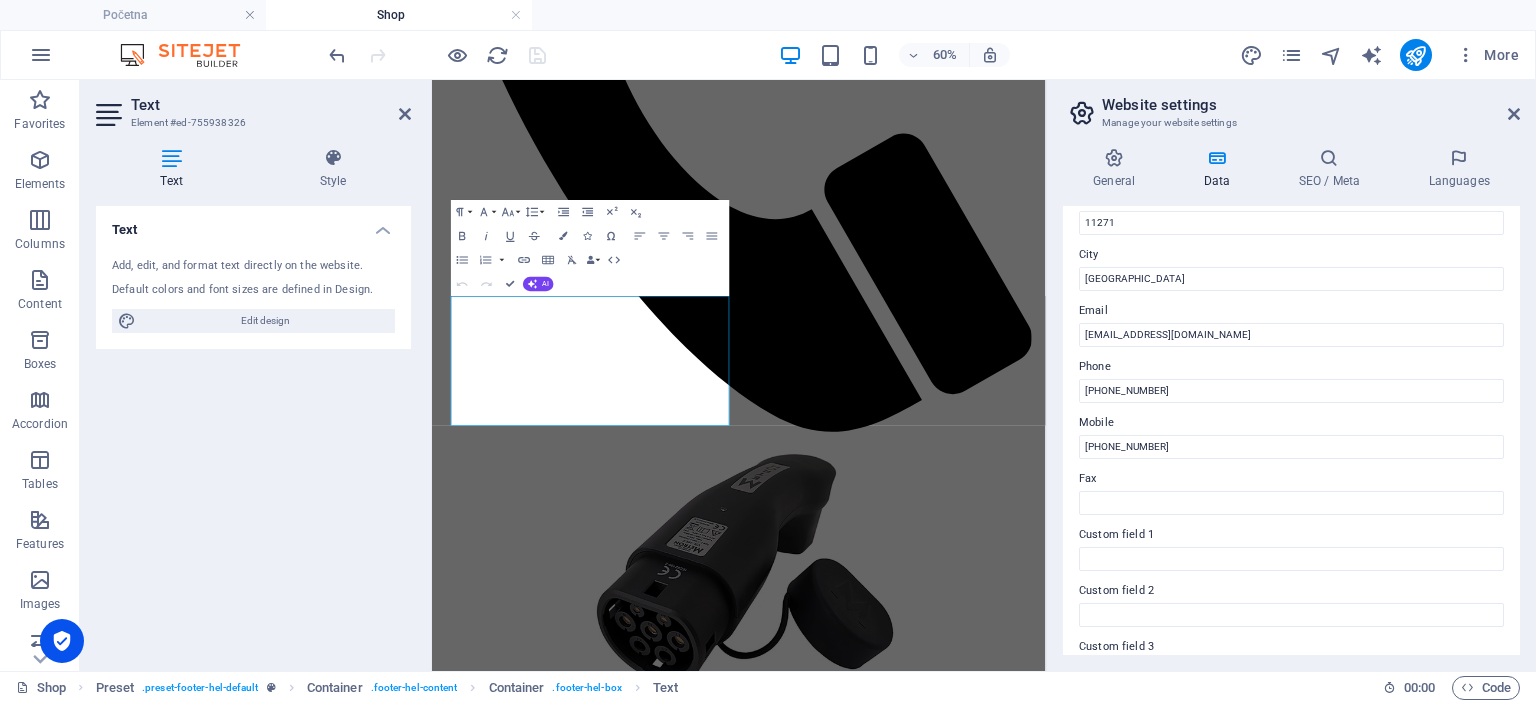 click on "Fax" at bounding box center (1291, 479) 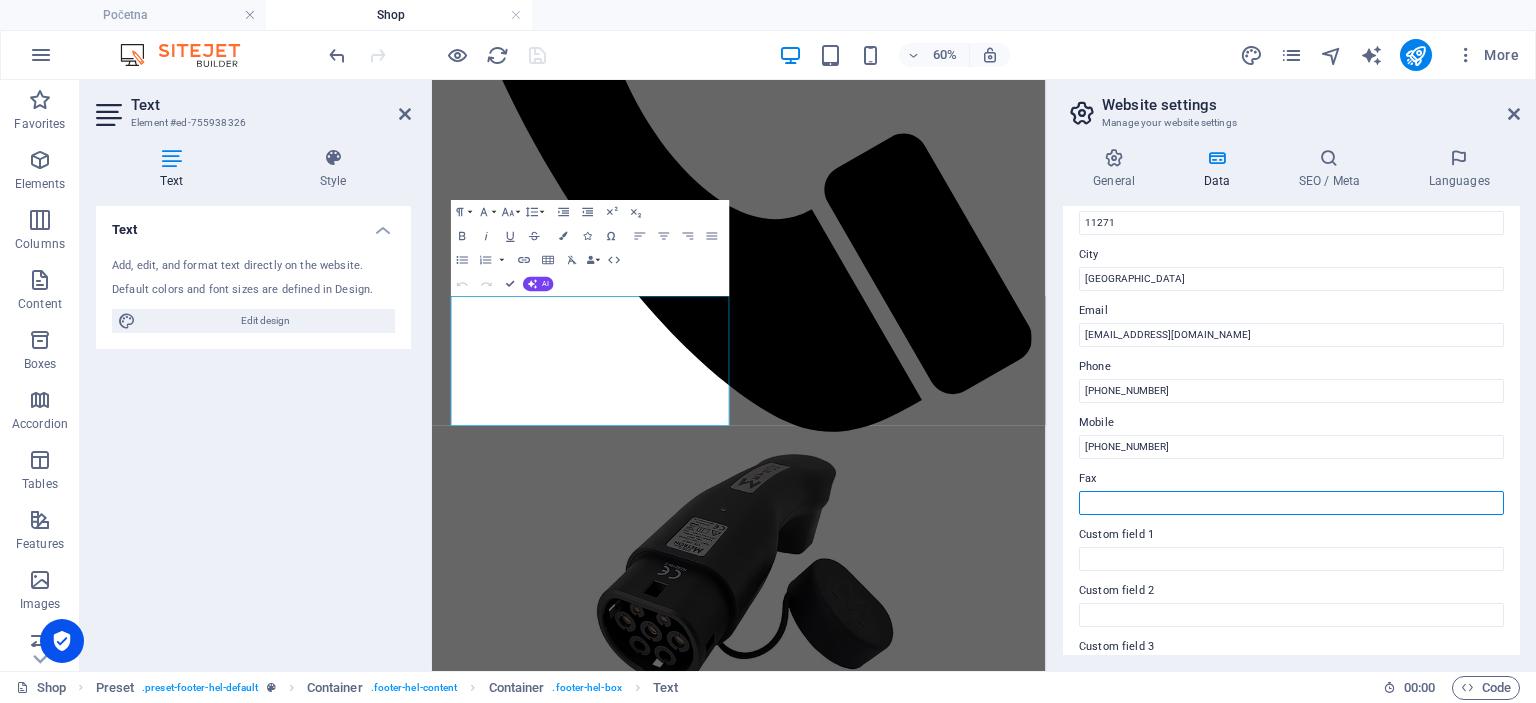 click on "Fax" at bounding box center [1291, 503] 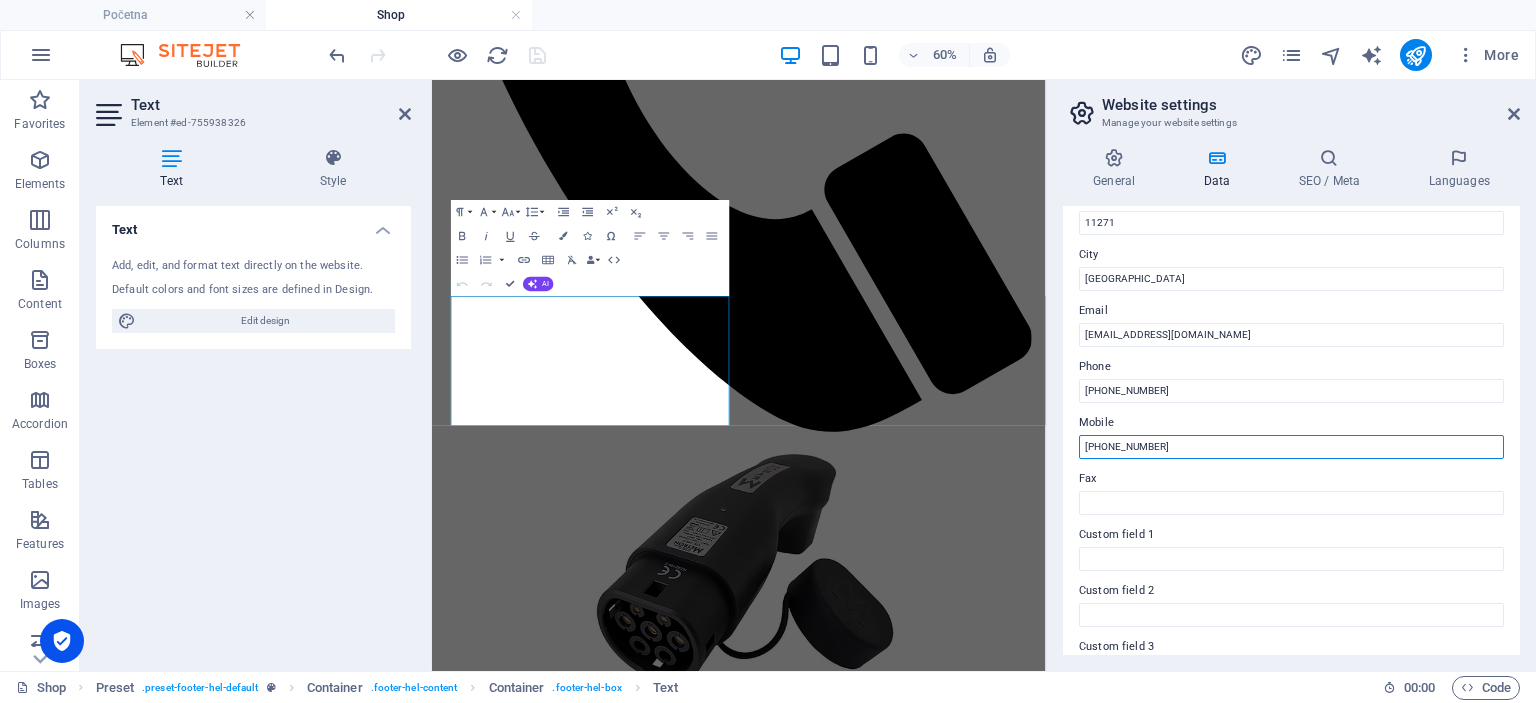click on "+381 65 2288 239" at bounding box center (1291, 447) 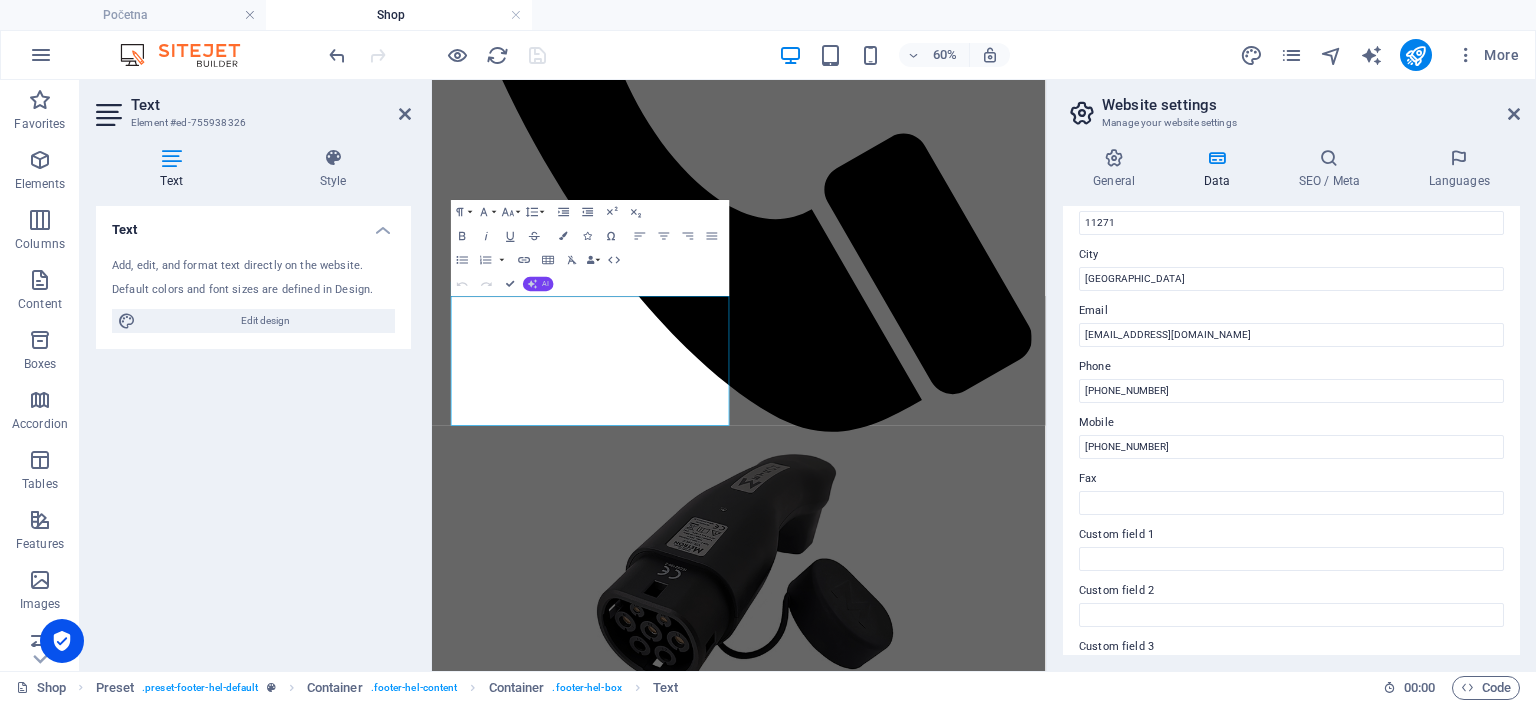 click 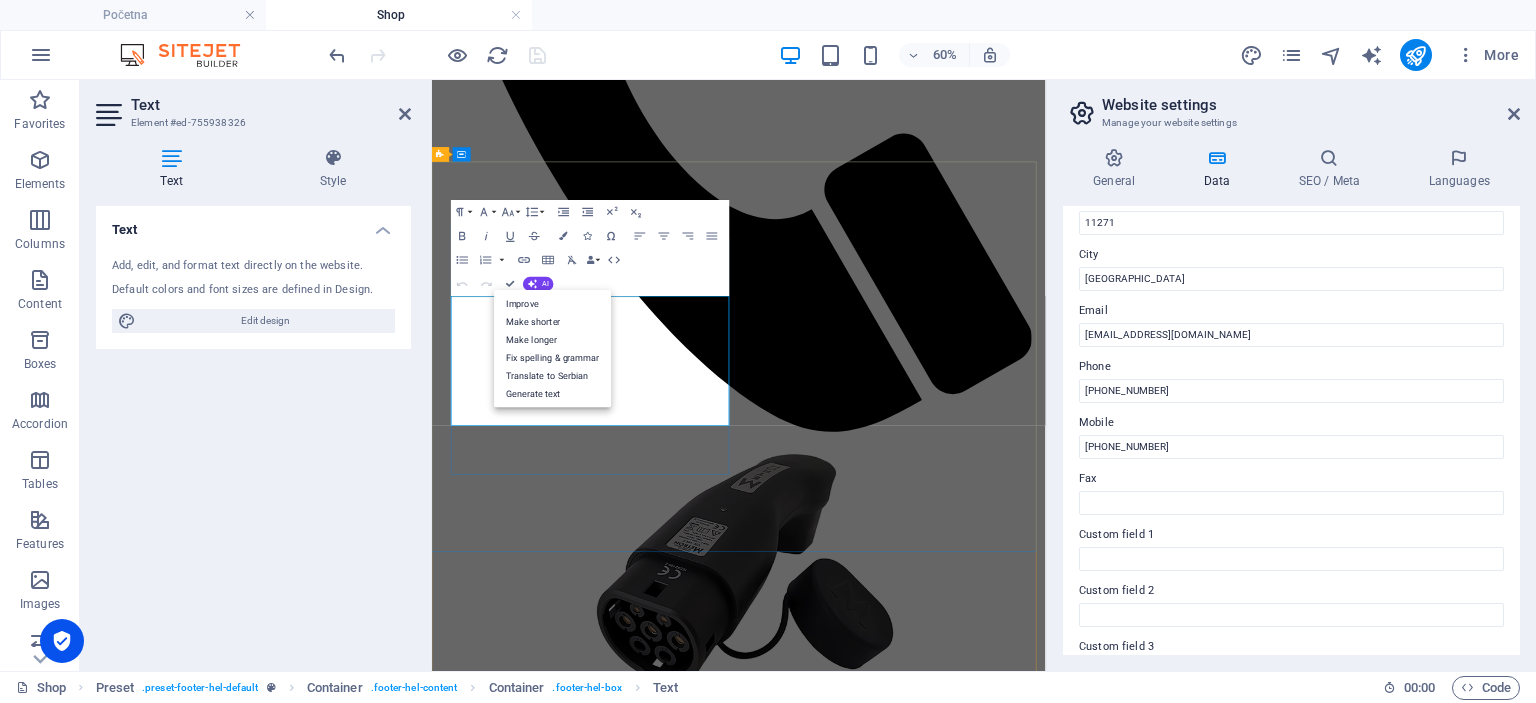 click on "vozimnastruju.rs" at bounding box center [943, 2788] 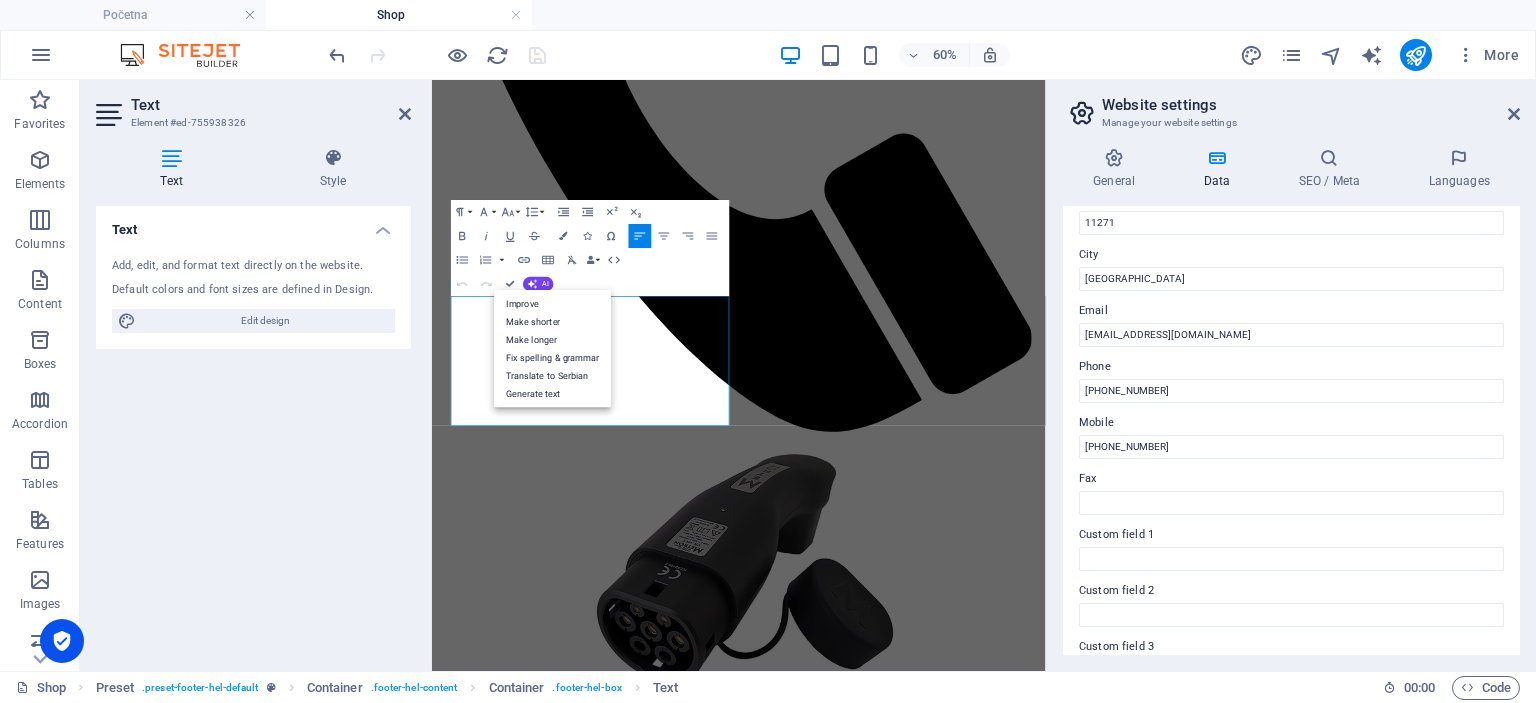 click on "Text Add, edit, and format text directly on the website. Default colors and font sizes are defined in Design. Edit design Alignment Left aligned Centered Right aligned" at bounding box center (253, 430) 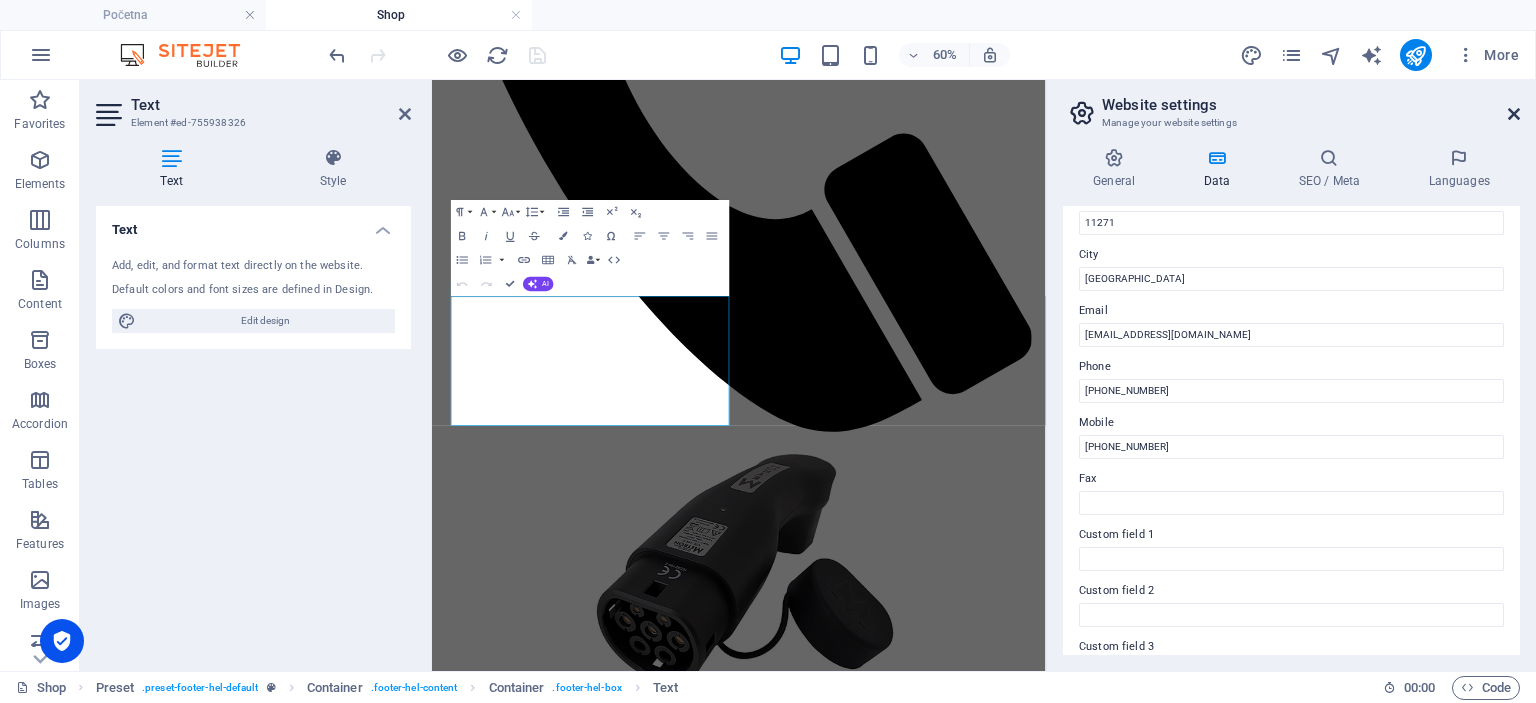 click at bounding box center [1514, 114] 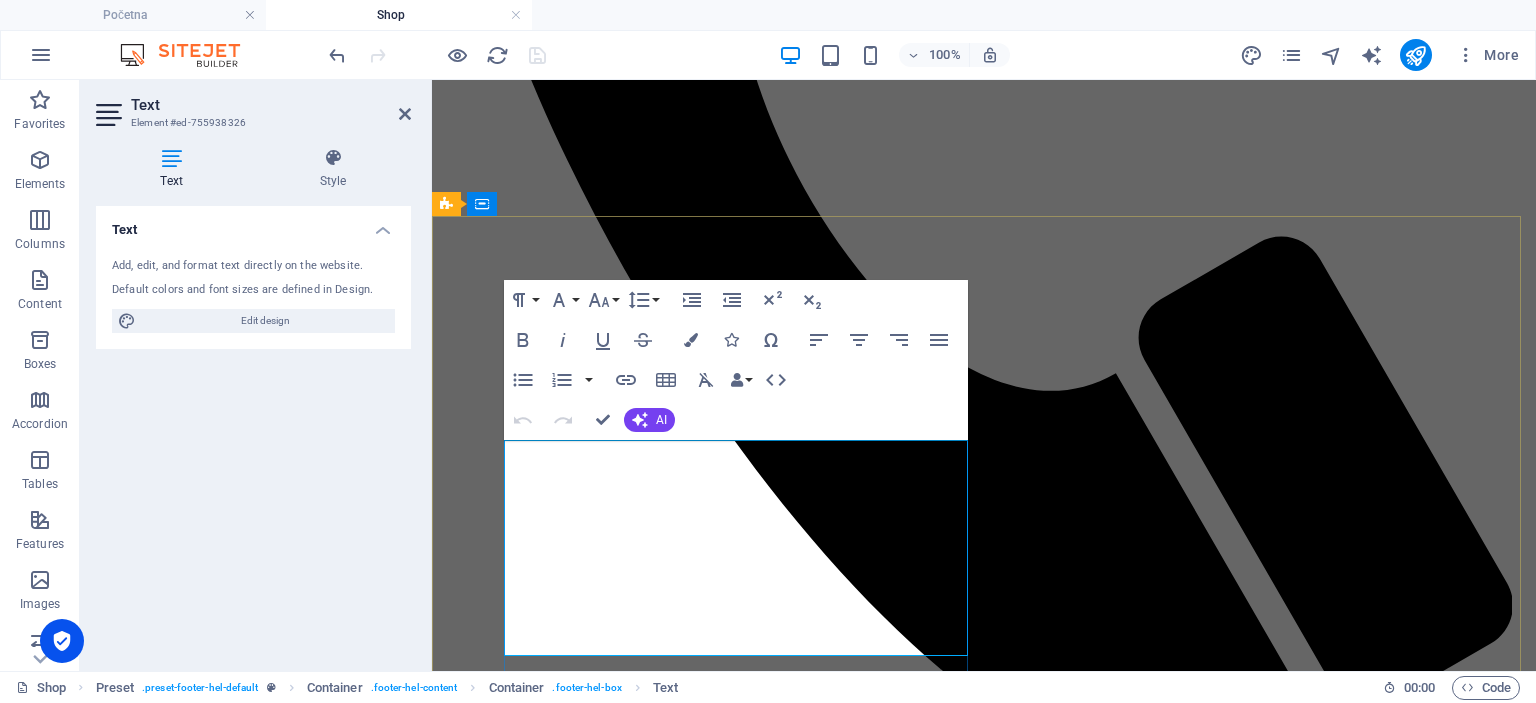 click on "office@vozimnastruju.rs" at bounding box center (622, 3188) 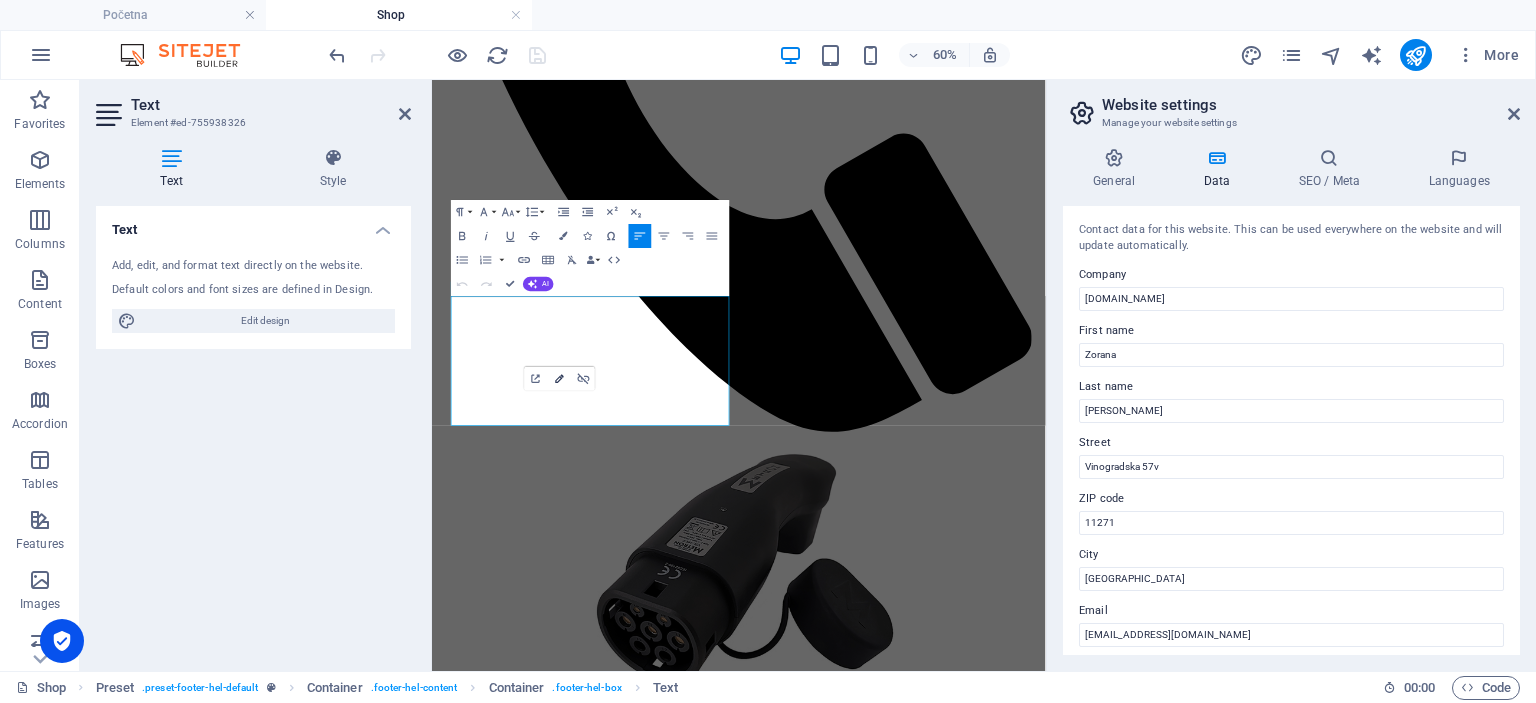 click 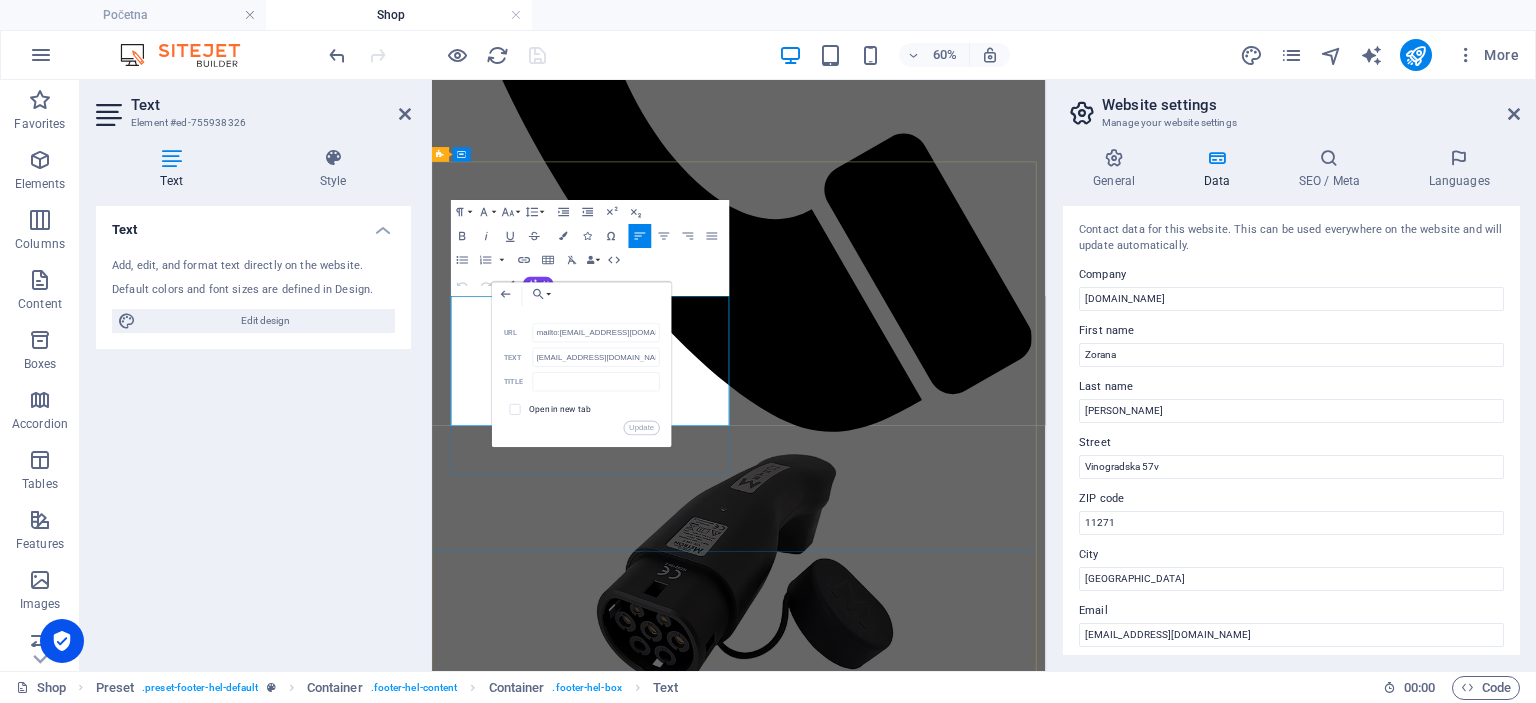 click on "+381 65 8447 013" at bounding box center [943, 2924] 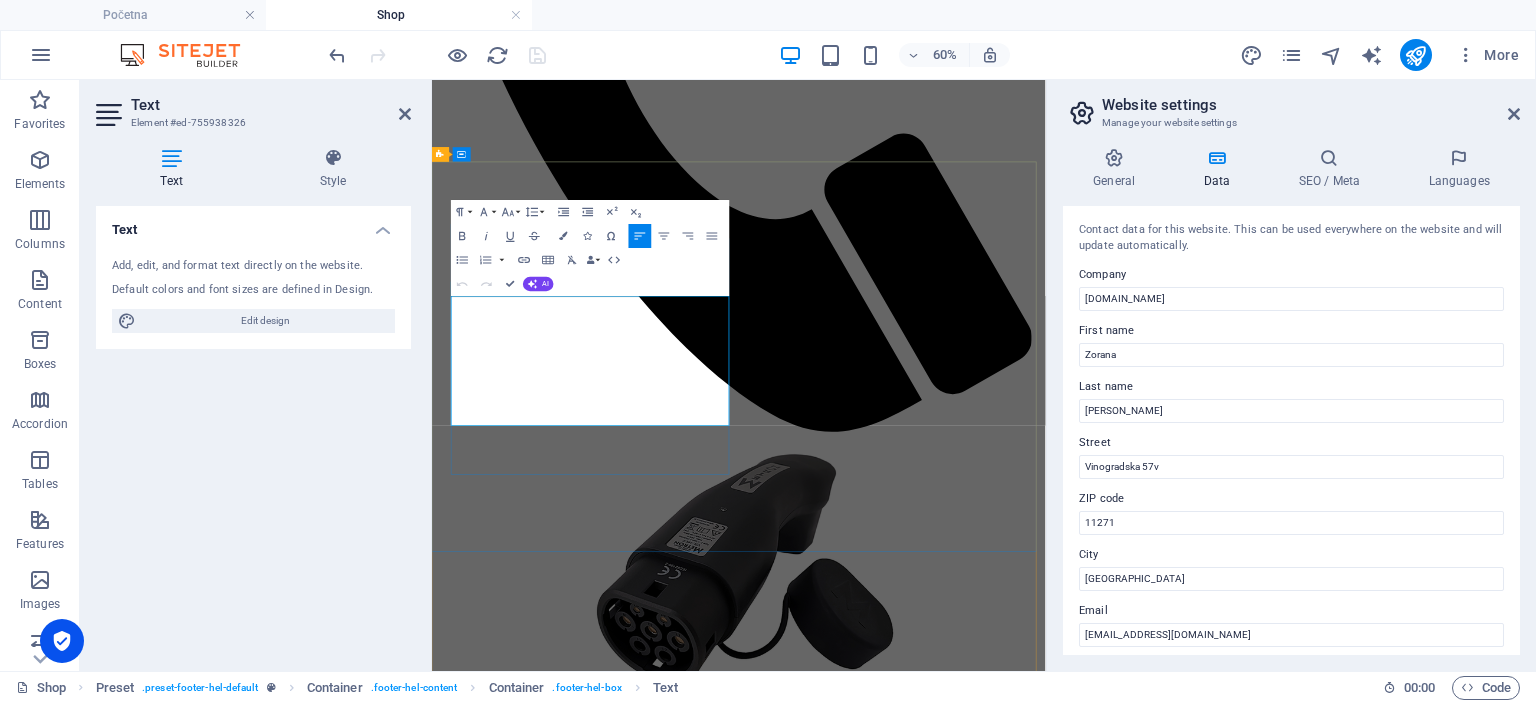 click on "metron office @vozimnastruju.rs" at bounding box center [943, 2958] 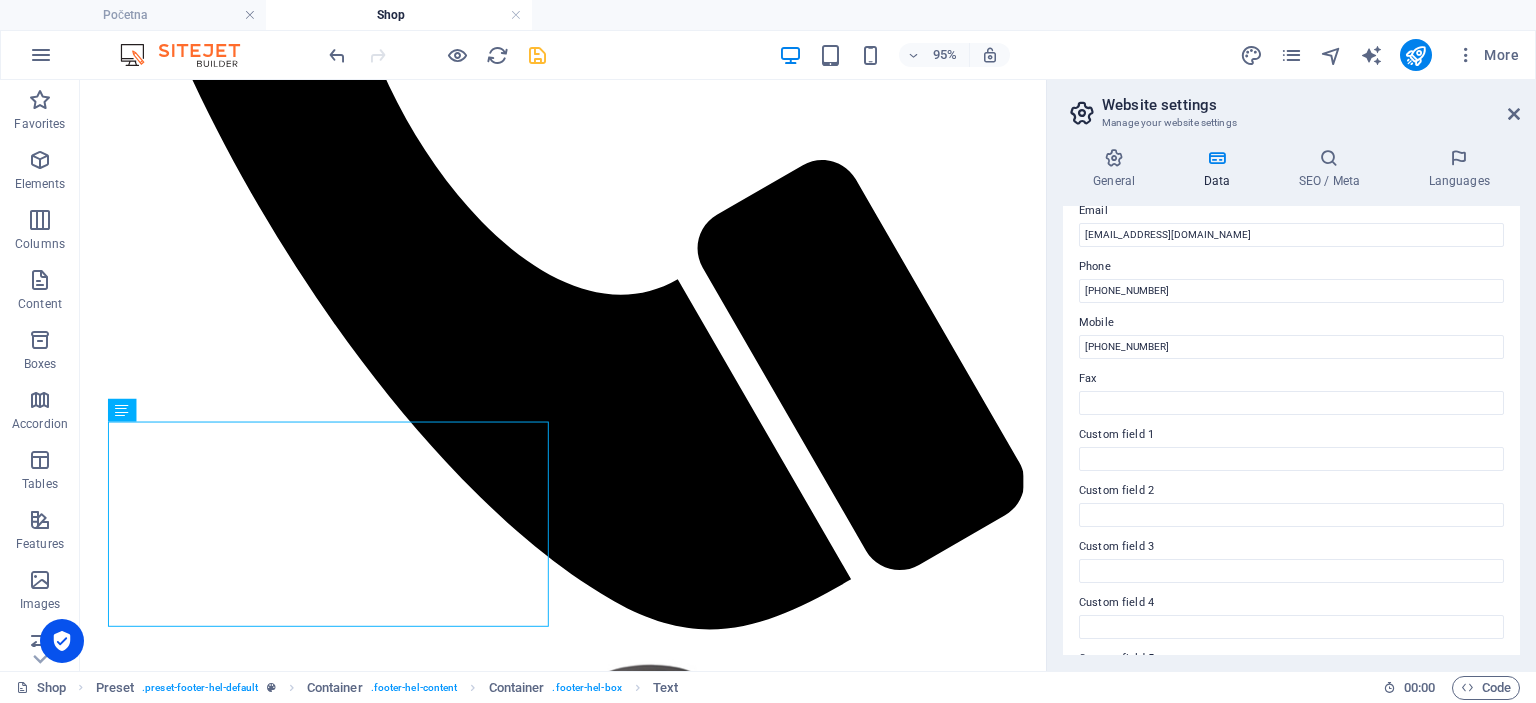 scroll, scrollTop: 0, scrollLeft: 0, axis: both 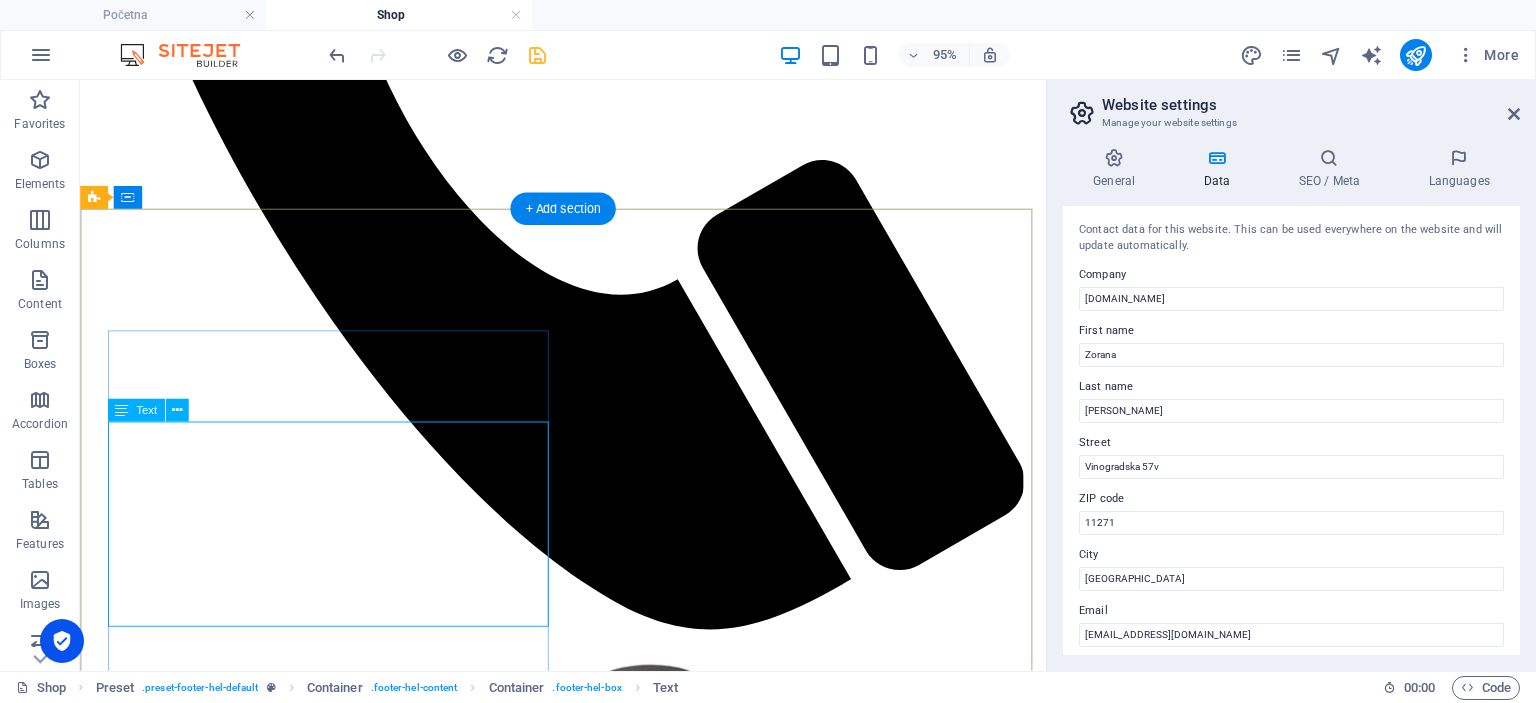 click on "vozimnastruju.rs Vinogradska 57v ,  Belgrade   11271 11271 +381 65 8447 013 +381 65 8447 013 office@vozimnastruju.rs Legal Notice  |  Privacy" at bounding box center (588, 2872) 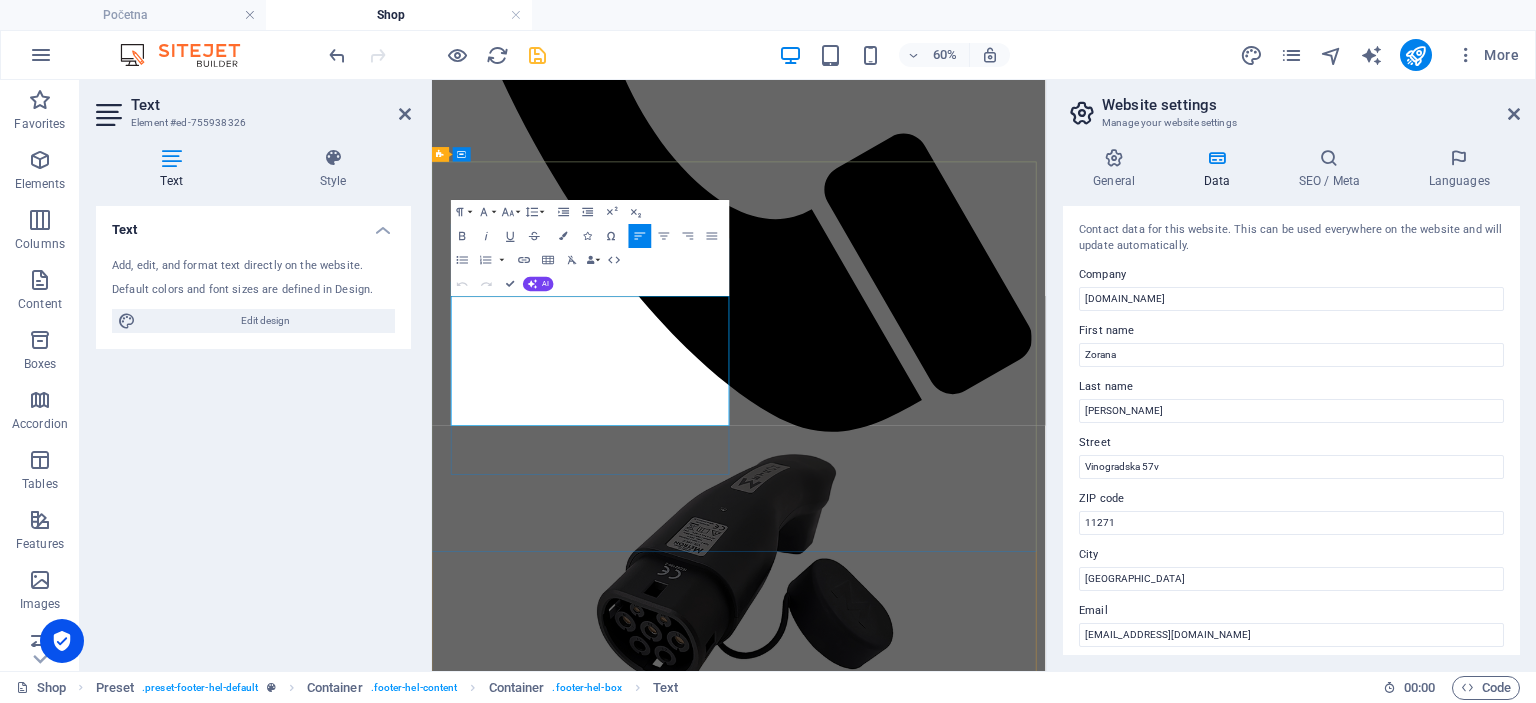 click on "+381 65 8447 013" at bounding box center (510, 2923) 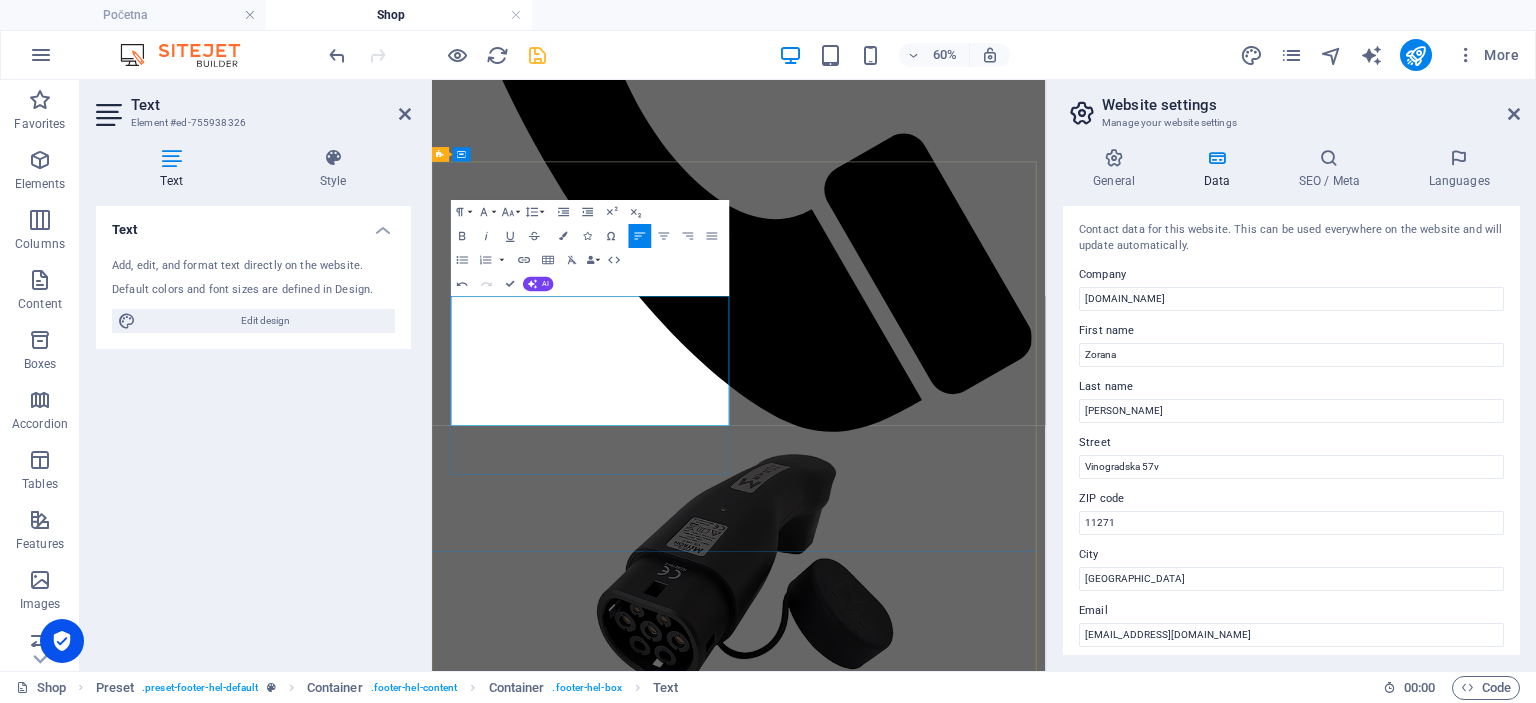 type 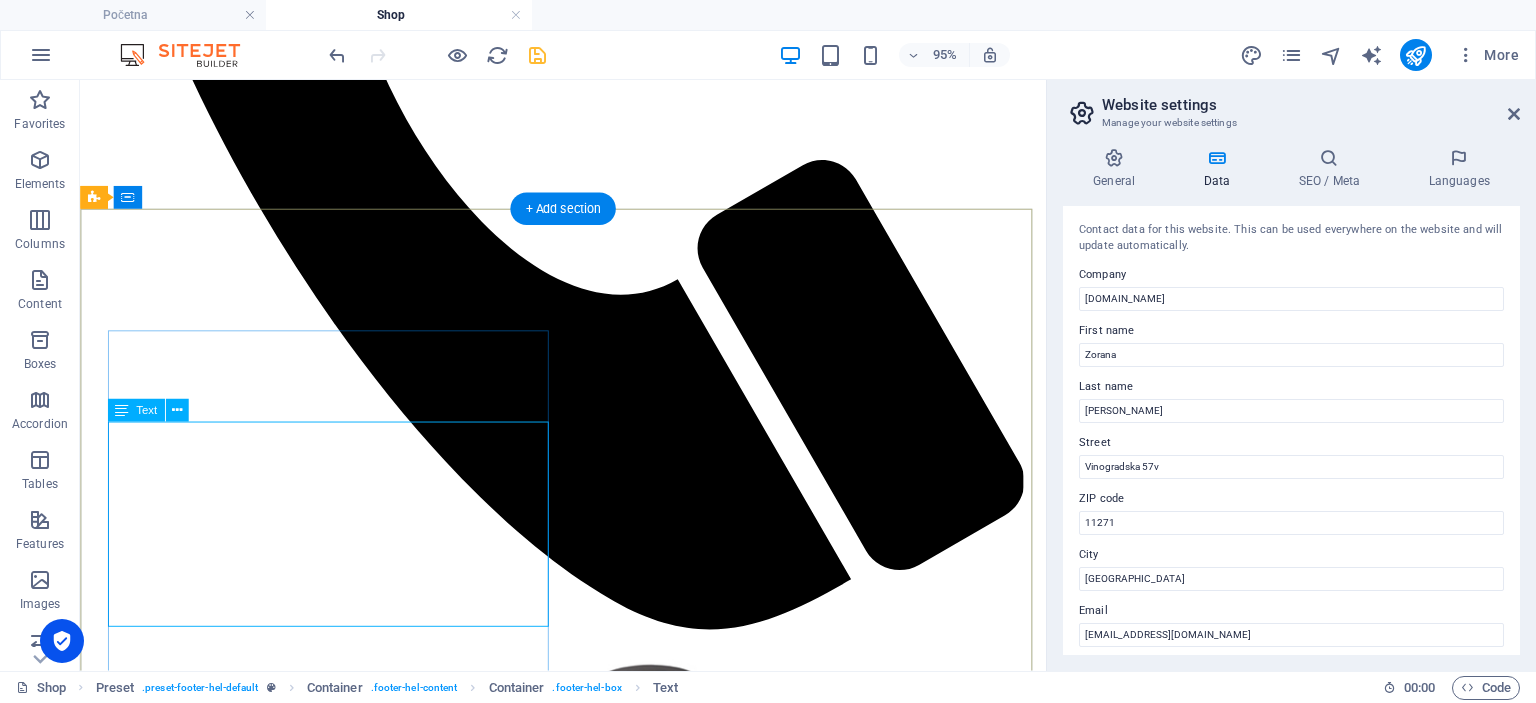 click on "vozimnastruju.rs Vinogradska 57v ,  Belgrade   11271 11271 +381 65 8447 013 +381 65 2288 239 office@vozimnastruju.rs Legal Notice  |  Privacy" at bounding box center [588, 2872] 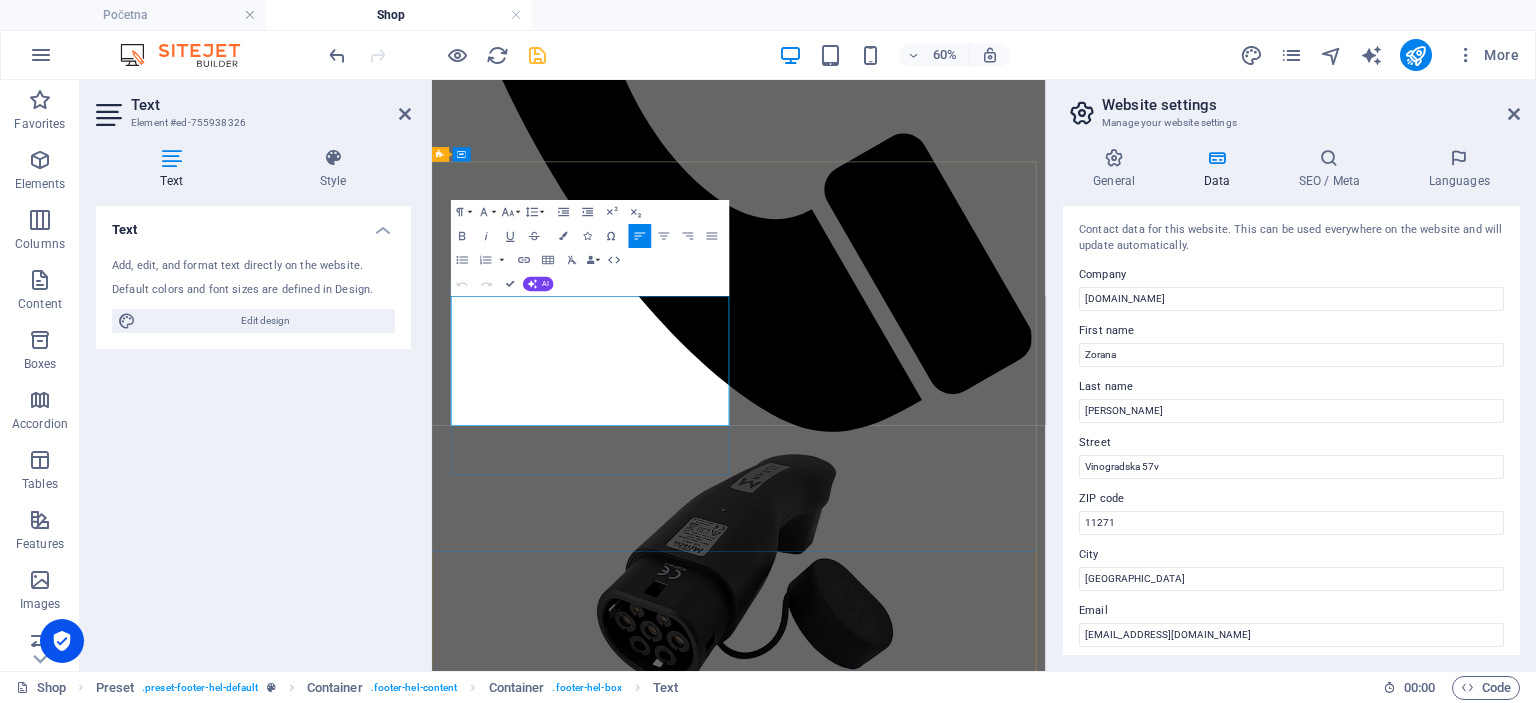 click on "office@vozimnastruju.rs" at bounding box center [577, 2957] 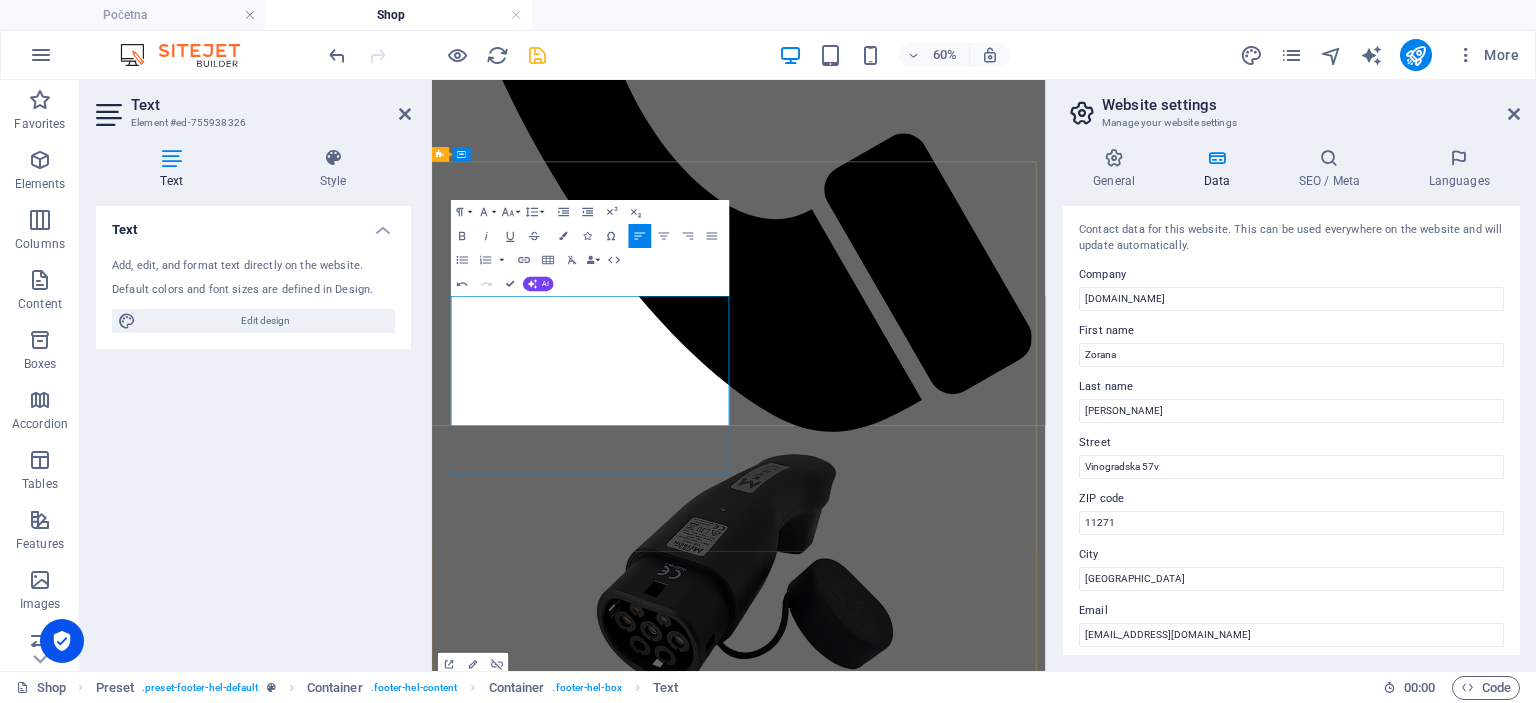type 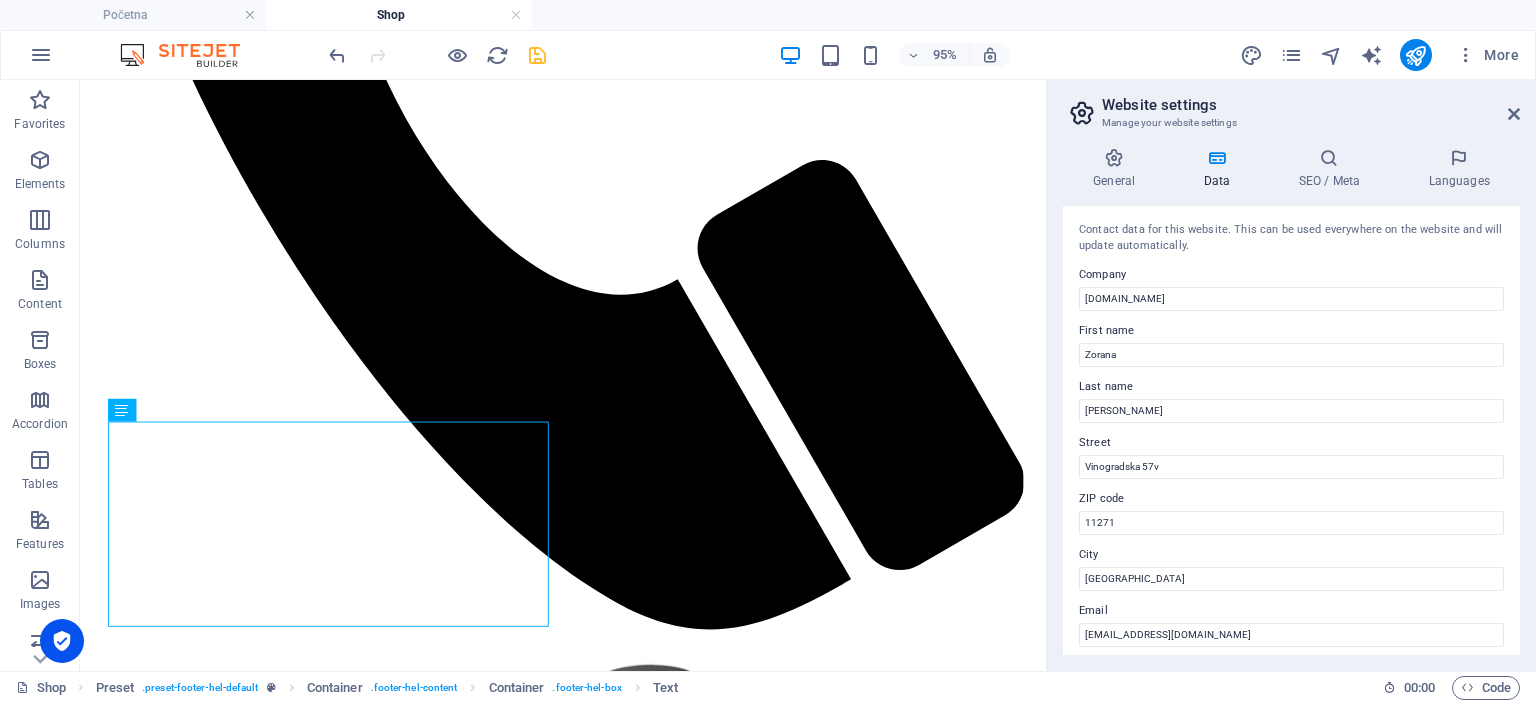 click at bounding box center (537, 55) 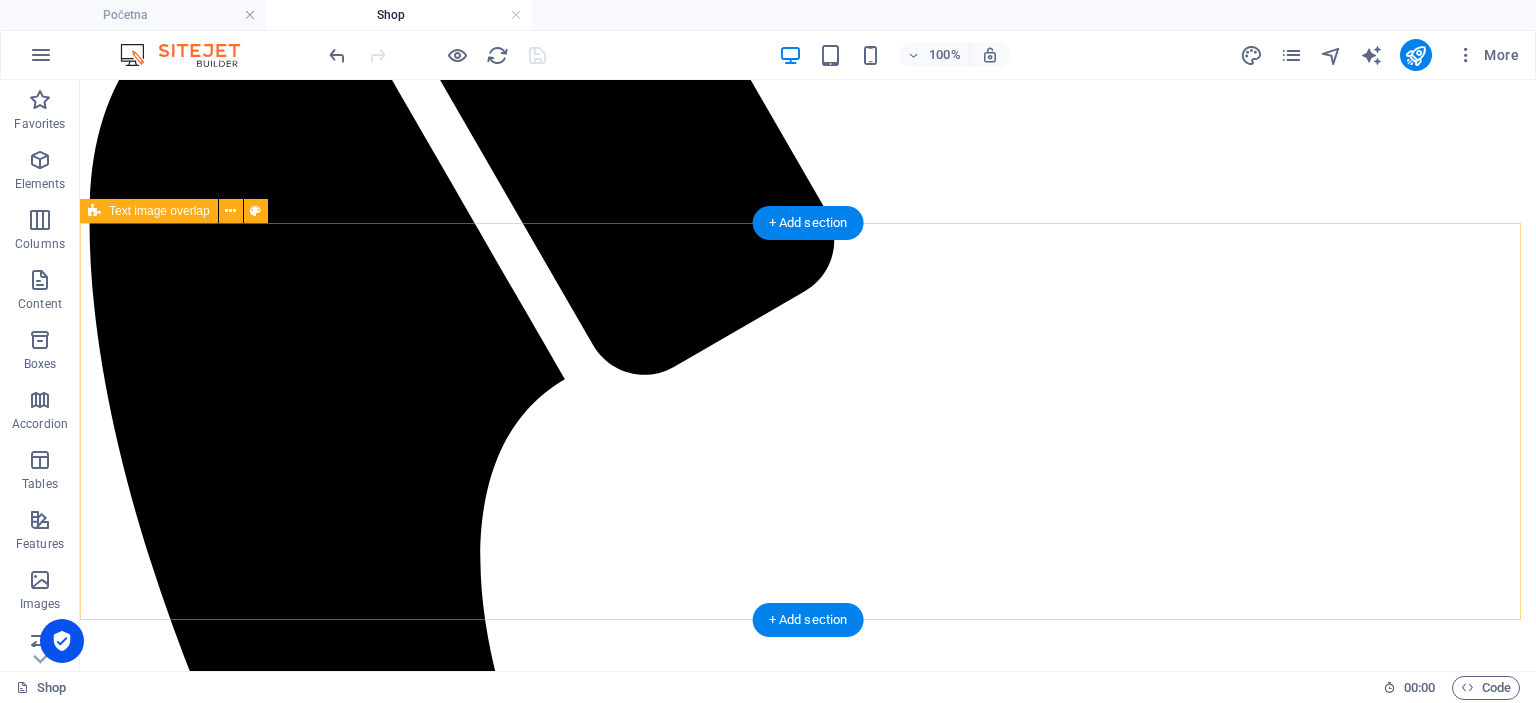 scroll, scrollTop: 36, scrollLeft: 0, axis: vertical 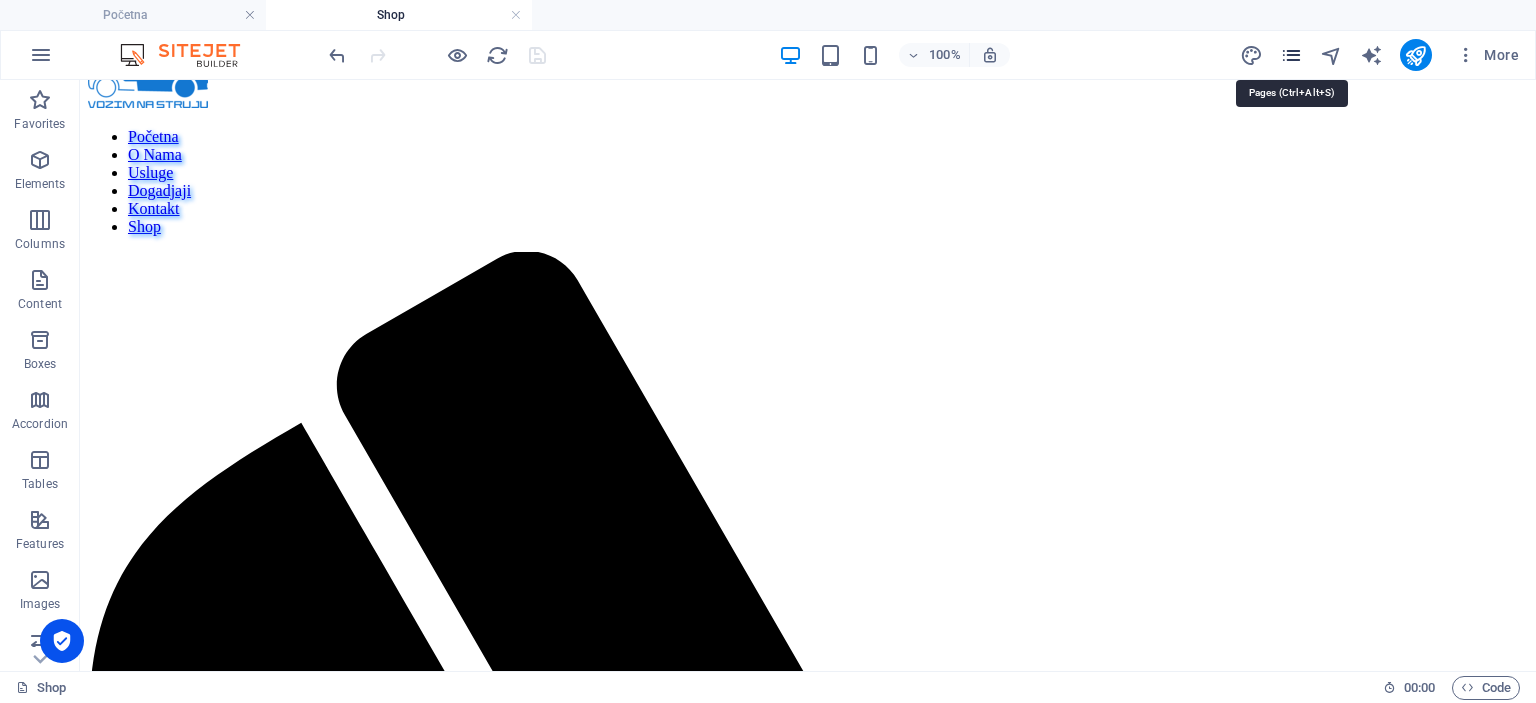 click at bounding box center [1291, 55] 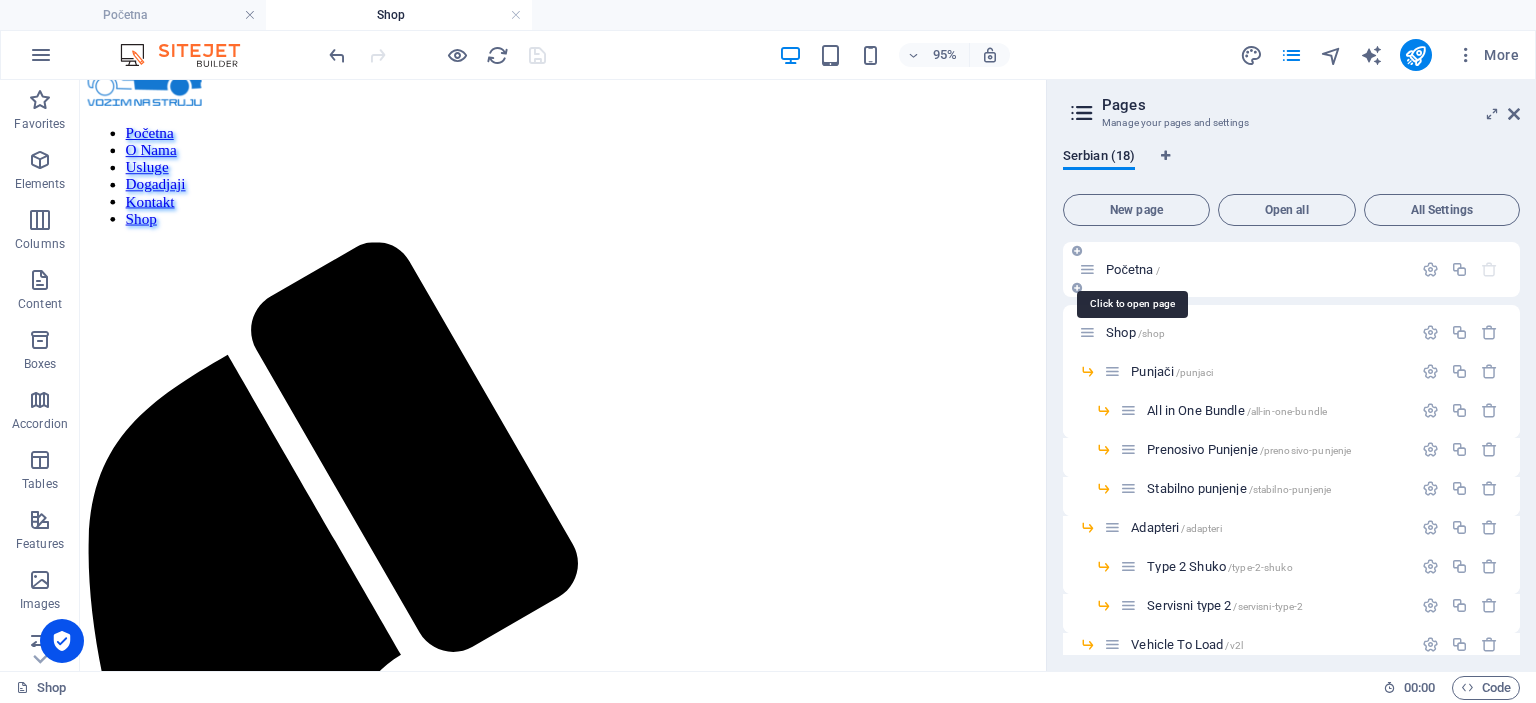 click on "Početna /" at bounding box center (1133, 269) 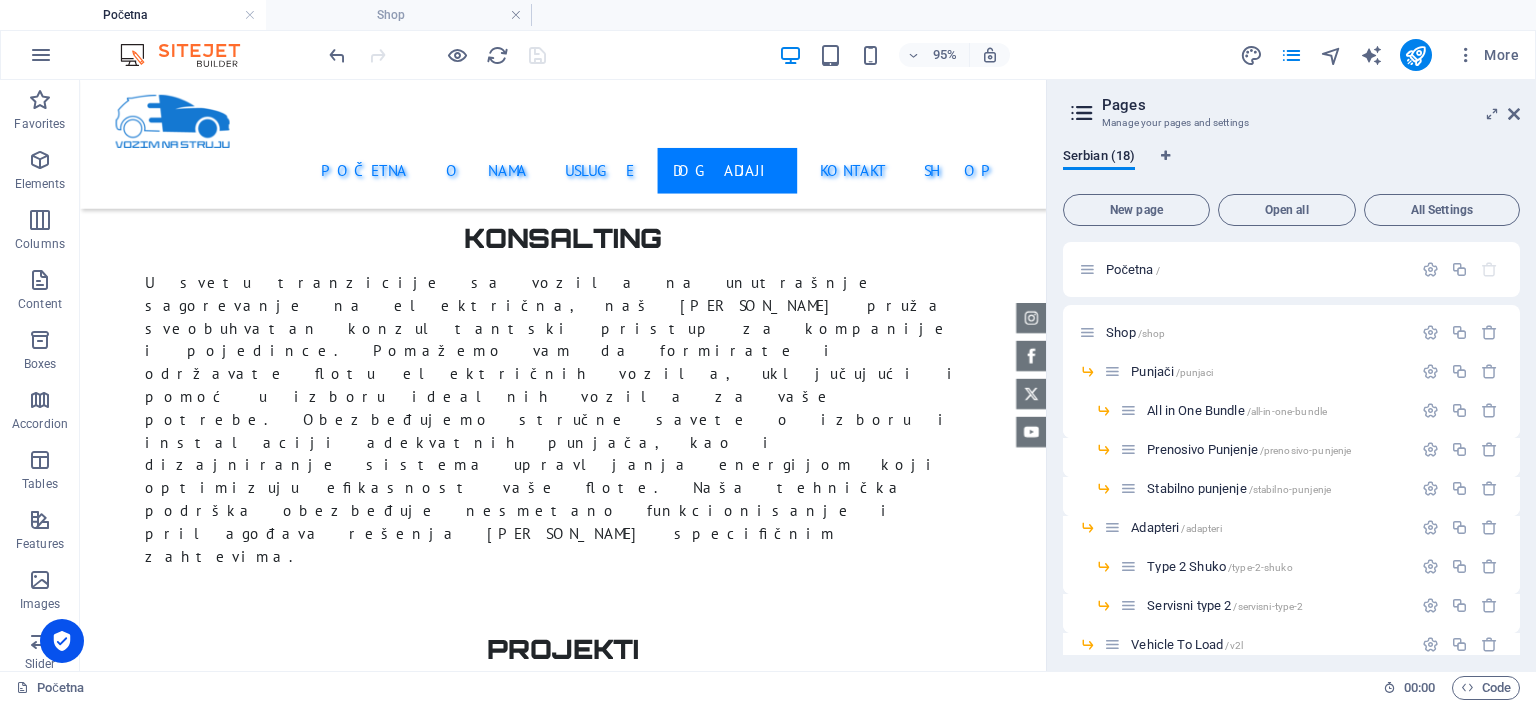 scroll, scrollTop: 4550, scrollLeft: 0, axis: vertical 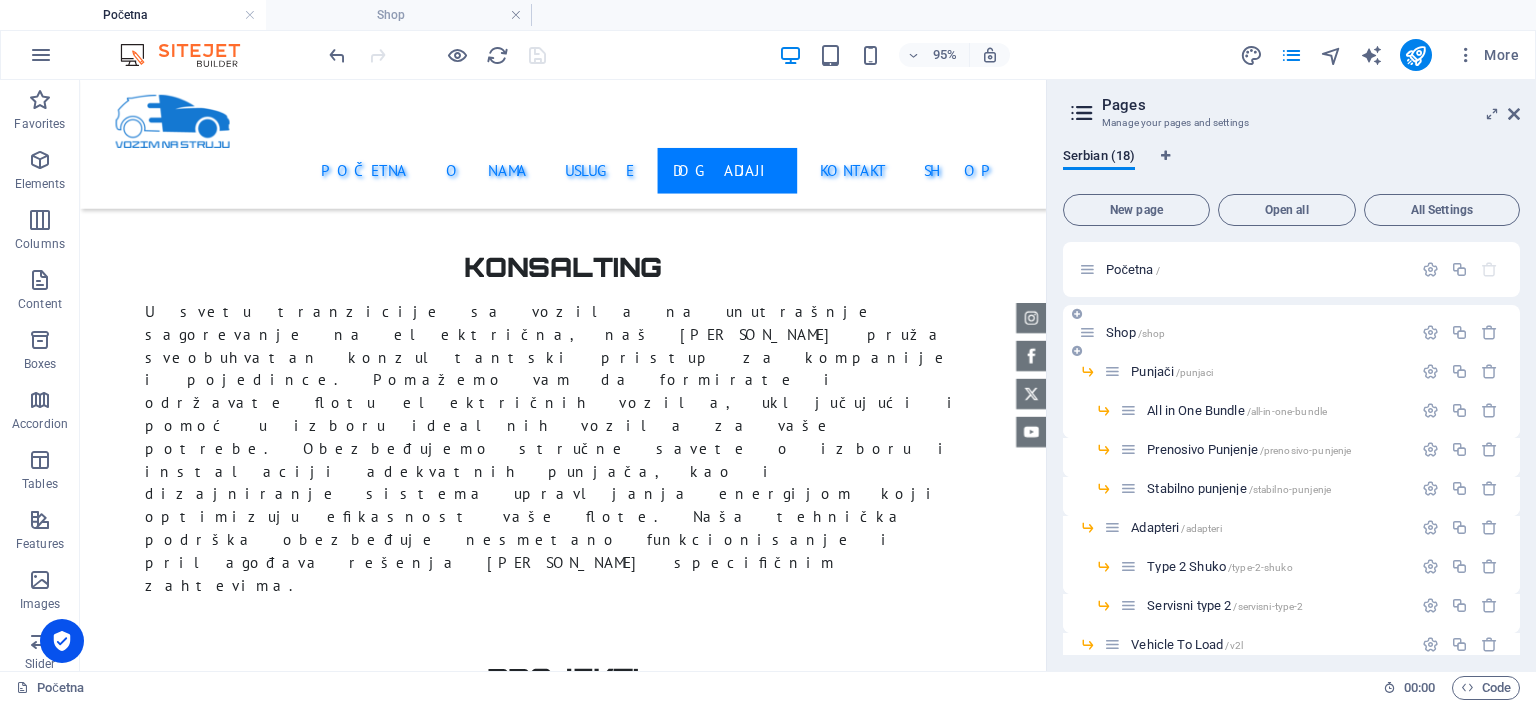 click on "Shop /shop" at bounding box center (1135, 332) 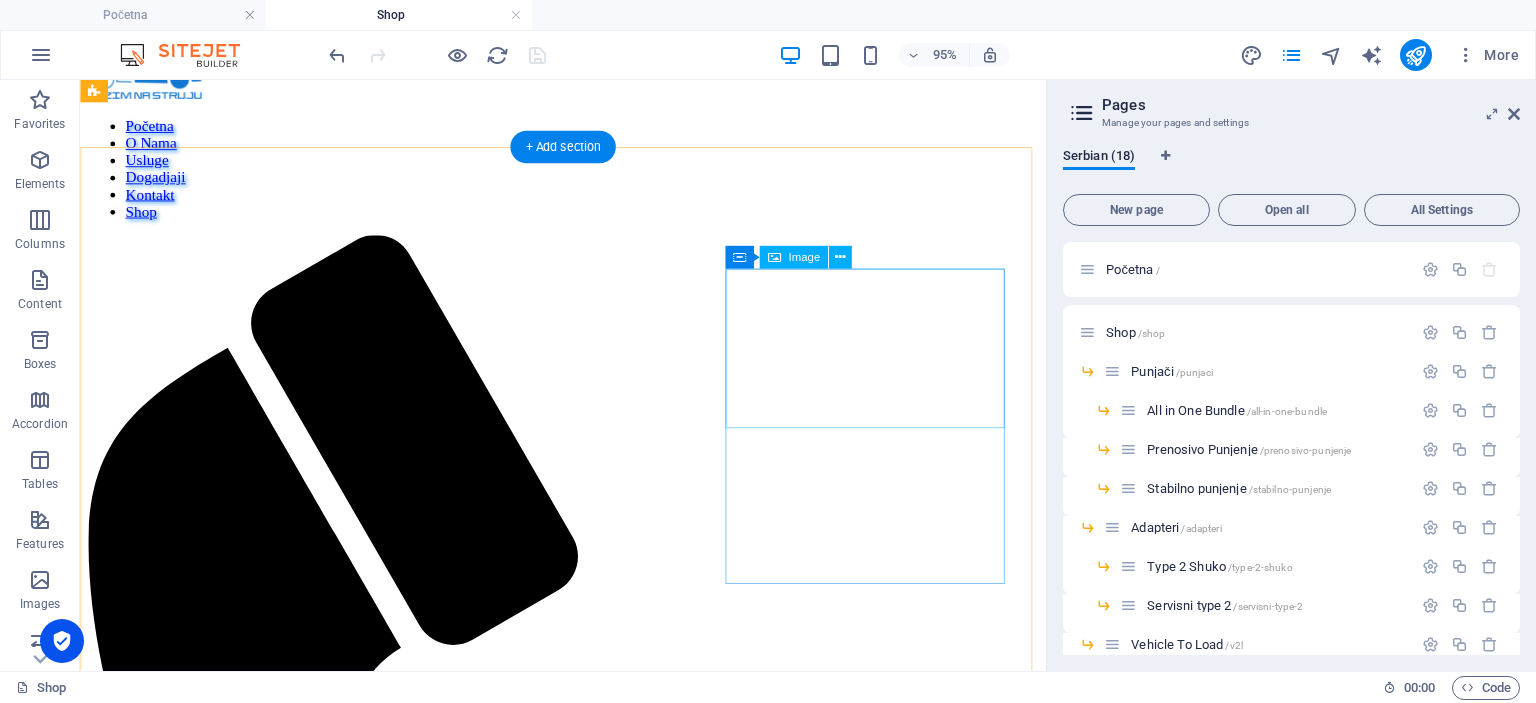 scroll, scrollTop: 0, scrollLeft: 0, axis: both 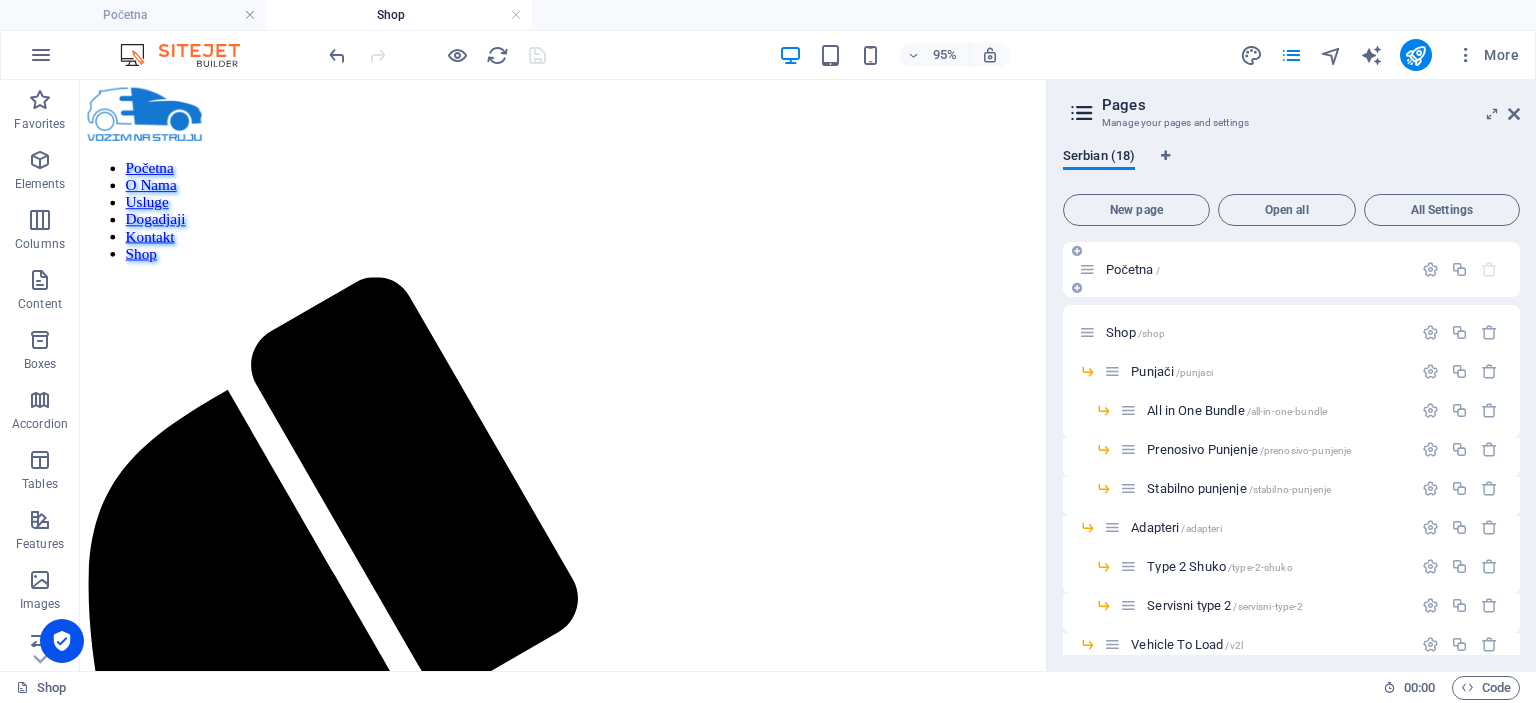click on "Početna /" at bounding box center [1133, 269] 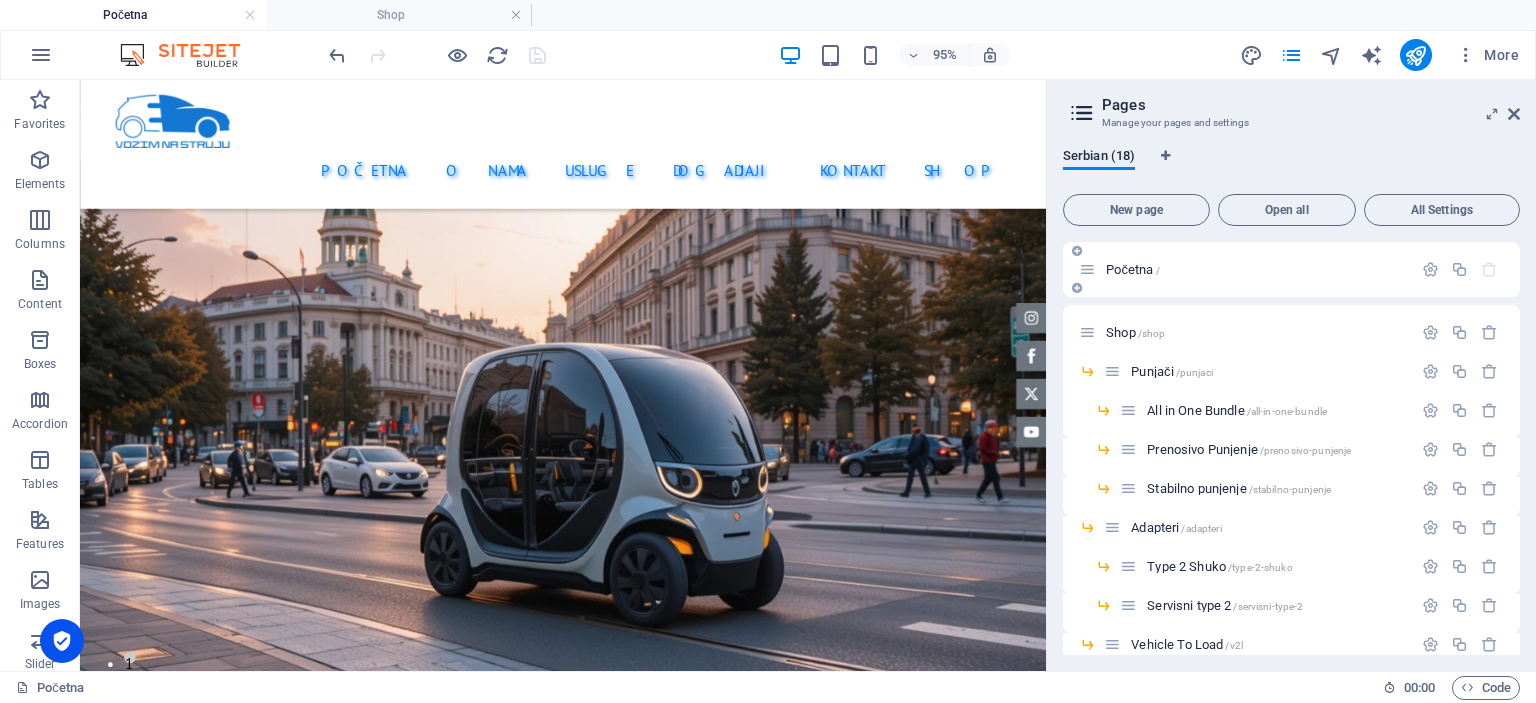 scroll, scrollTop: 4550, scrollLeft: 0, axis: vertical 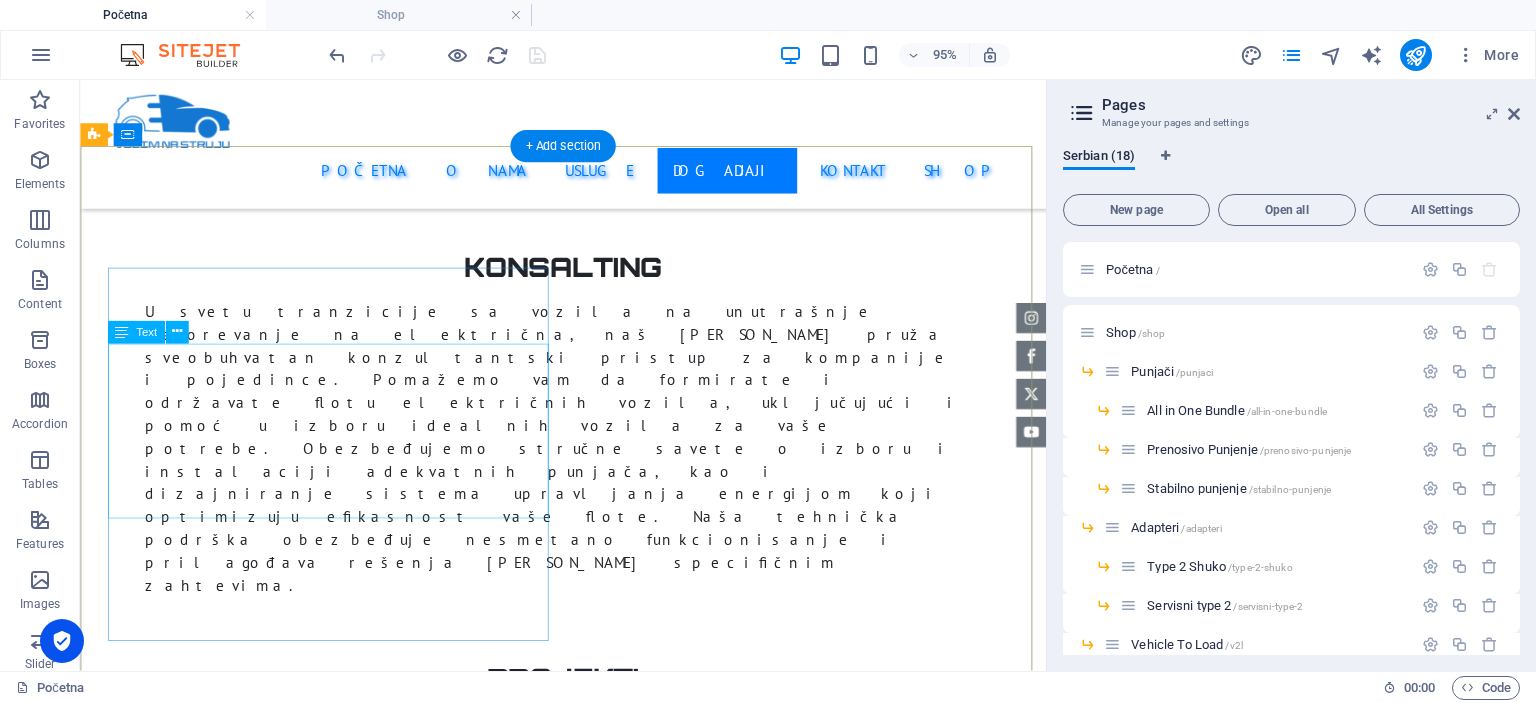 click on "vozimnastruju.rs Vinogradska 57v ,  Belgrade   11271 11271 +381 65 8447 013 office@vozimnastruju.rs Legal Notice  |  Privacy" at bounding box center (568, 10756) 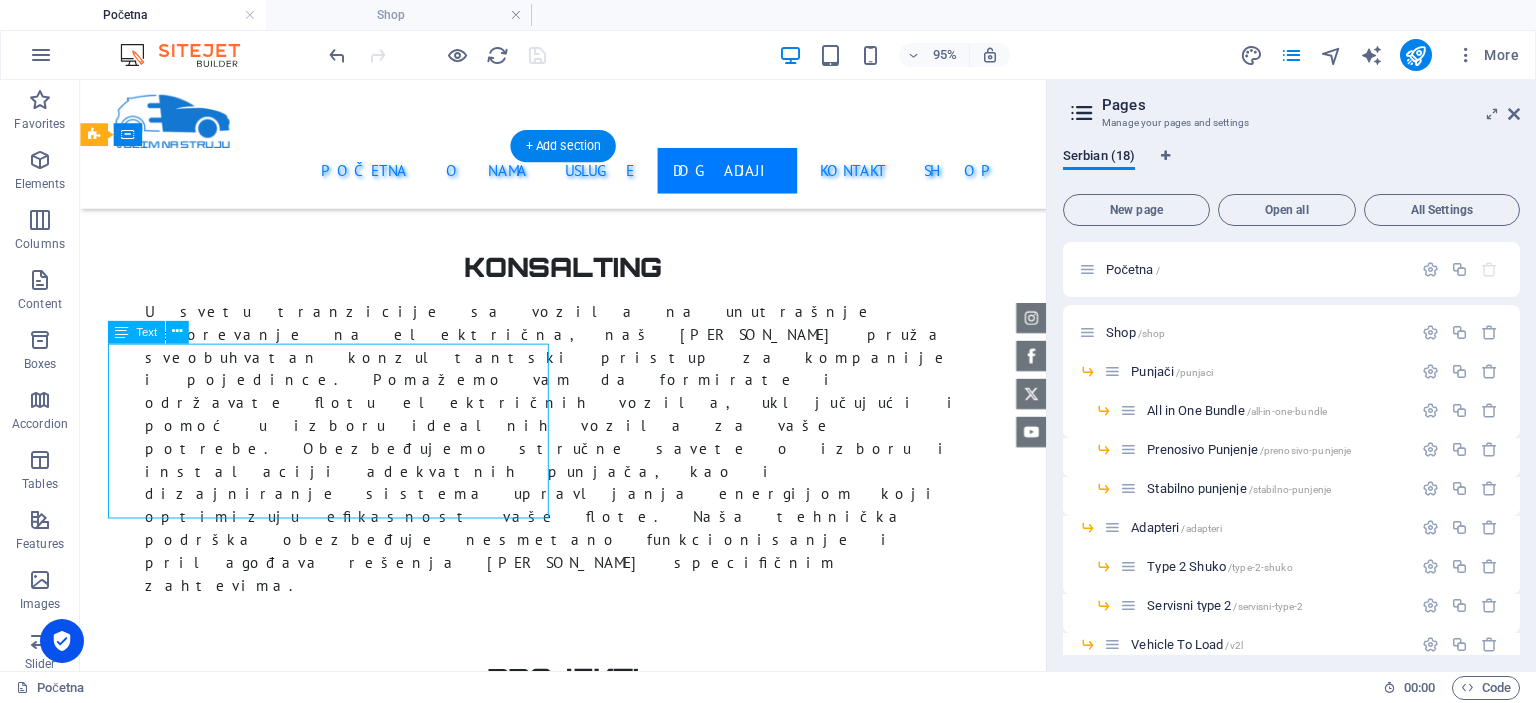 click on "vozimnastruju.rs Vinogradska 57v ,  Belgrade   11271 11271 +381 65 8447 013 office@vozimnastruju.rs Legal Notice  |  Privacy" at bounding box center [568, 10756] 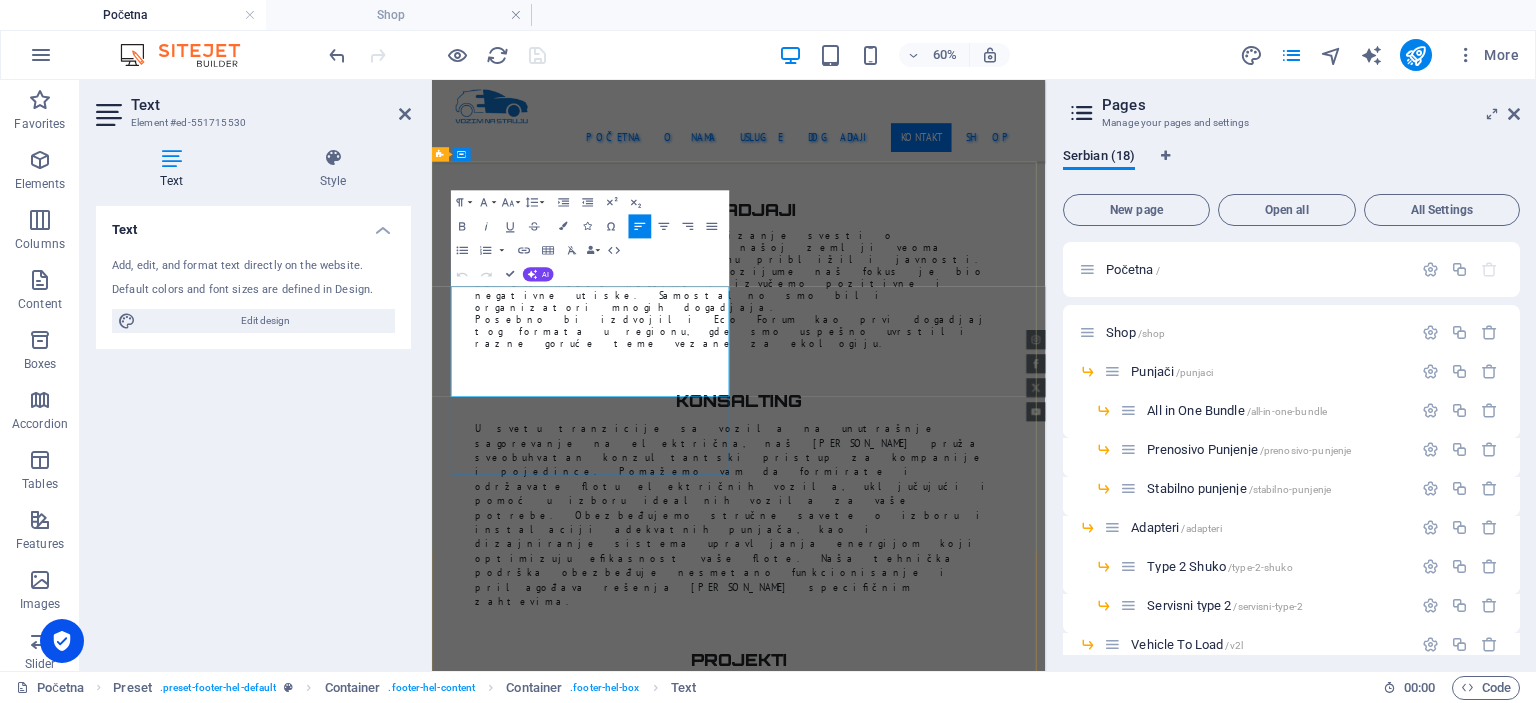 scroll, scrollTop: 4809, scrollLeft: 0, axis: vertical 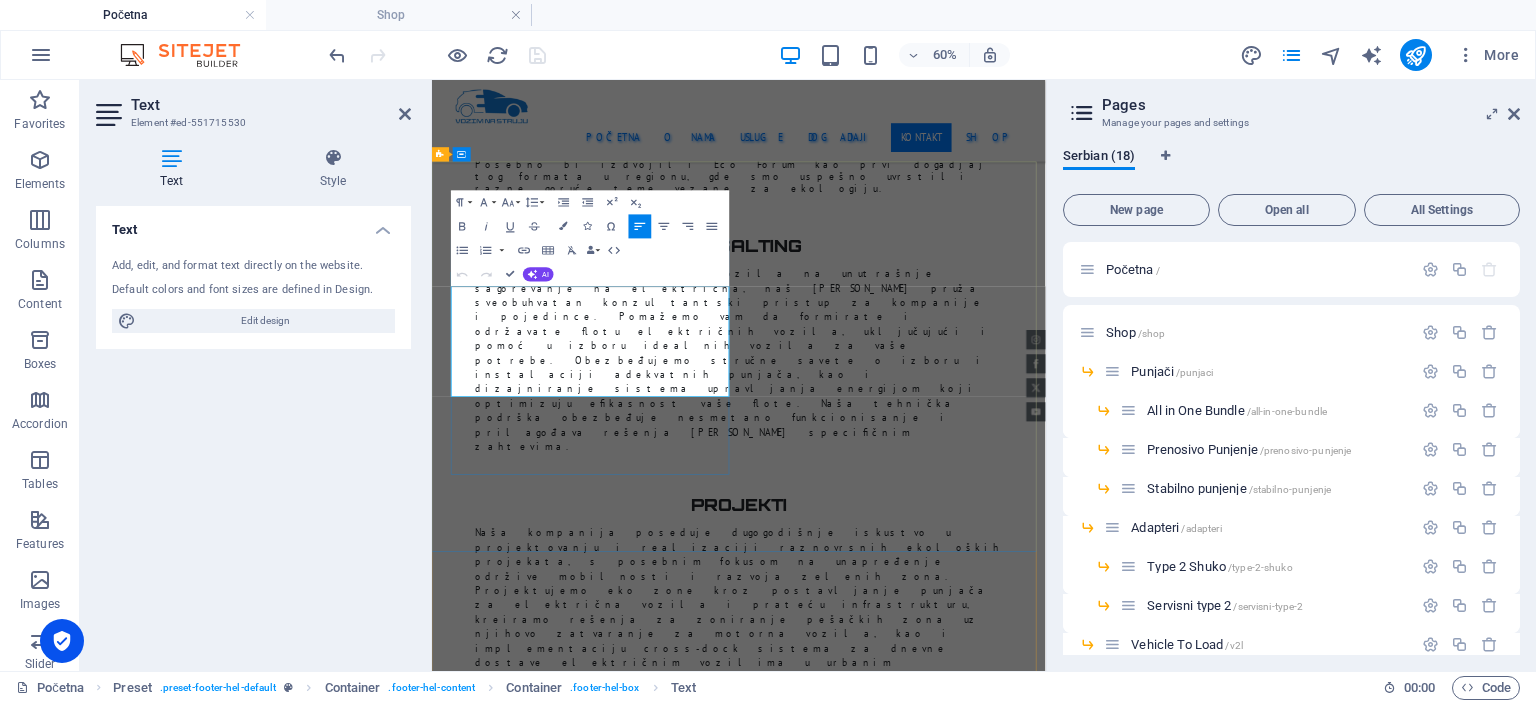 click on "+381 65 8447 013" at bounding box center (554, 11032) 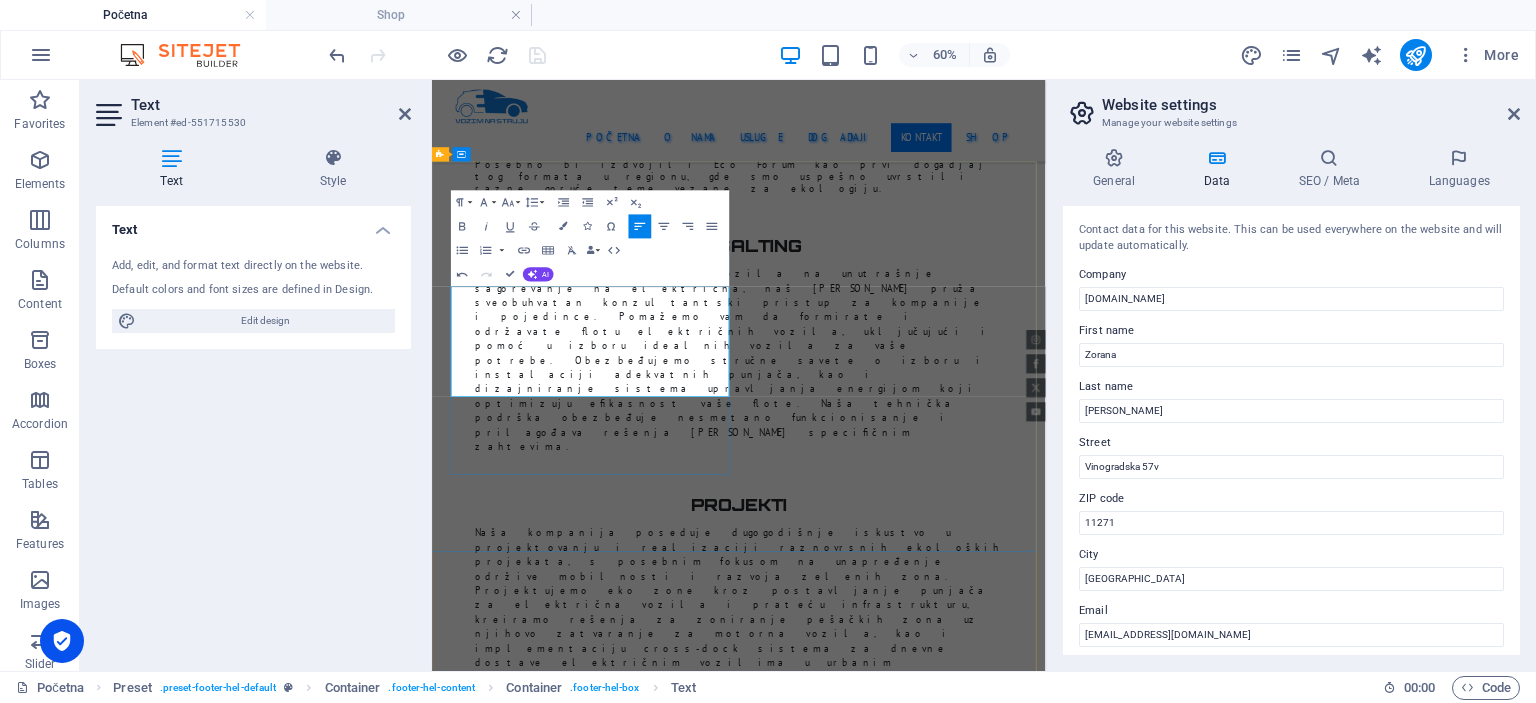 type 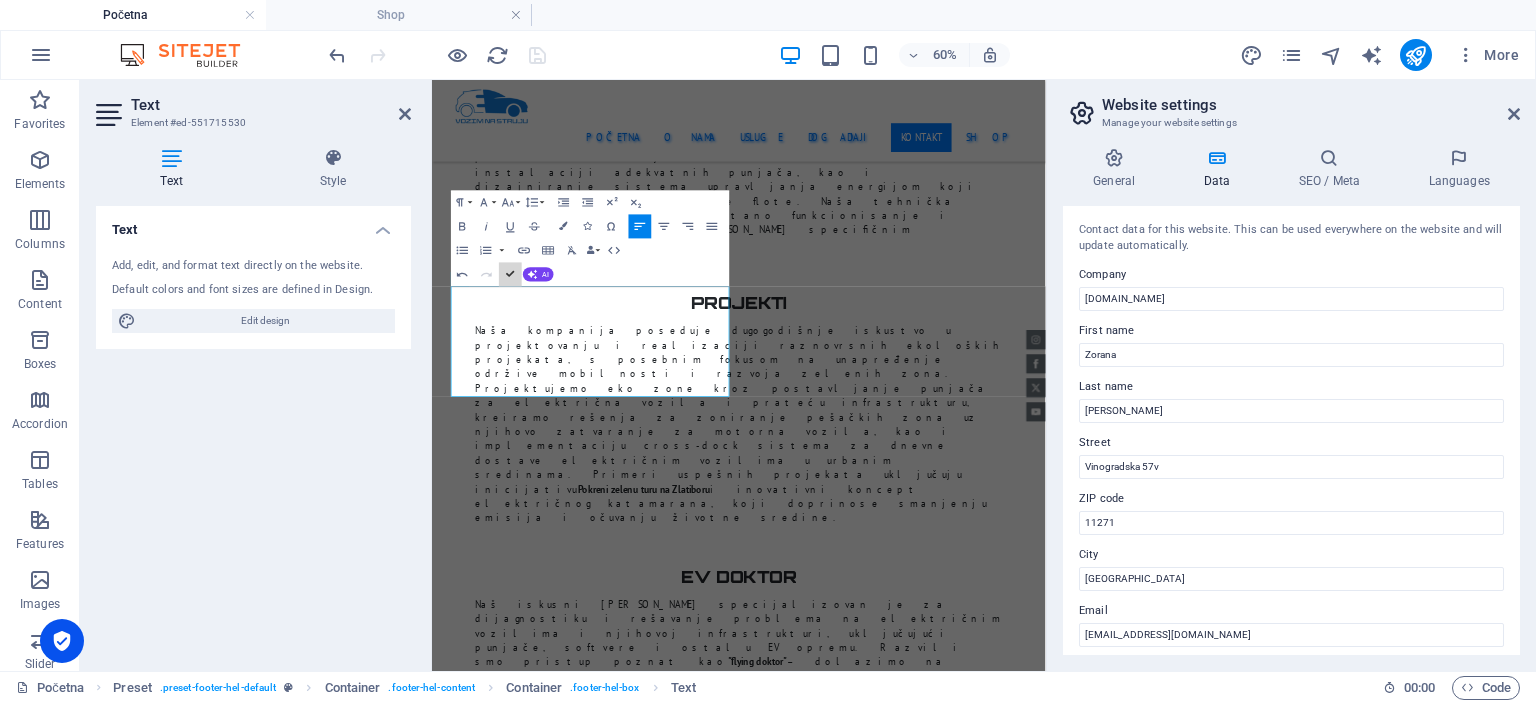 scroll, scrollTop: 4484, scrollLeft: 0, axis: vertical 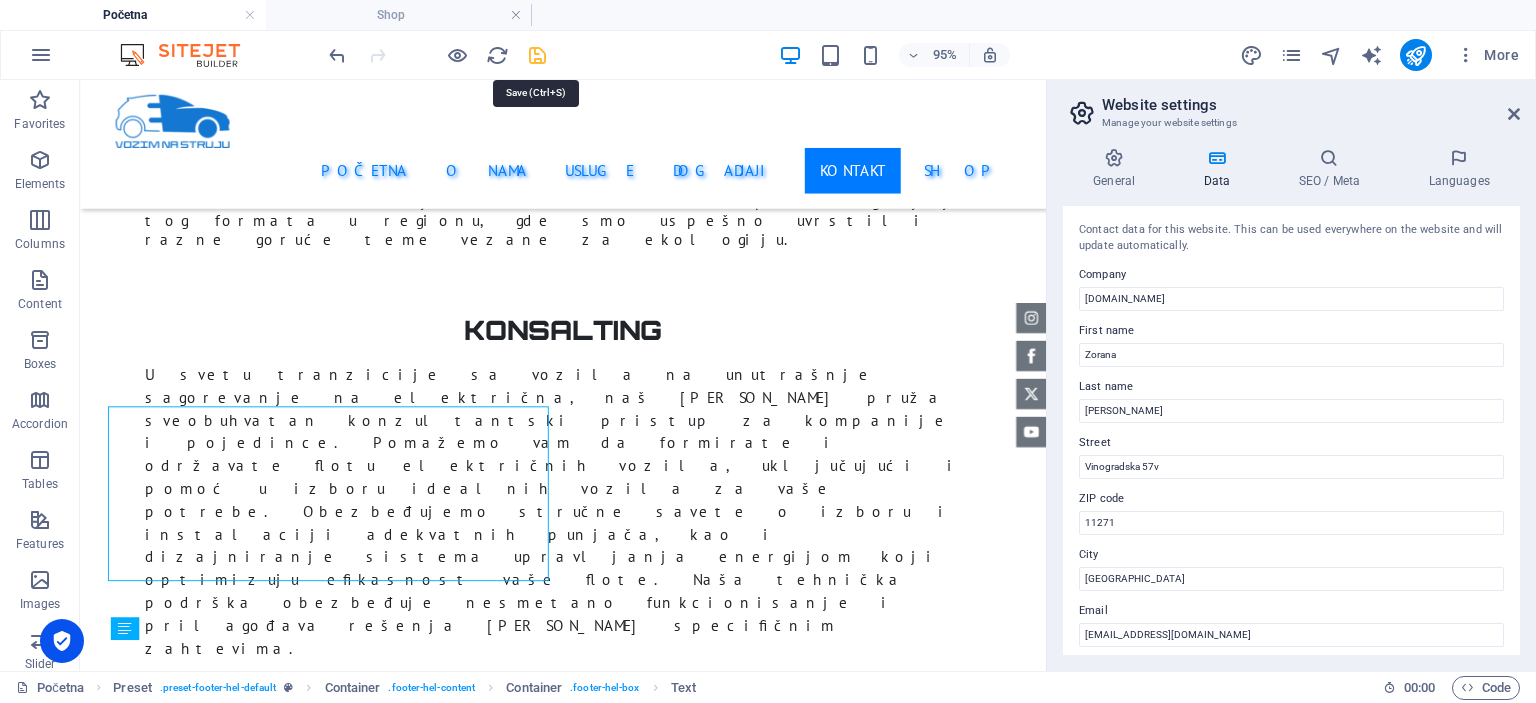 click at bounding box center (537, 55) 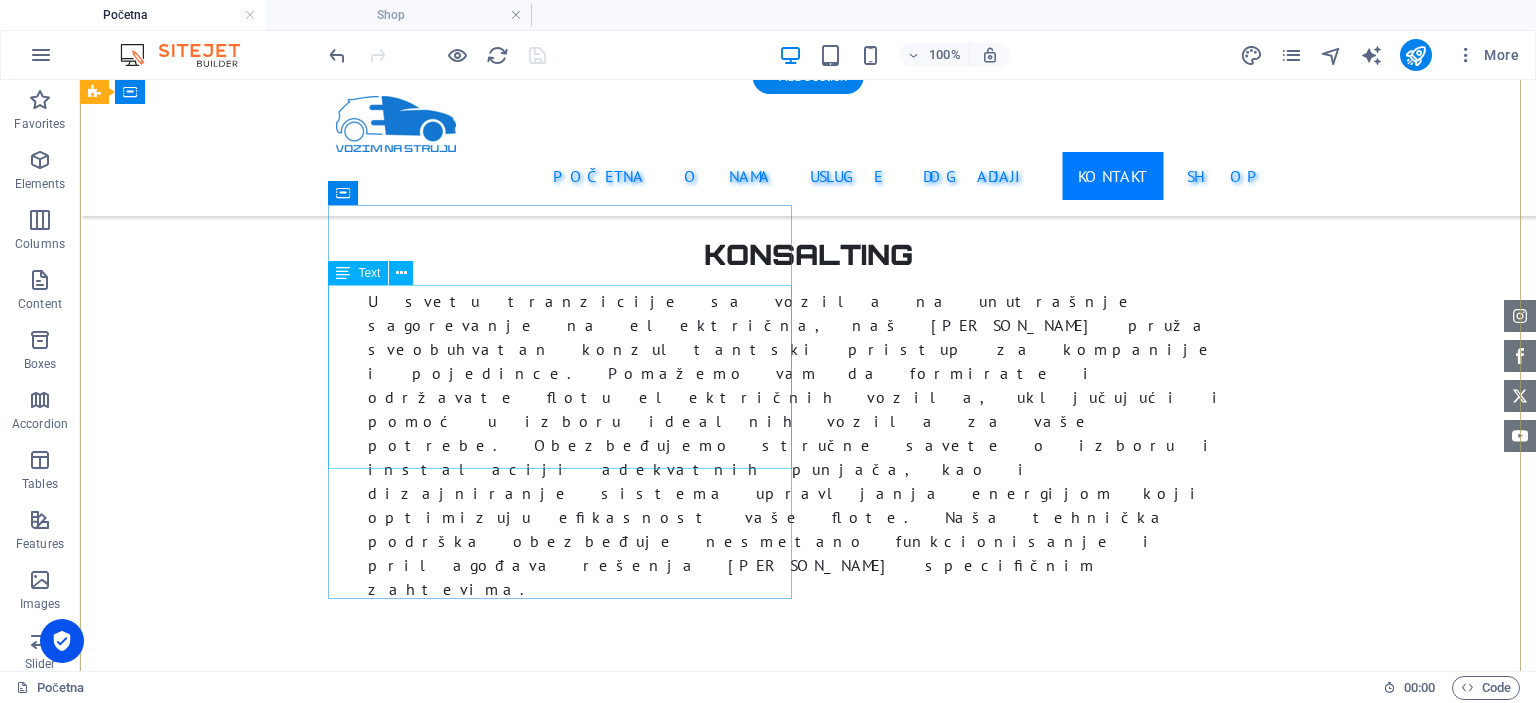 scroll, scrollTop: 4478, scrollLeft: 0, axis: vertical 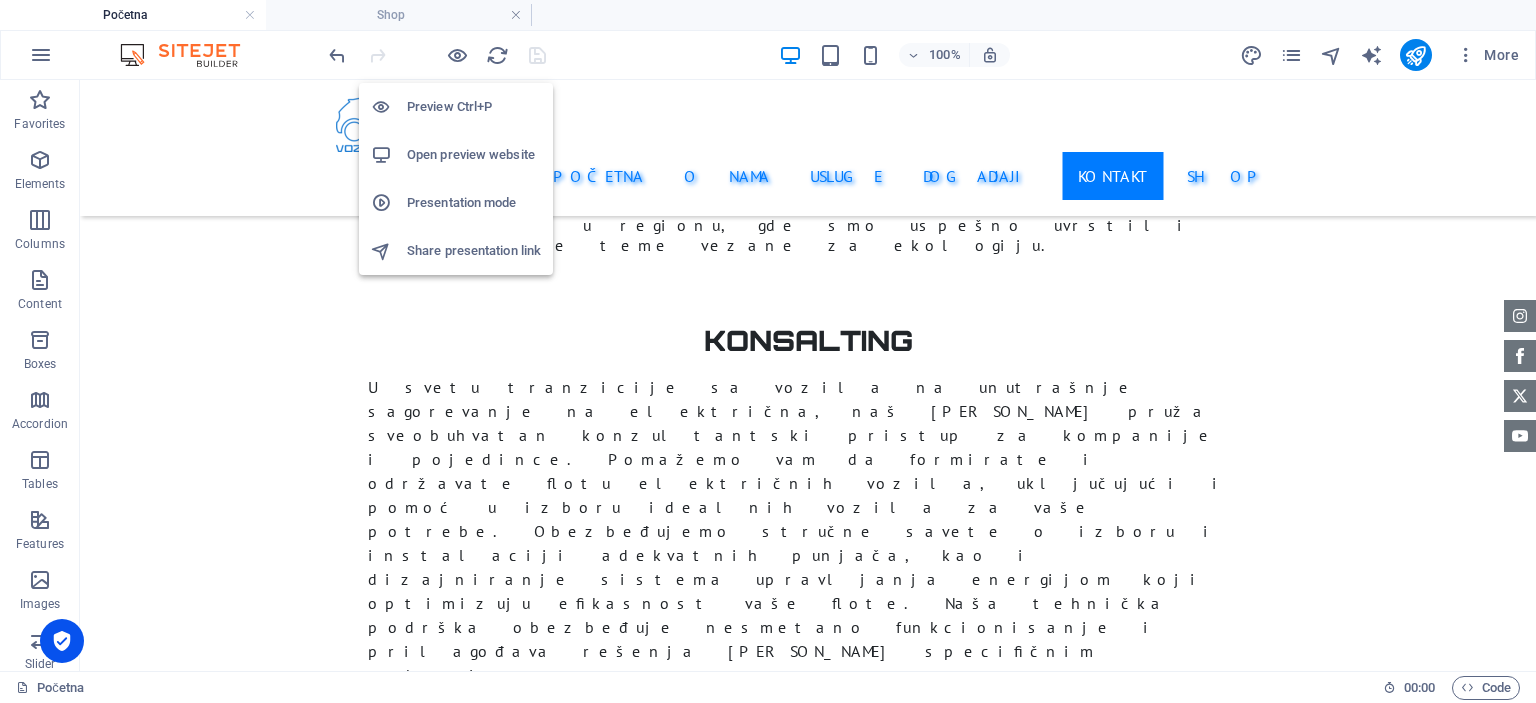 click on "Open preview website" at bounding box center [474, 155] 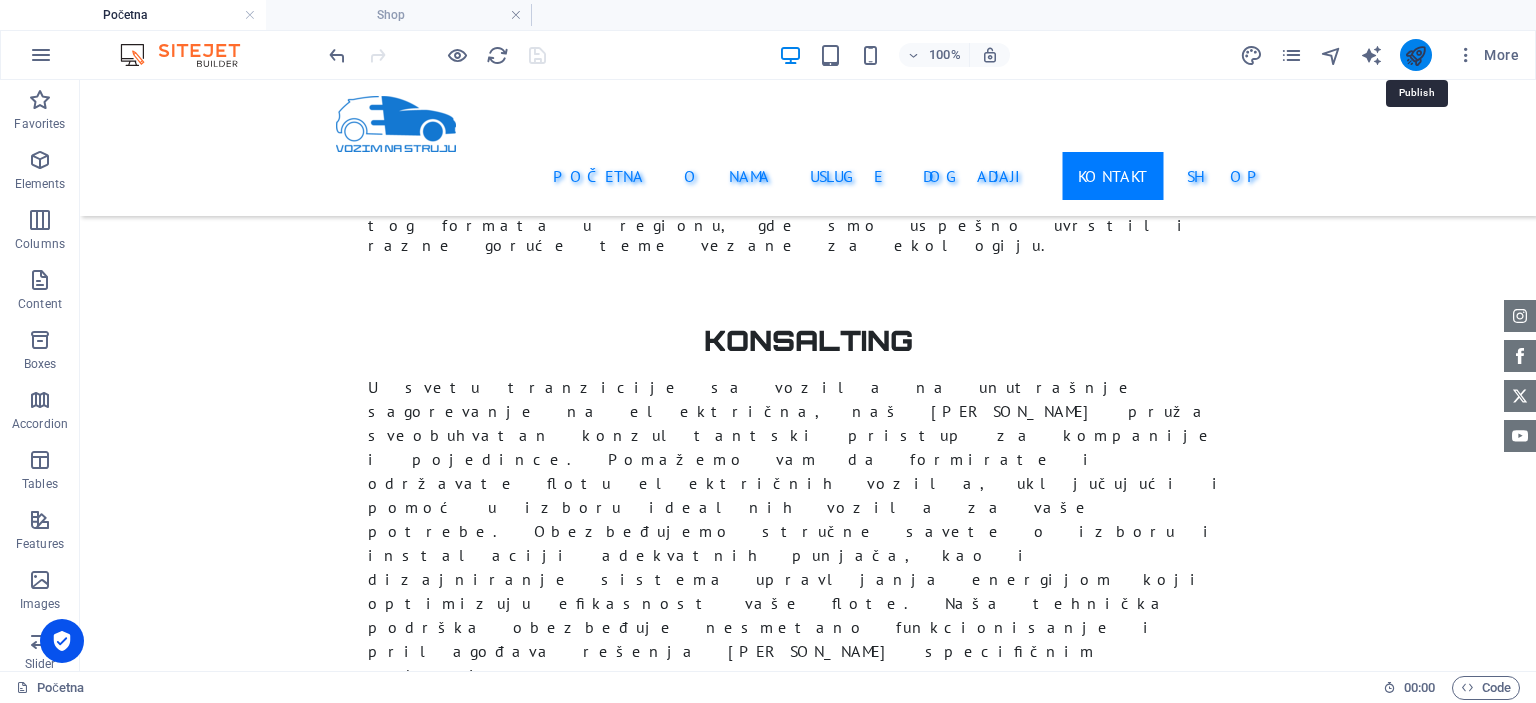 click at bounding box center (1415, 55) 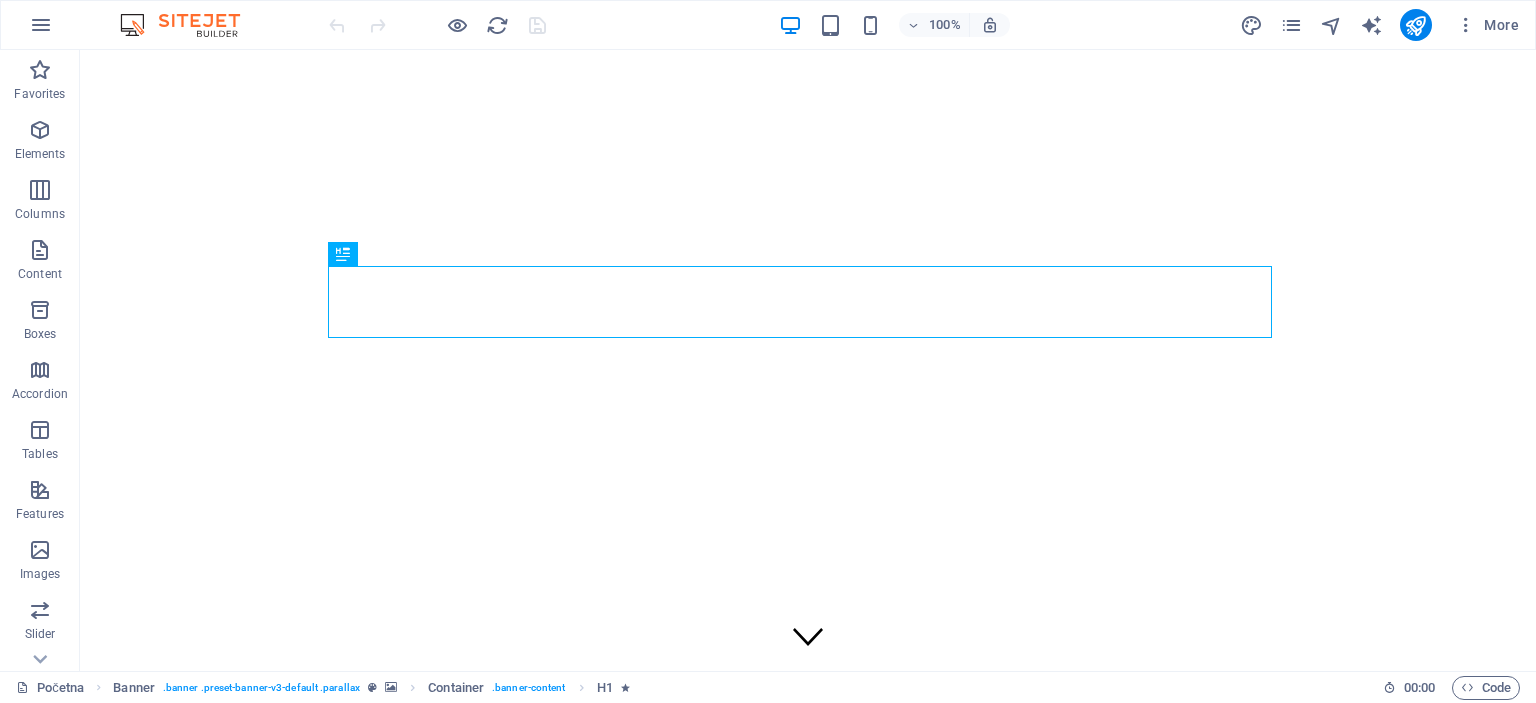scroll, scrollTop: 0, scrollLeft: 0, axis: both 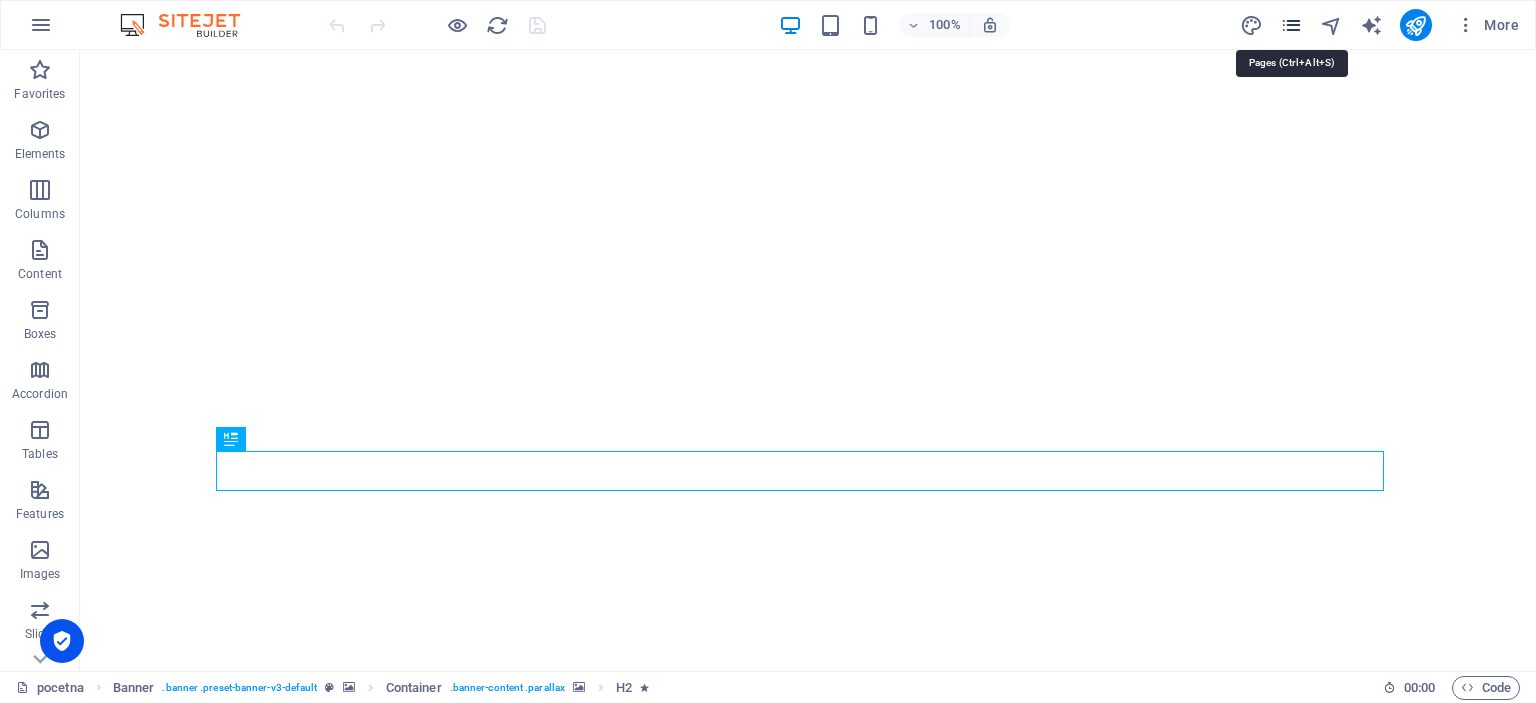 click at bounding box center (1291, 25) 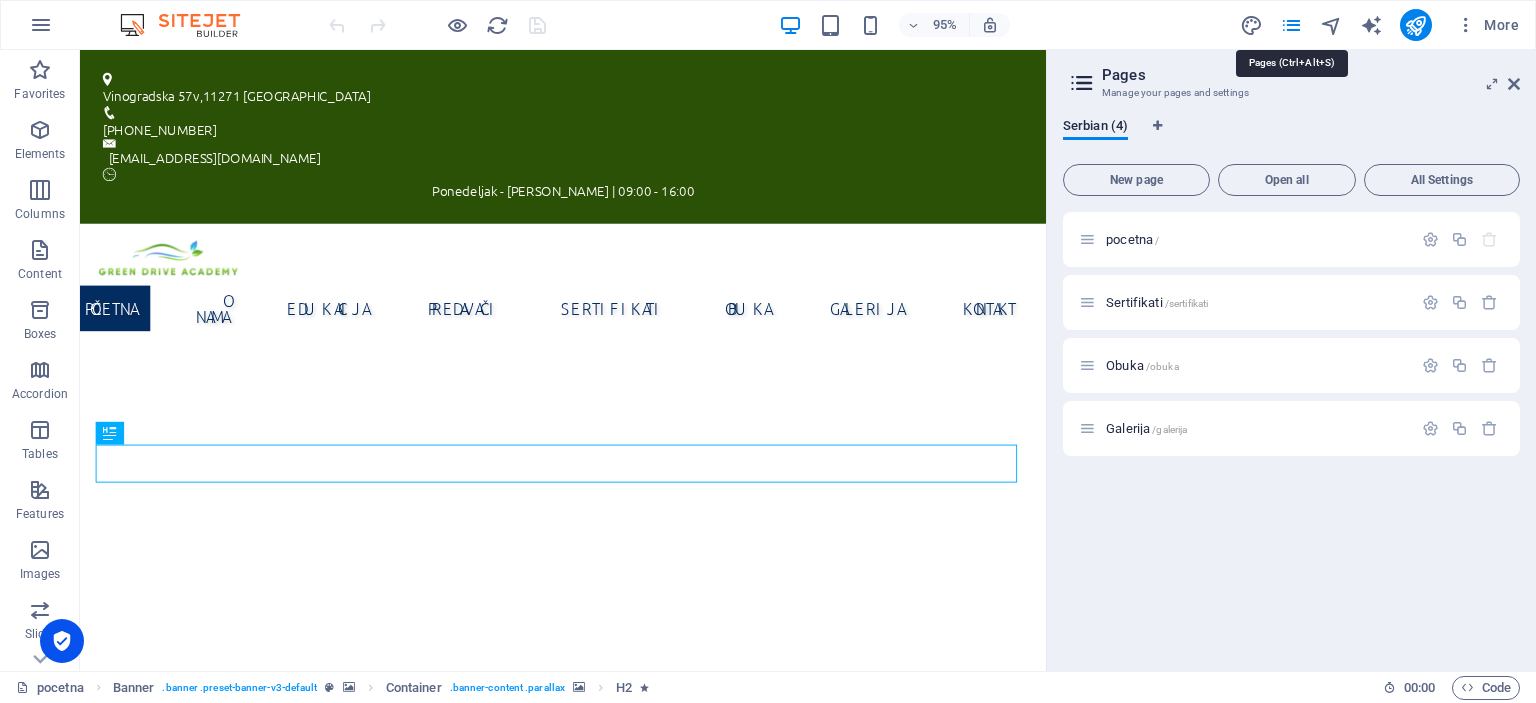 scroll, scrollTop: 0, scrollLeft: 0, axis: both 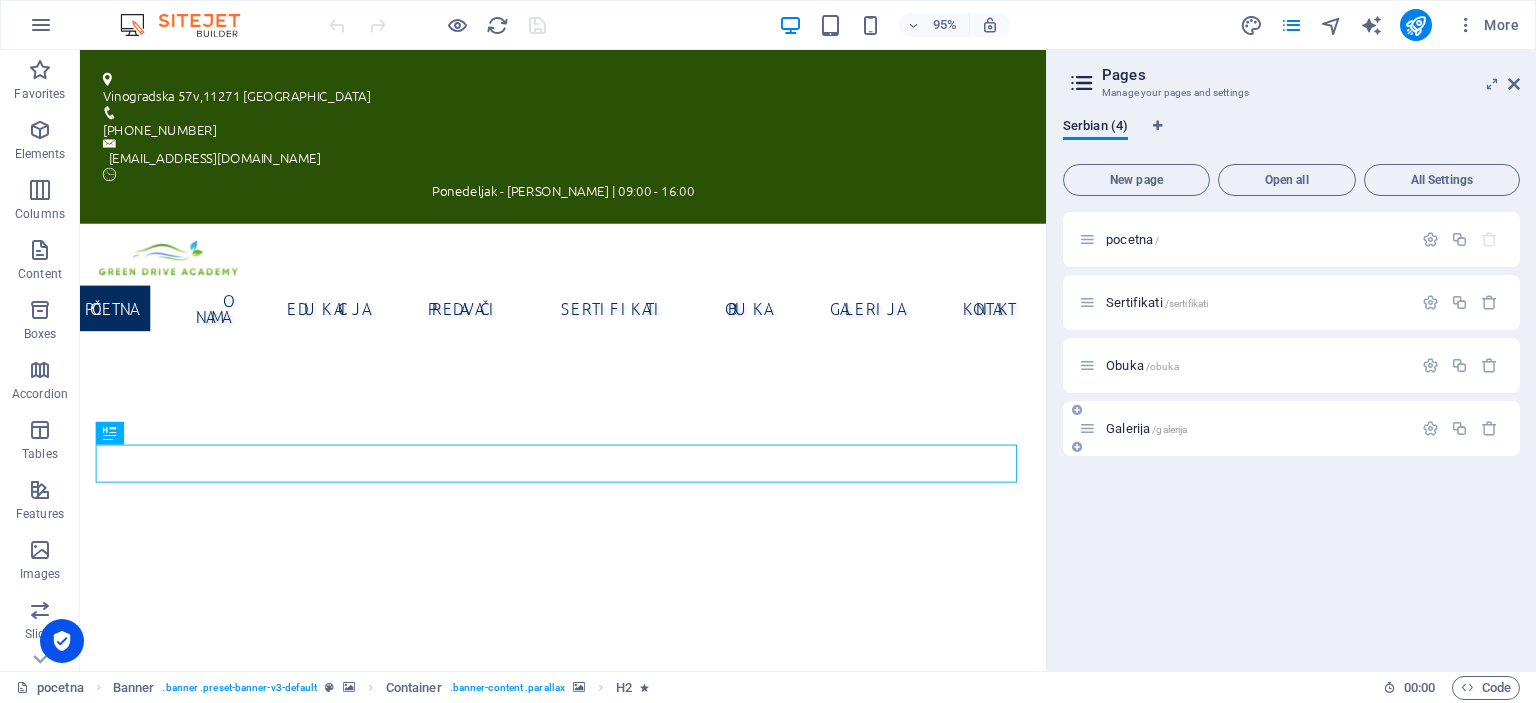 click at bounding box center (1087, 428) 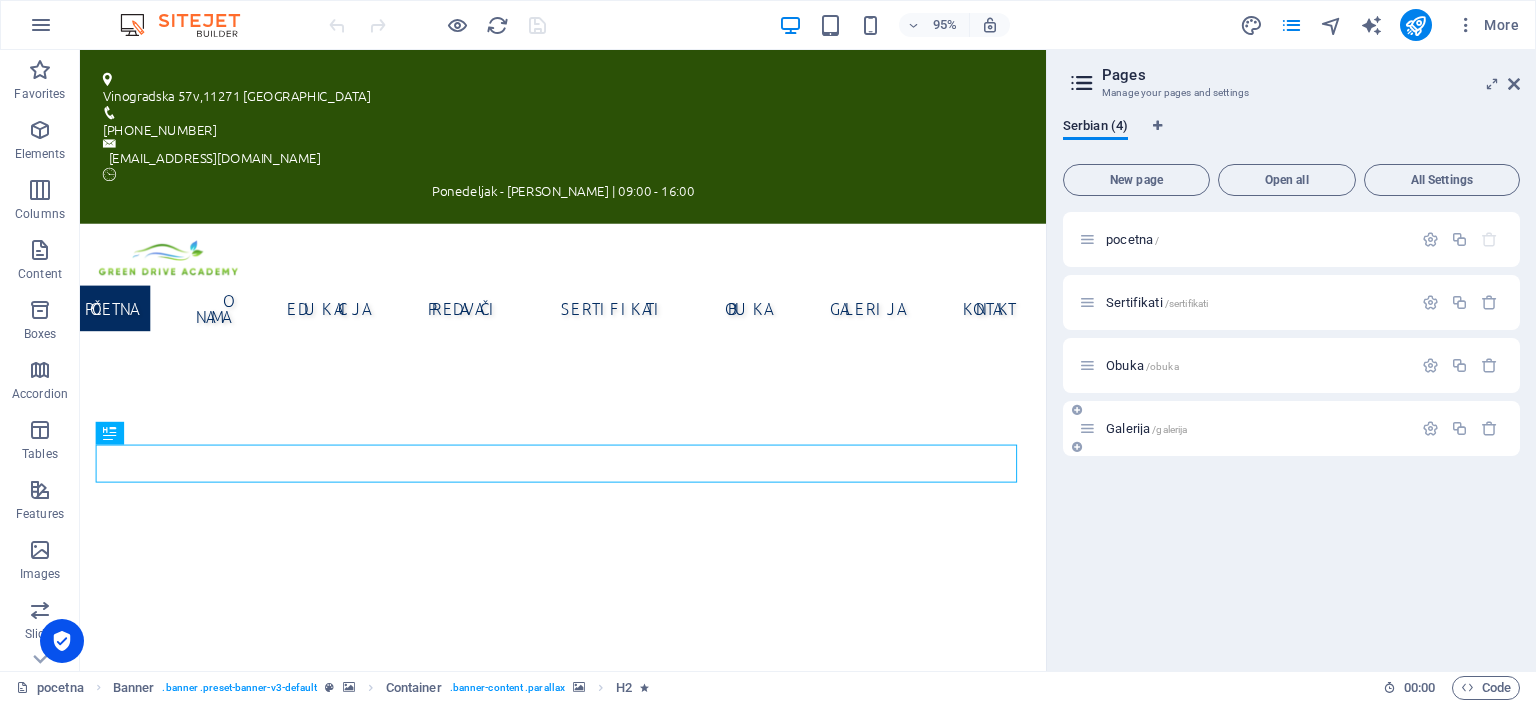 click at bounding box center (1087, 428) 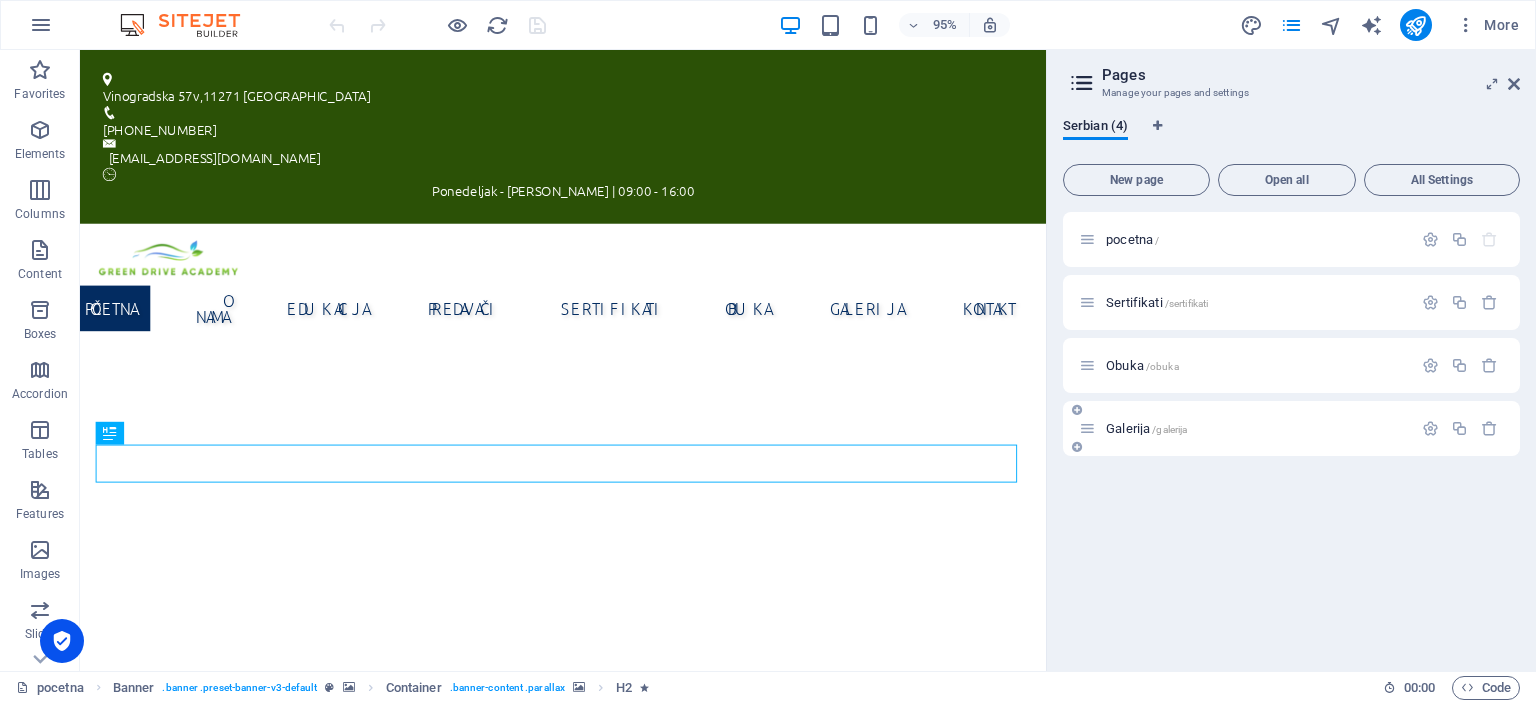 click on "/galerija" at bounding box center [1169, 429] 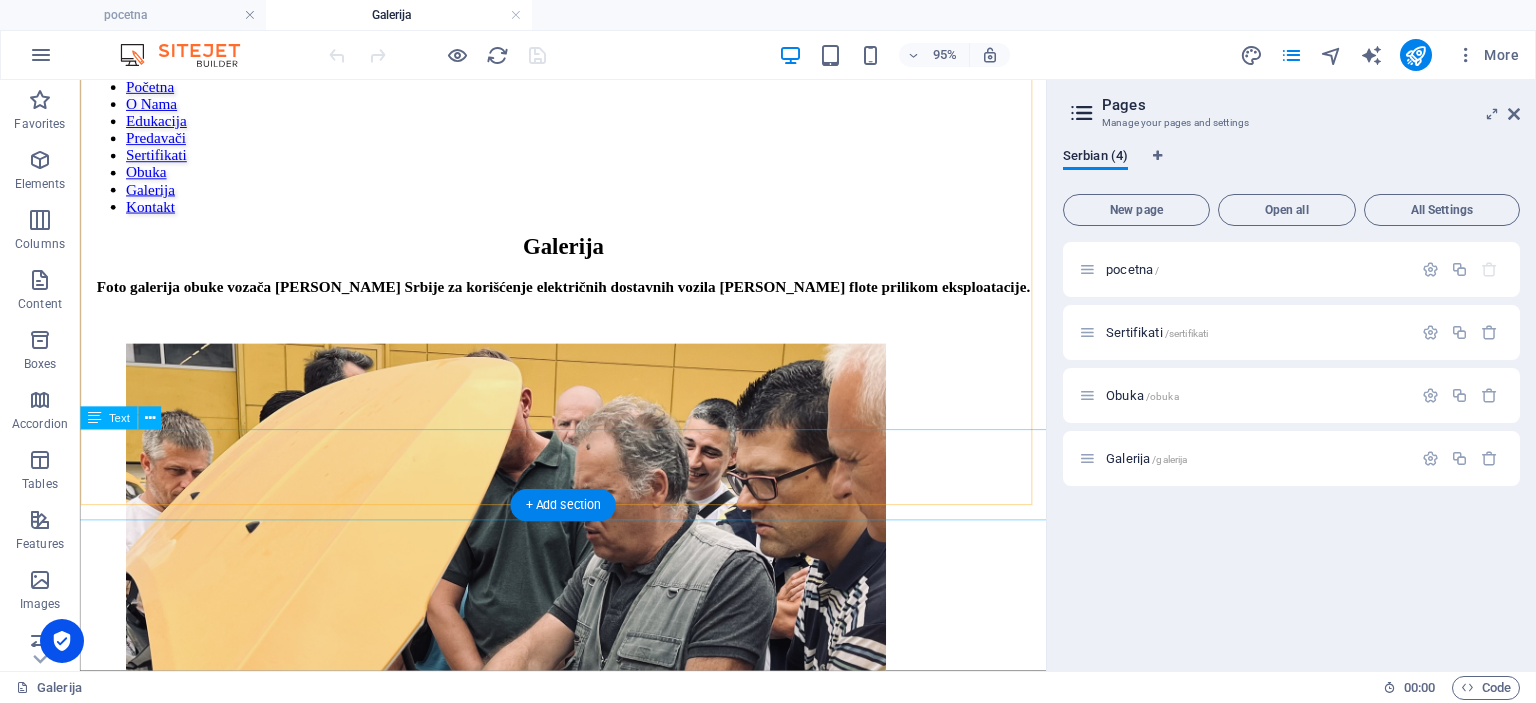 scroll, scrollTop: 1582, scrollLeft: 0, axis: vertical 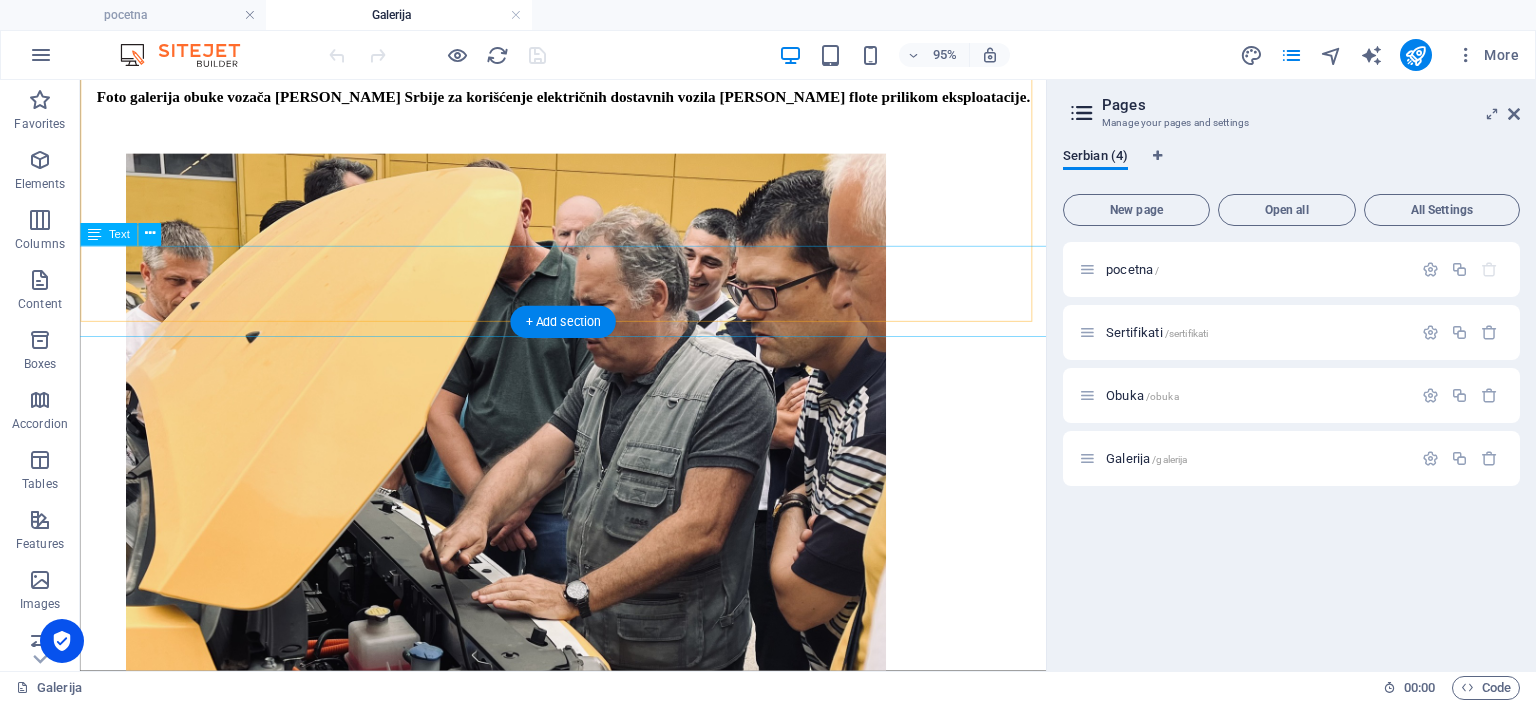 click on "Foto galerija sa obuke za veštake Generali osiguranja na proceni šteta na električnim i hibridnim vozilima" at bounding box center (588, 7694) 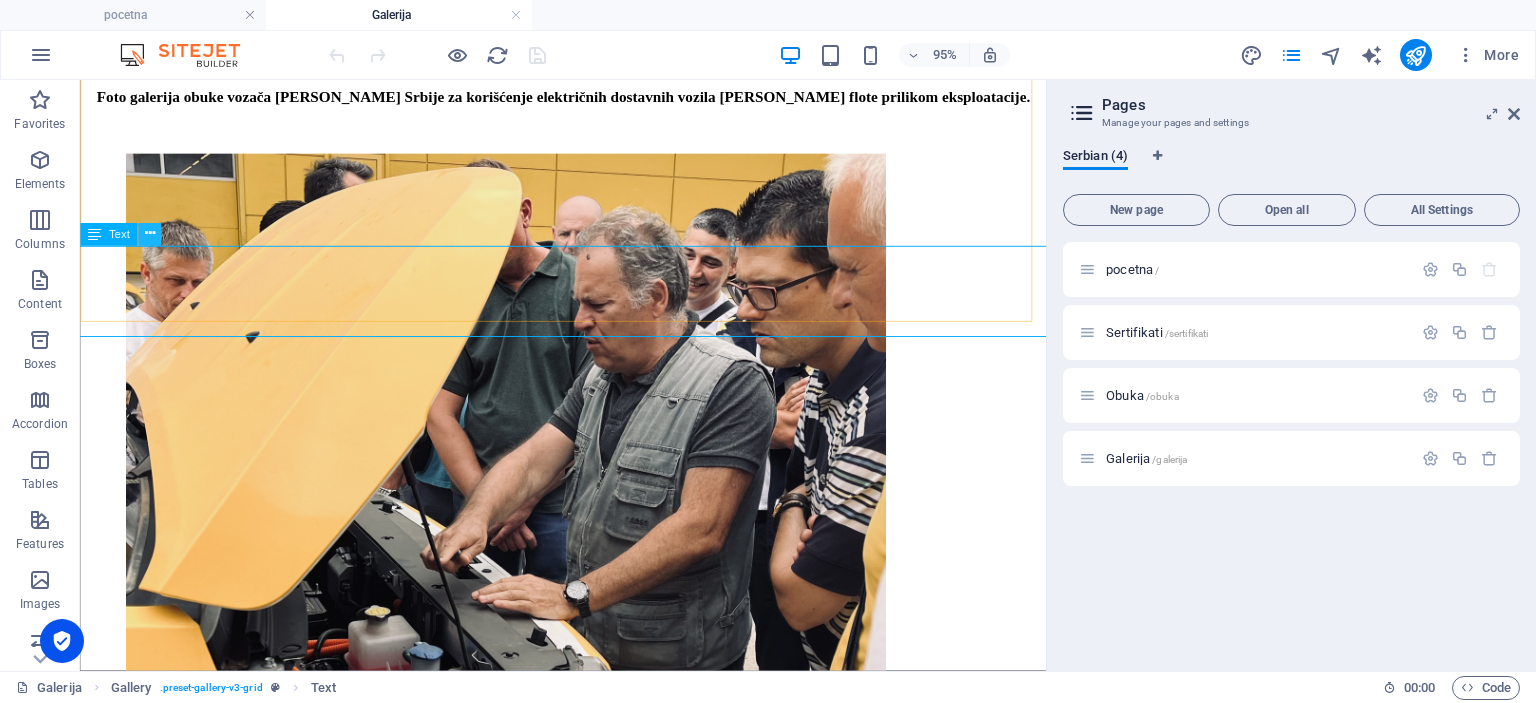 click at bounding box center (149, 235) 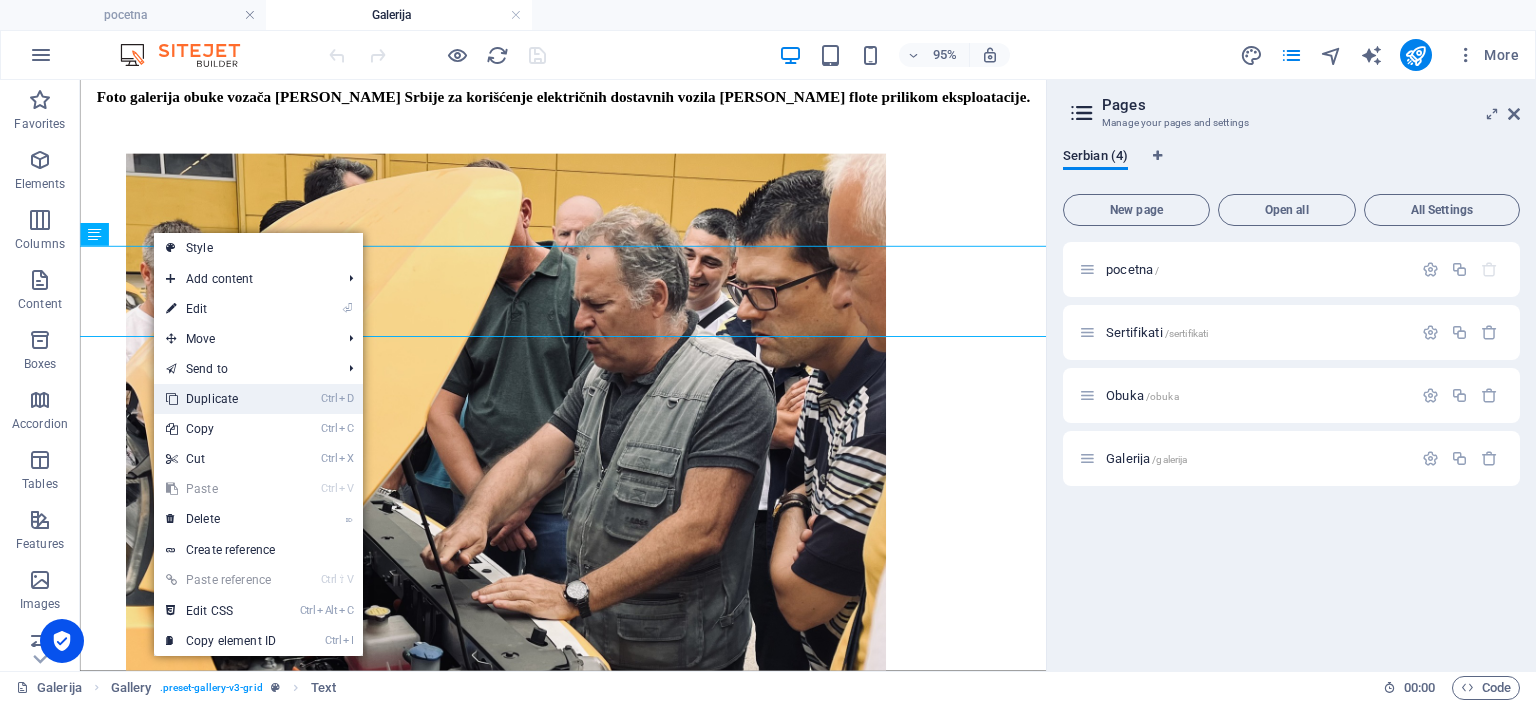 click on "Ctrl D  Duplicate" at bounding box center (221, 399) 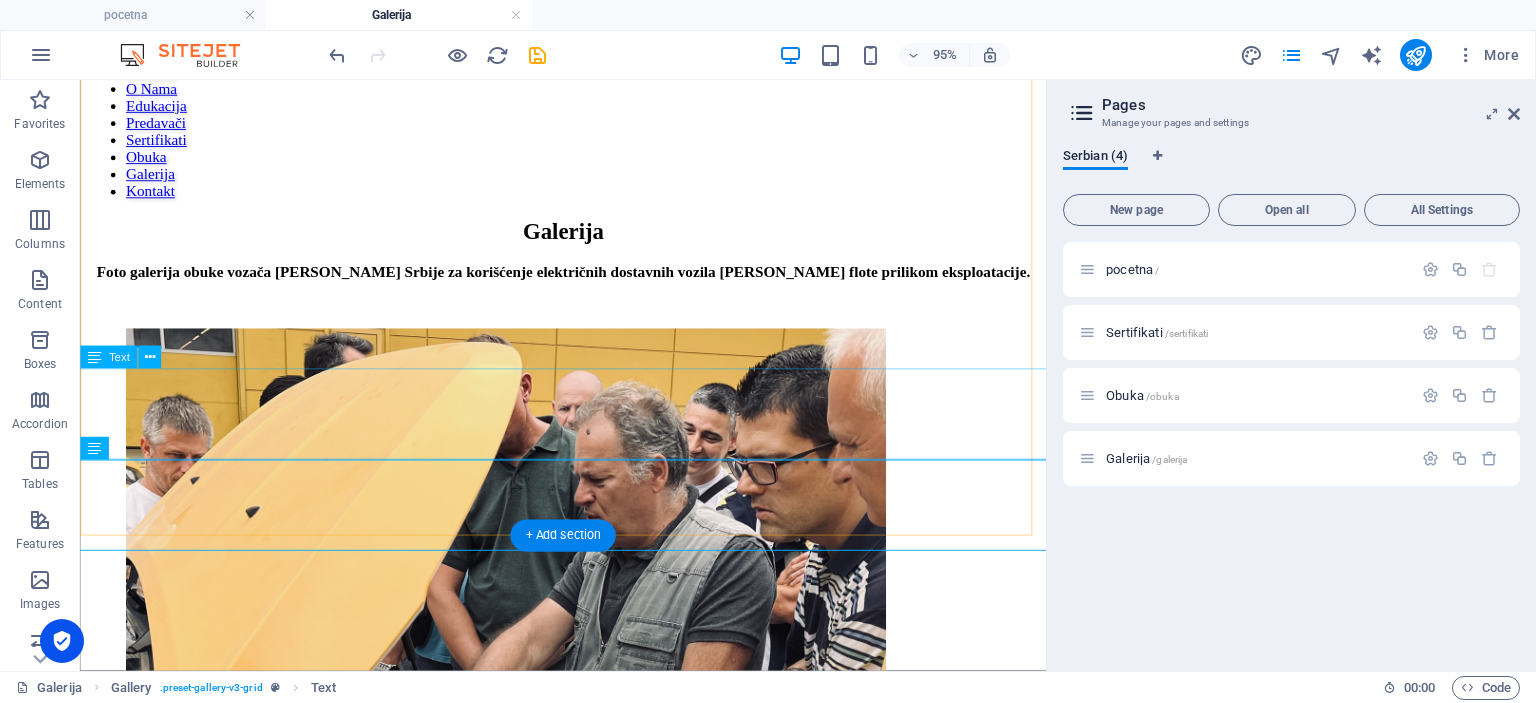scroll, scrollTop: 1578, scrollLeft: 0, axis: vertical 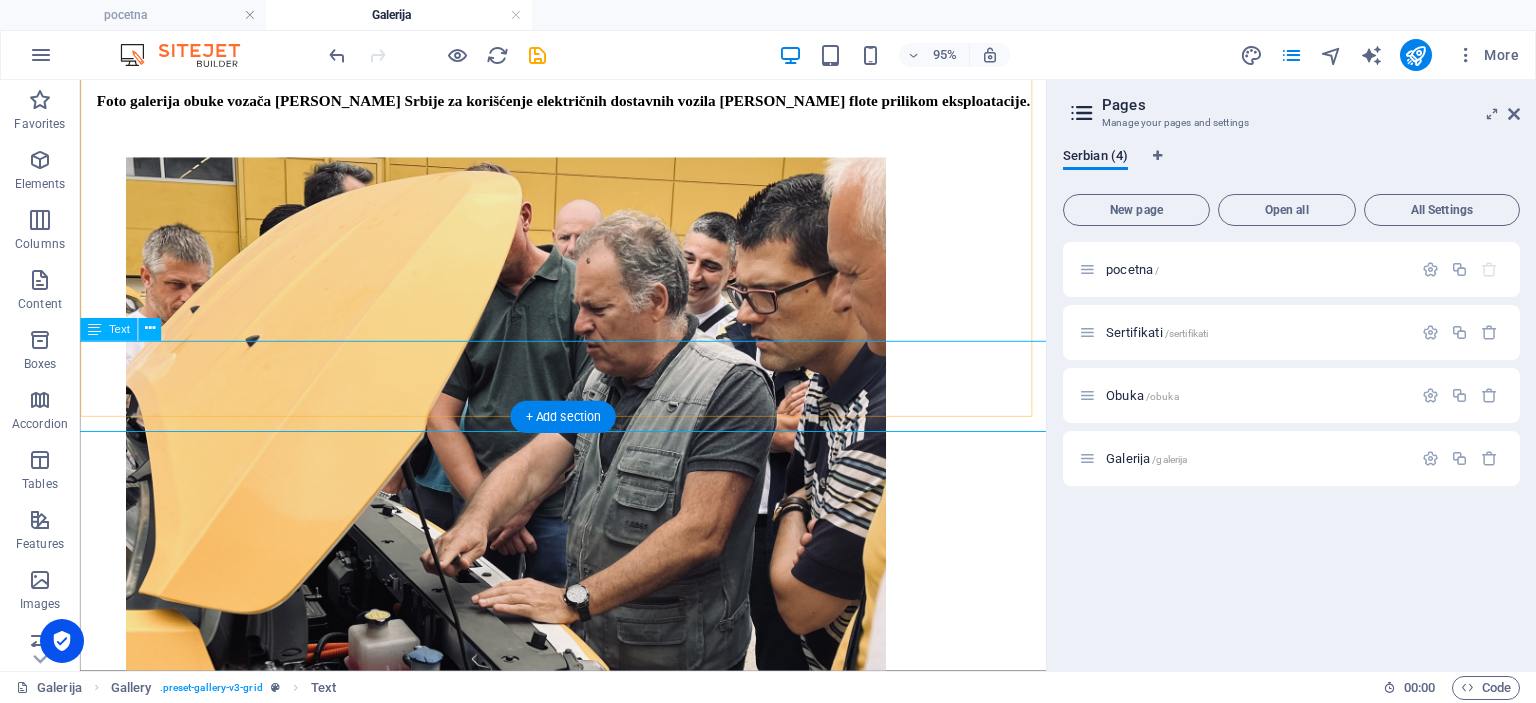 click on "Foto galerija sa obuke za veštake Generali osiguranja na proceni šteta na električnim i hibridnim vozilima" at bounding box center [588, 7834] 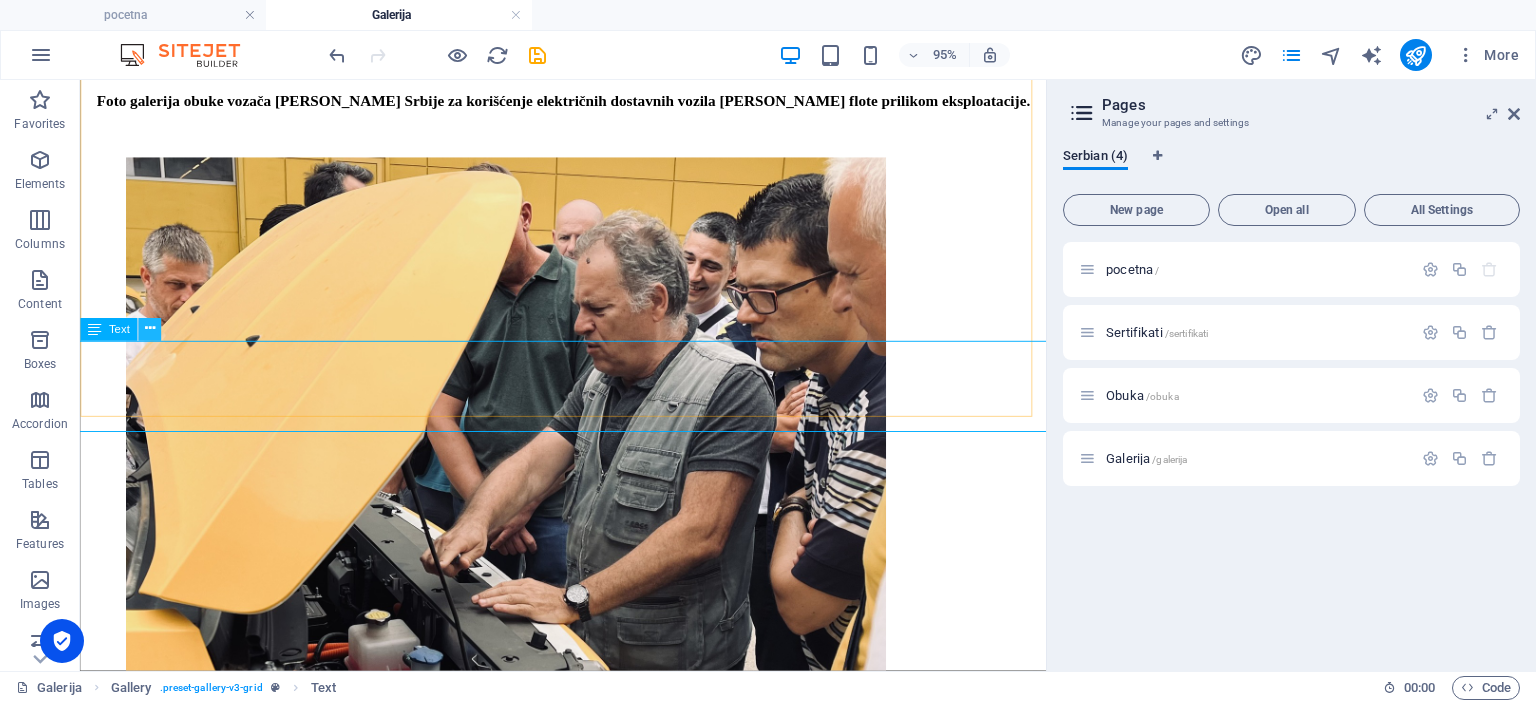 click at bounding box center (149, 330) 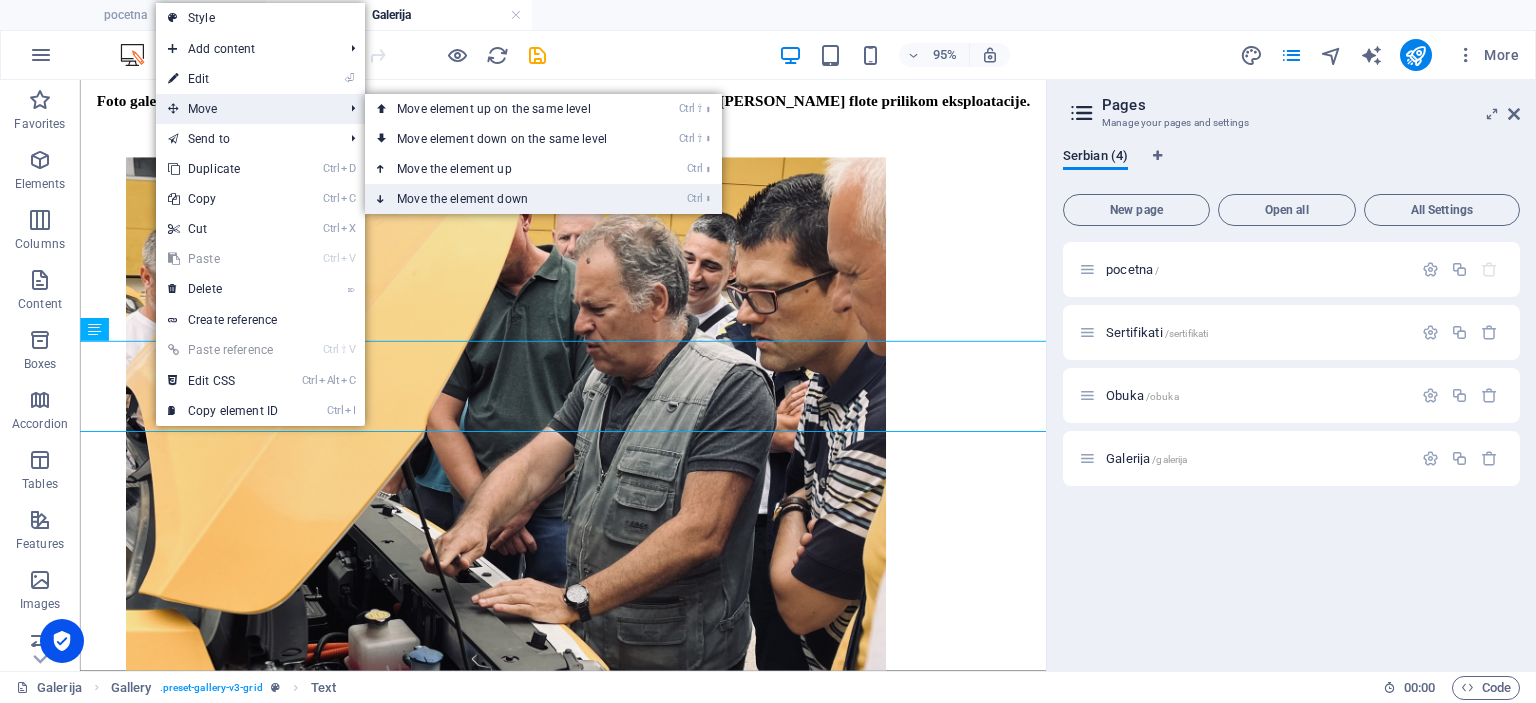 click on "Ctrl ⬇  Move the element down" at bounding box center [506, 199] 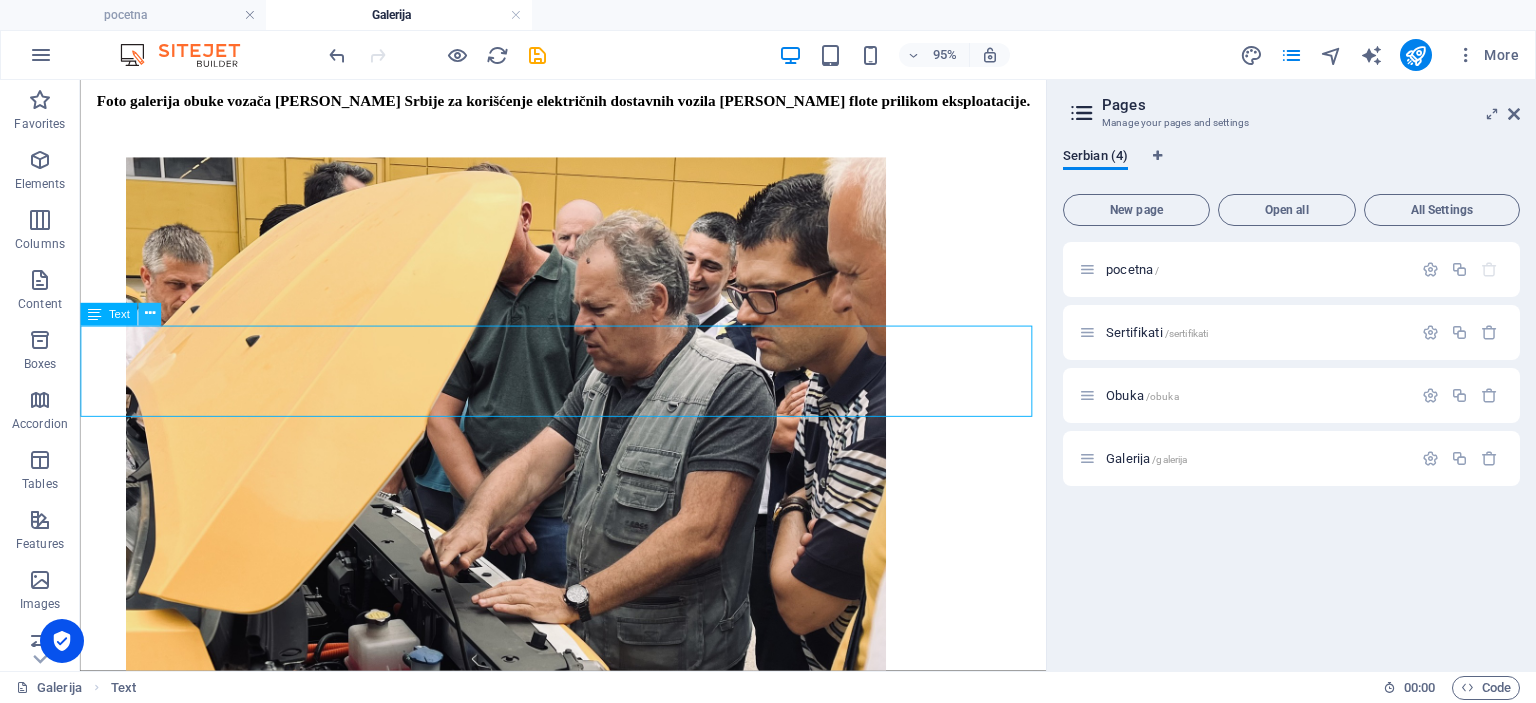 click at bounding box center (149, 314) 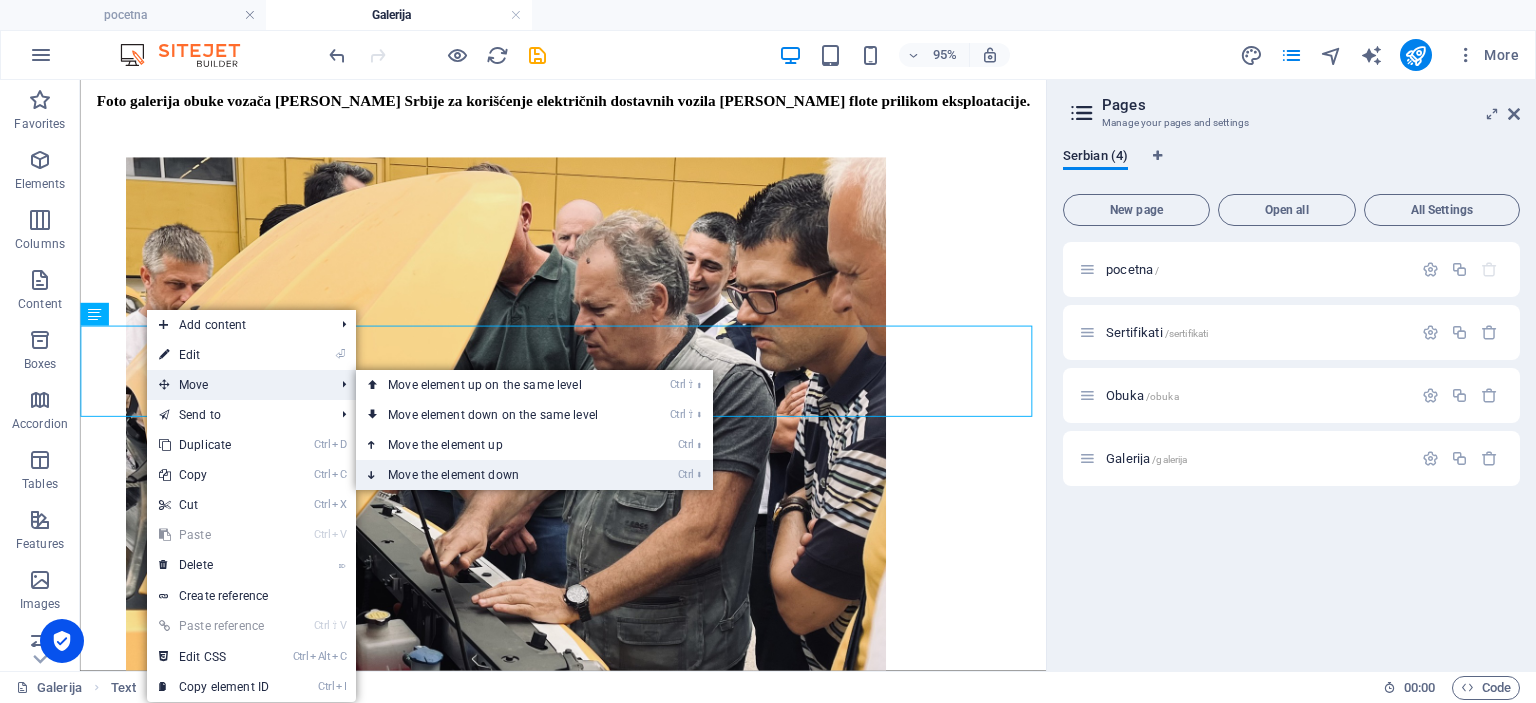 click on "Ctrl ⬇  Move the element down" at bounding box center (497, 475) 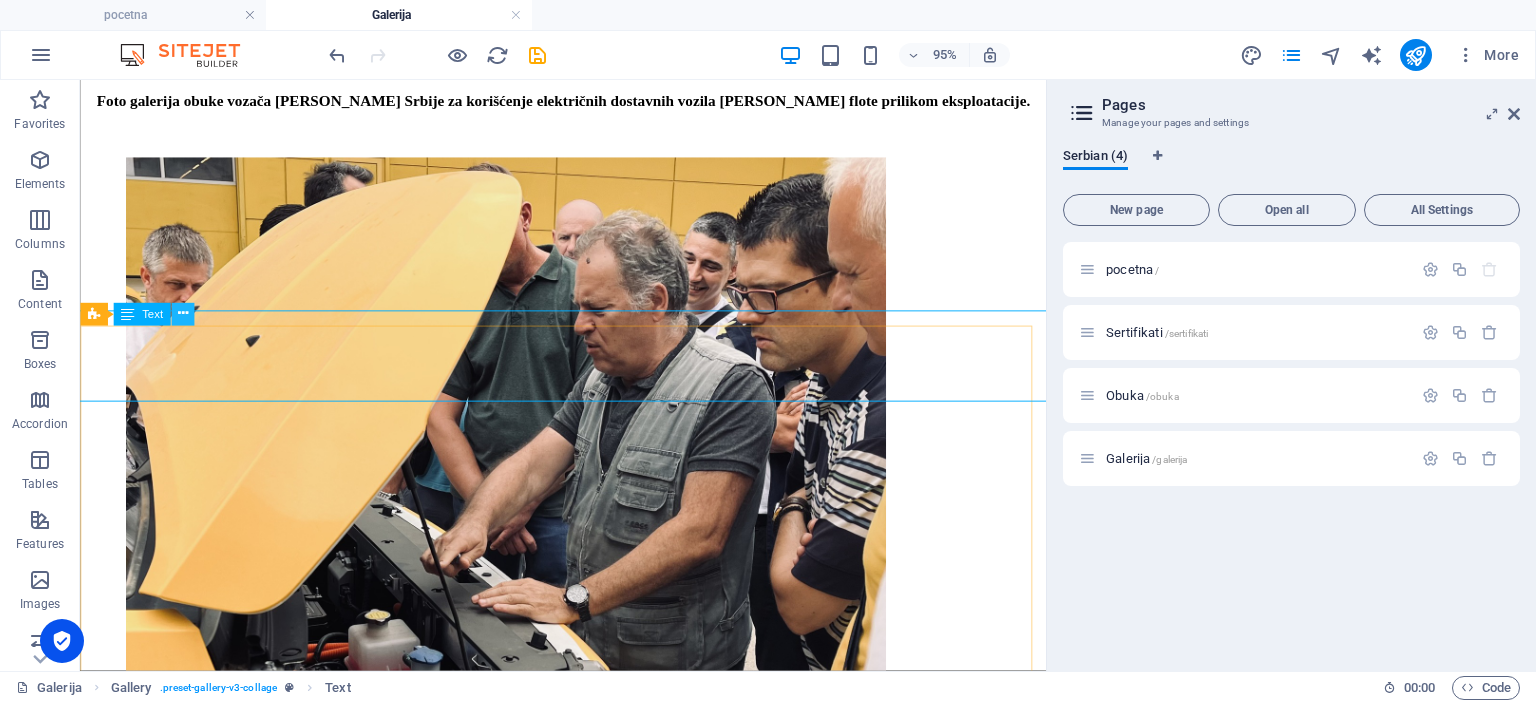 click at bounding box center [182, 314] 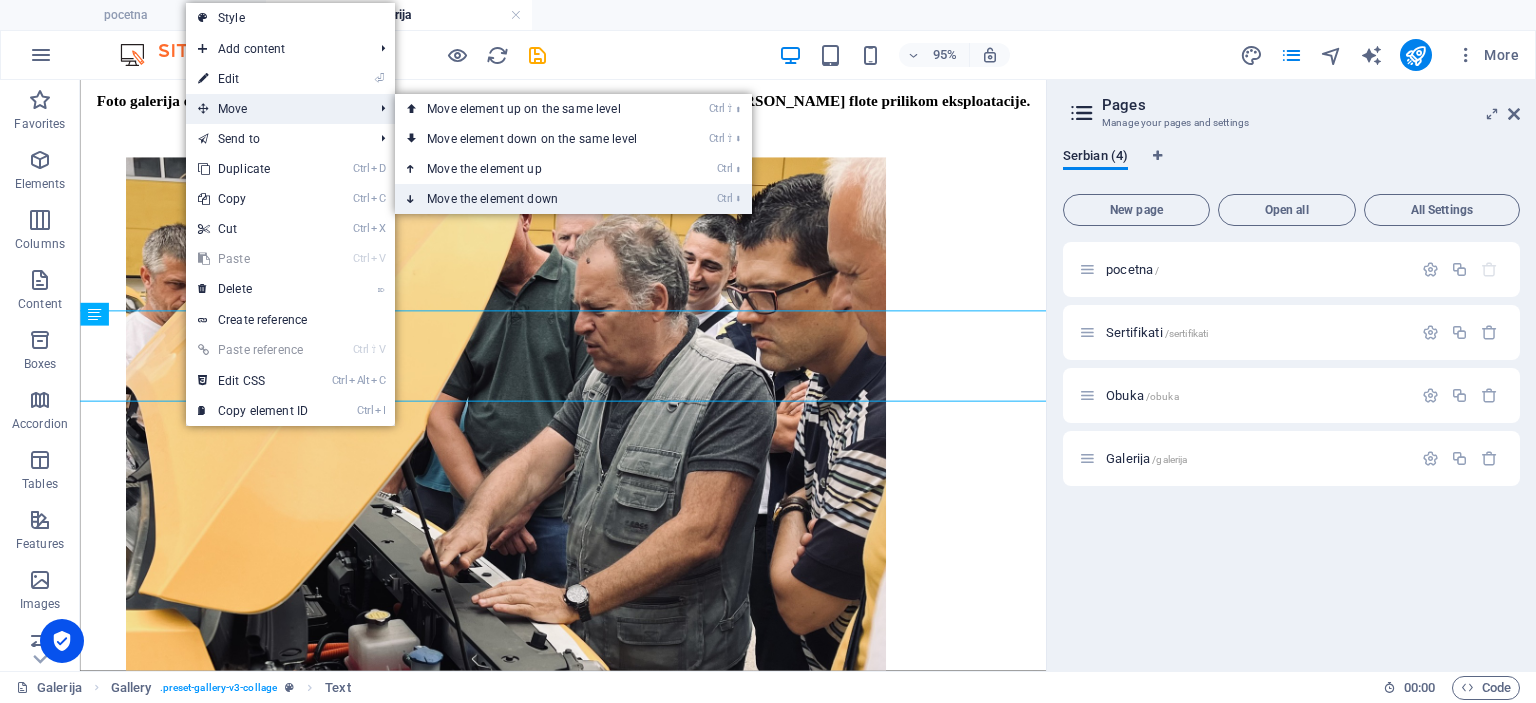 click on "Ctrl ⬇  Move the element down" at bounding box center (536, 199) 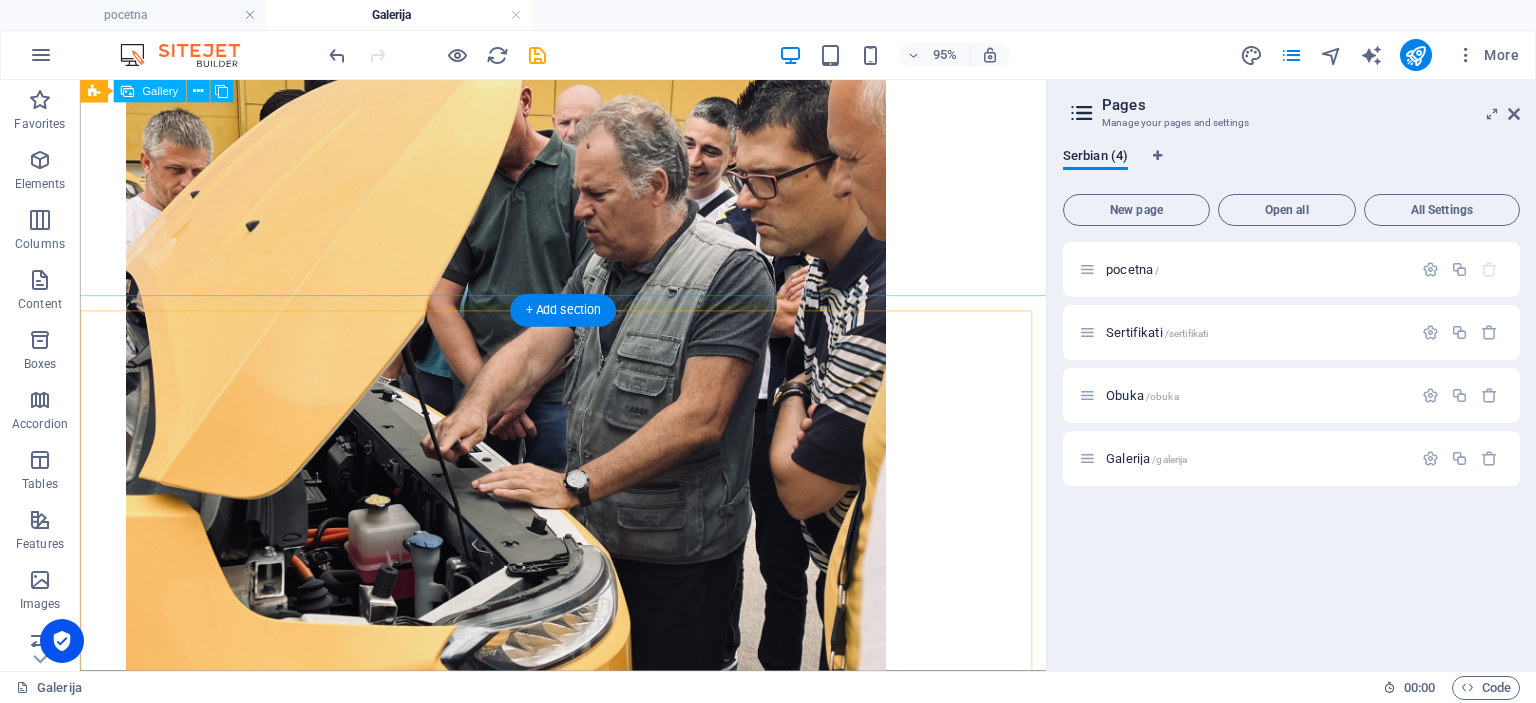 scroll, scrollTop: 1478, scrollLeft: 0, axis: vertical 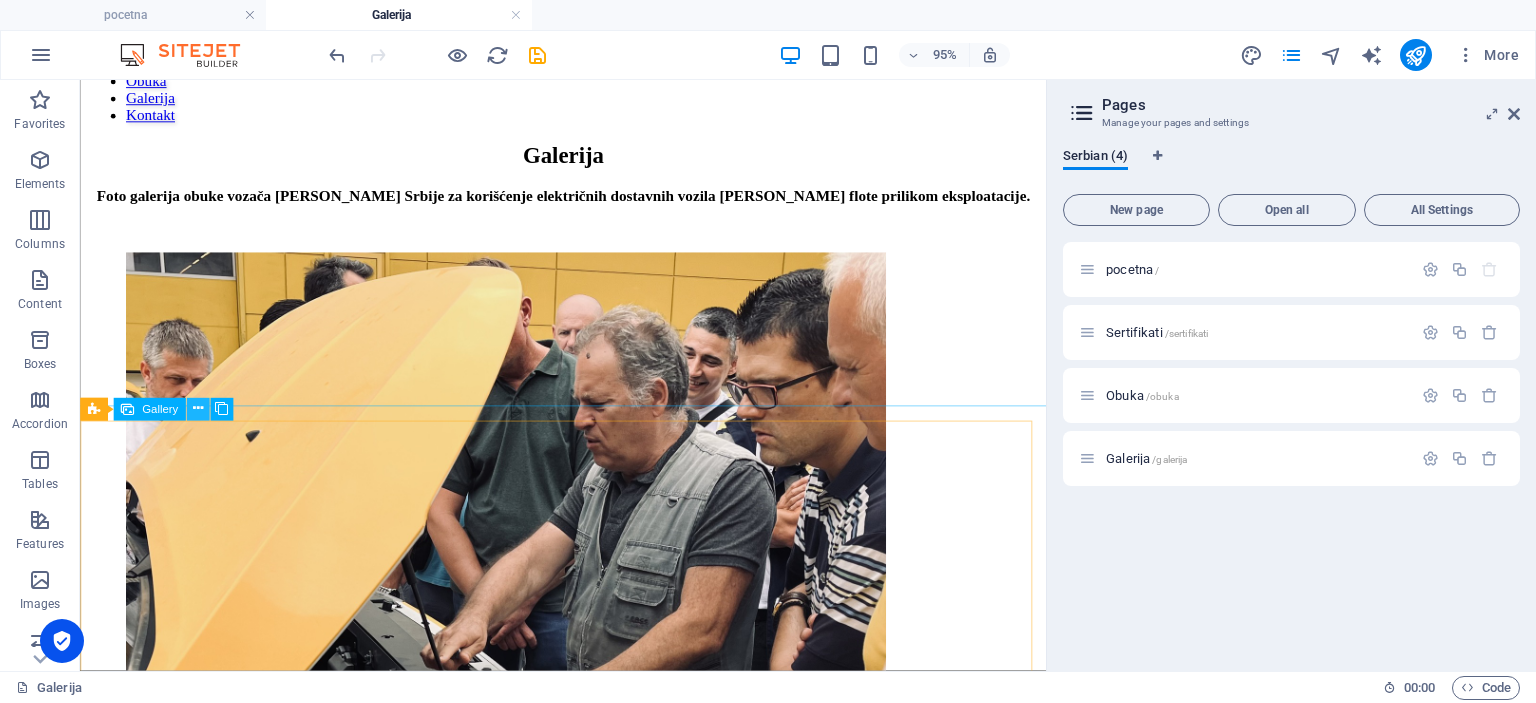 click at bounding box center [198, 409] 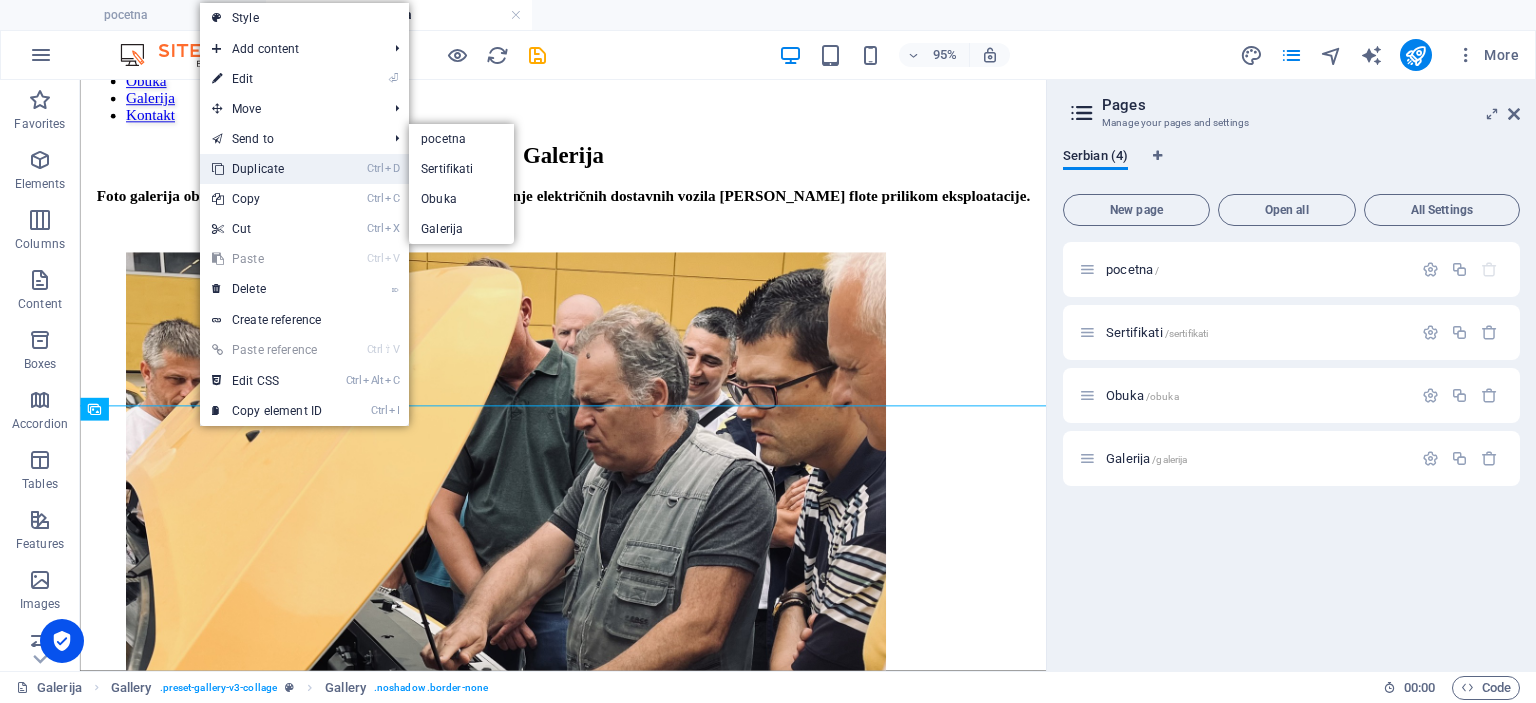 click on "Ctrl D  Duplicate" at bounding box center [267, 169] 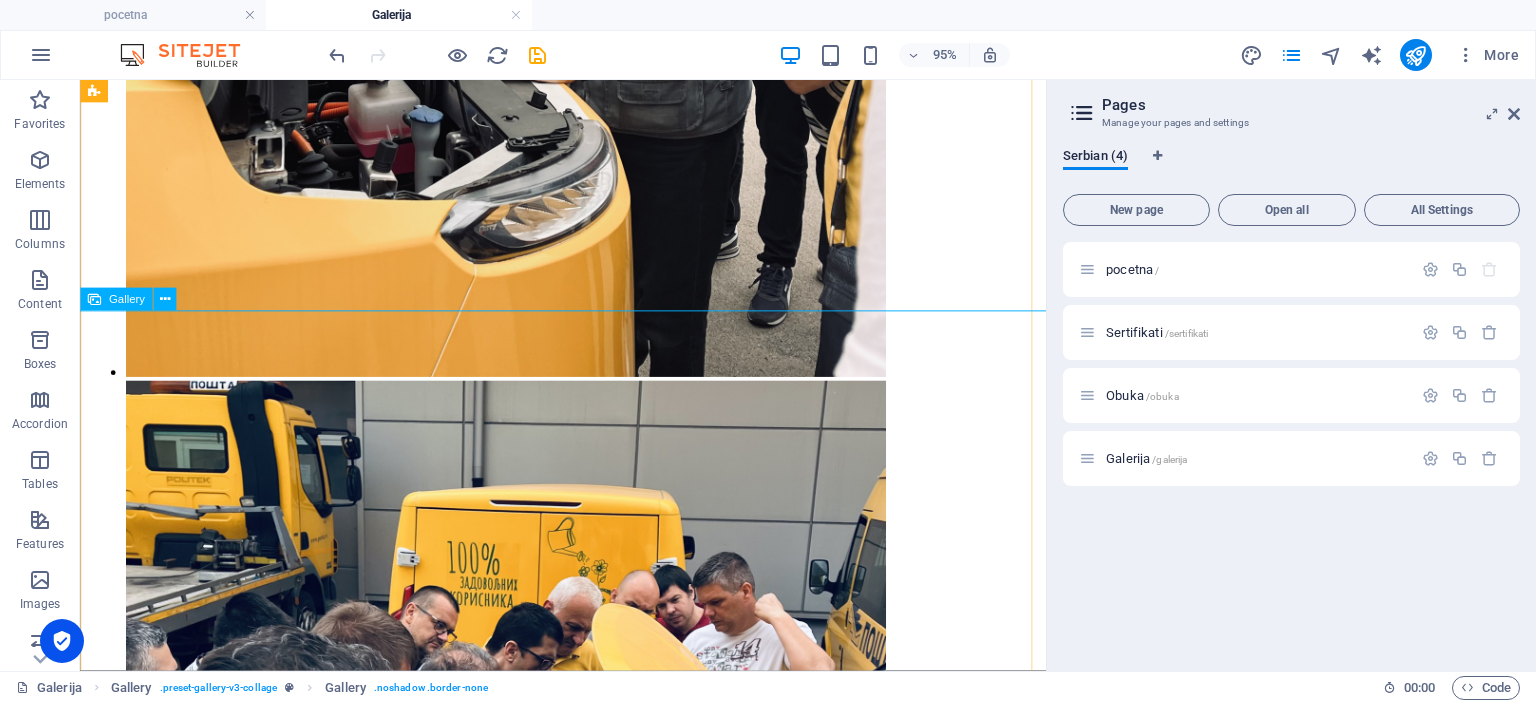 scroll, scrollTop: 2150, scrollLeft: 0, axis: vertical 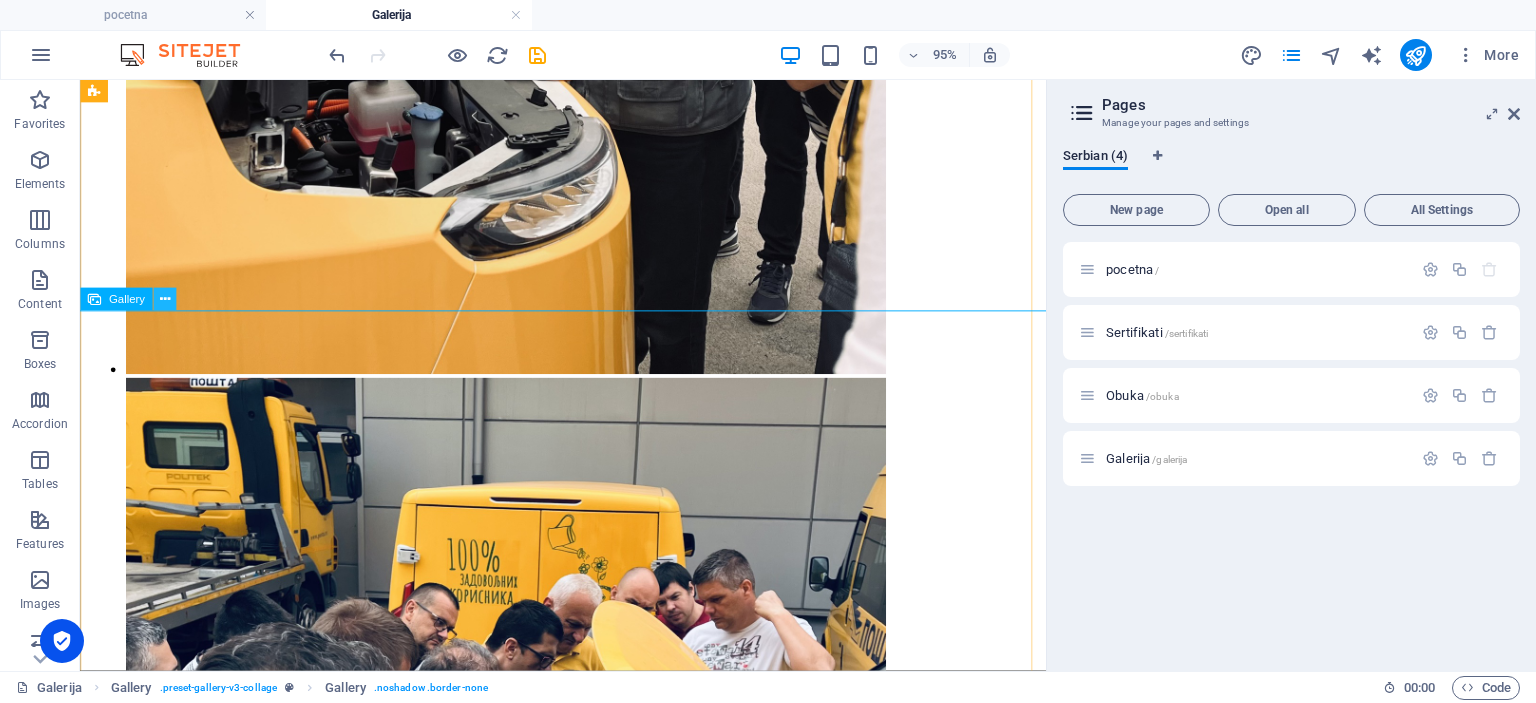 click at bounding box center [164, 299] 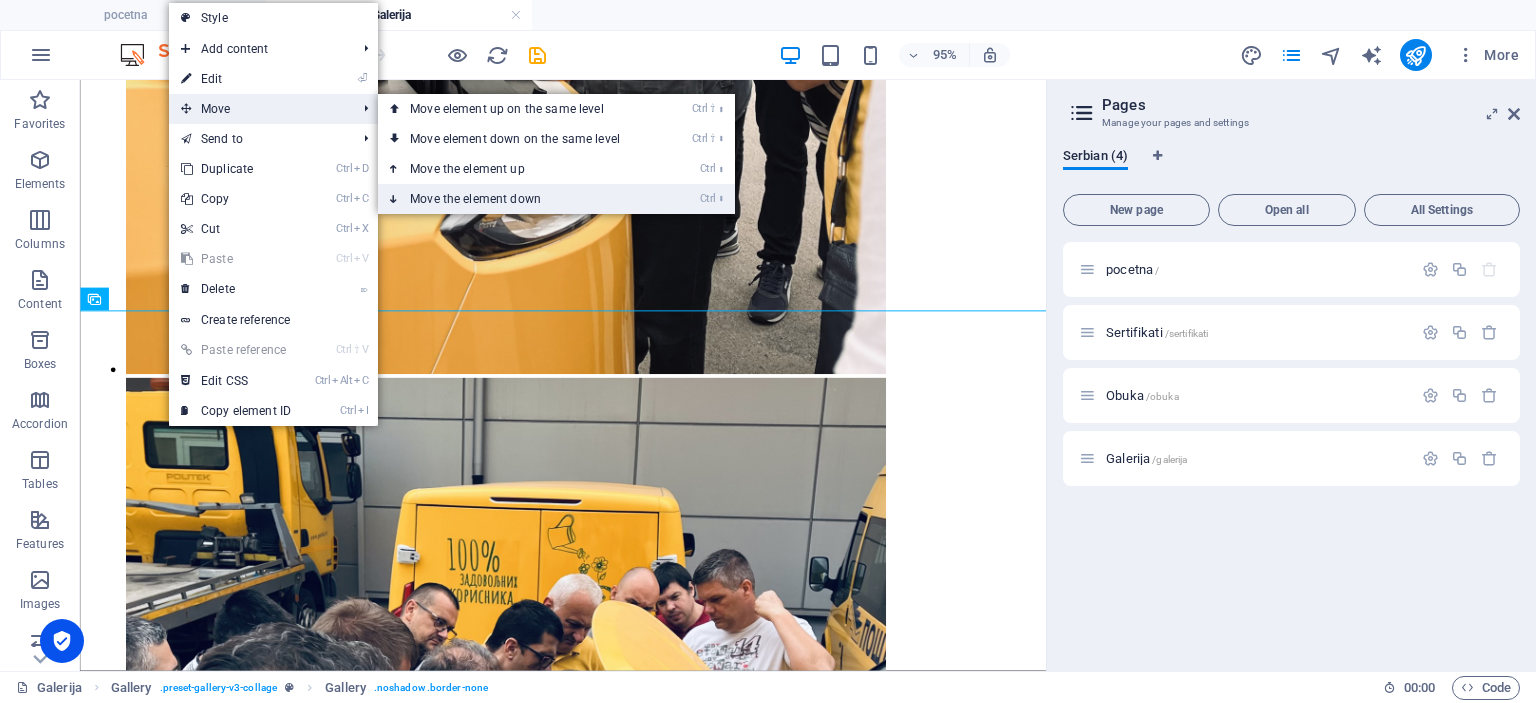 click on "Ctrl ⬇  Move the element down" at bounding box center [519, 199] 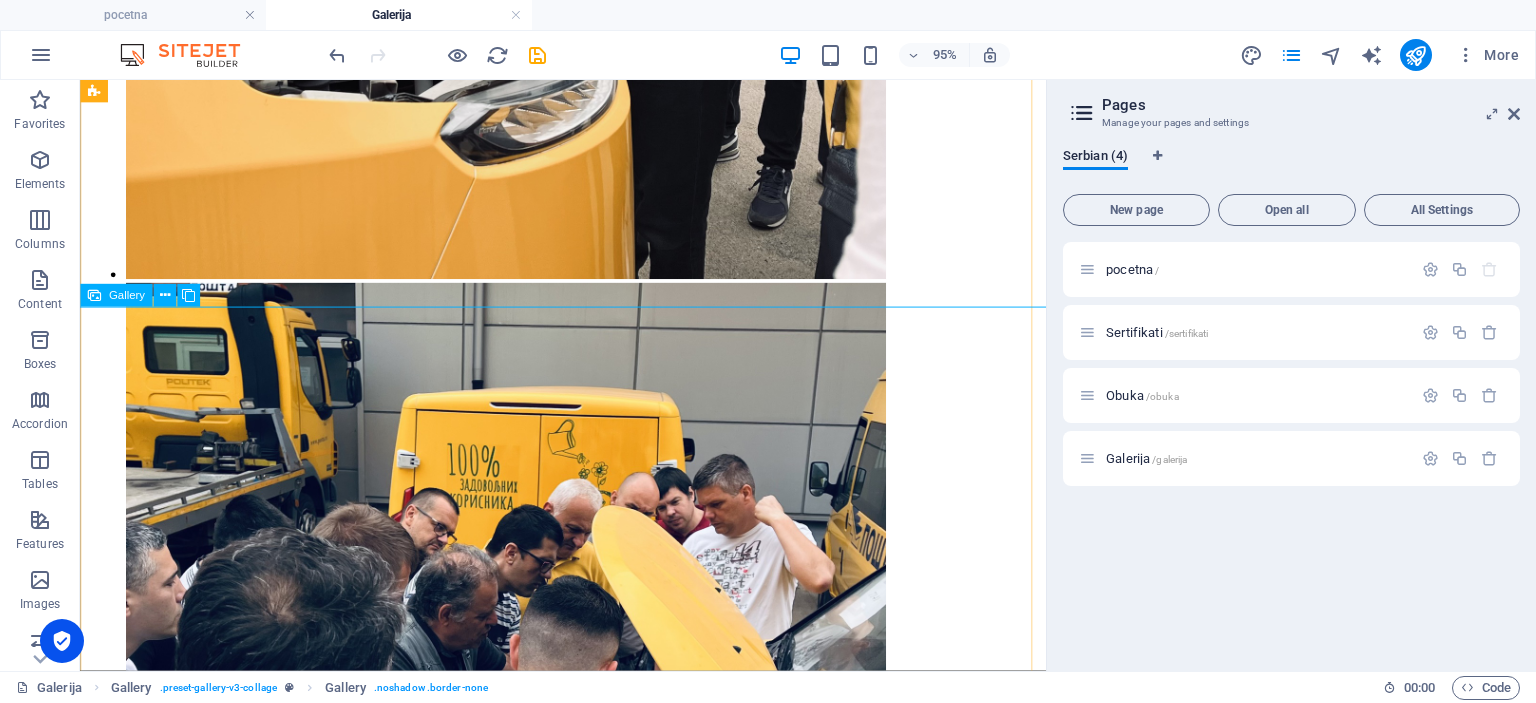 scroll, scrollTop: 2150, scrollLeft: 0, axis: vertical 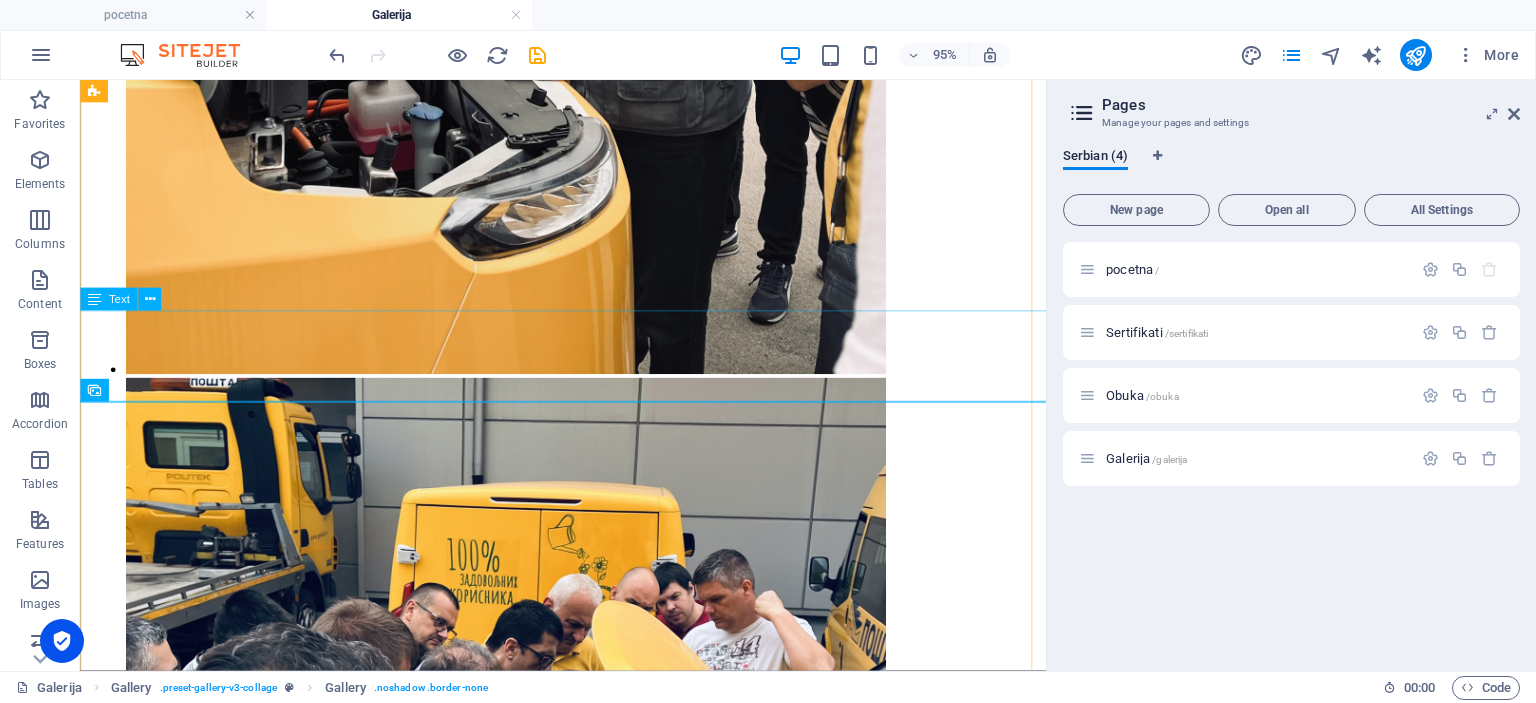 click on "Foto galerija sa obuke za veštake Generali osiguranja na proceni šteta na električnim i hibridnim vozilima" at bounding box center (588, 10494) 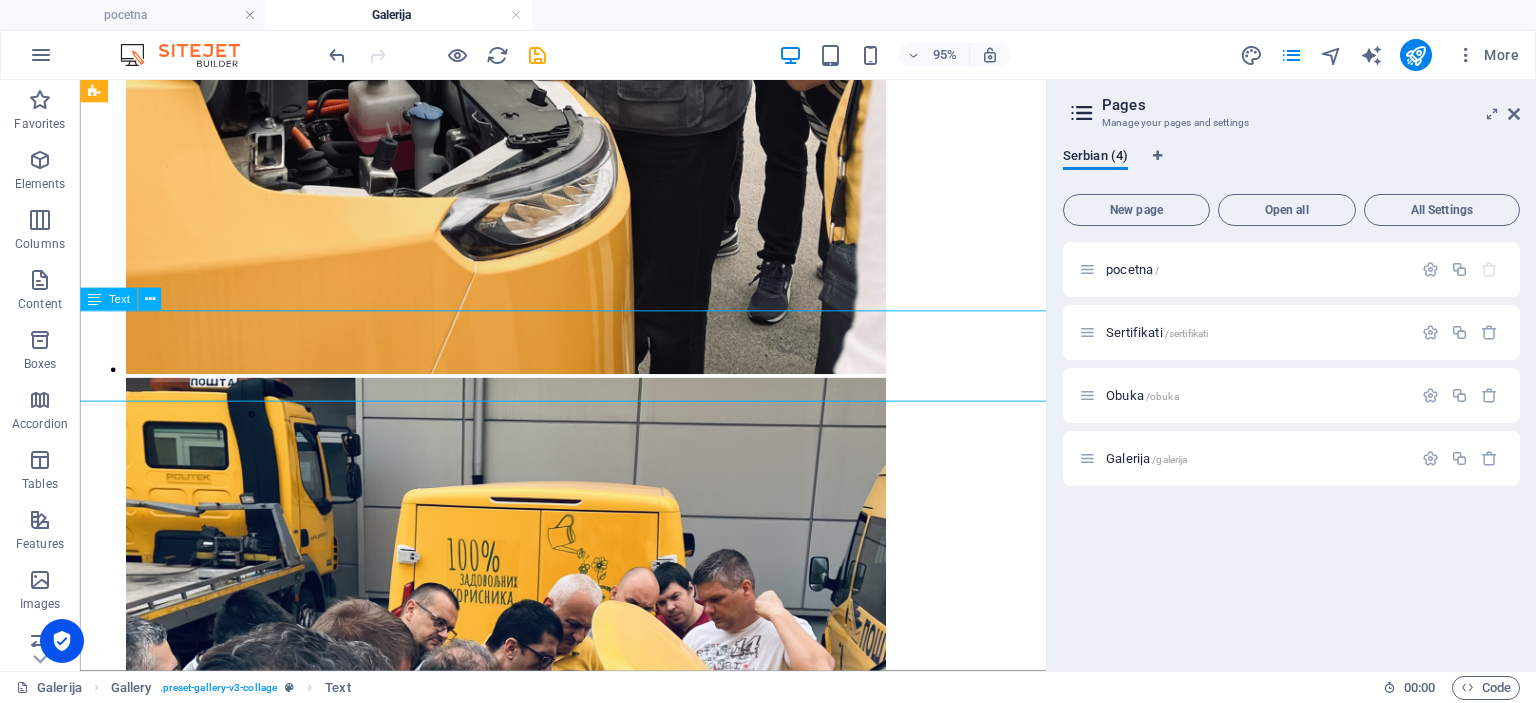 click on "Foto galerija sa obuke za veštake Generali osiguranja na proceni šteta na električnim i hibridnim vozilima" at bounding box center [588, 10494] 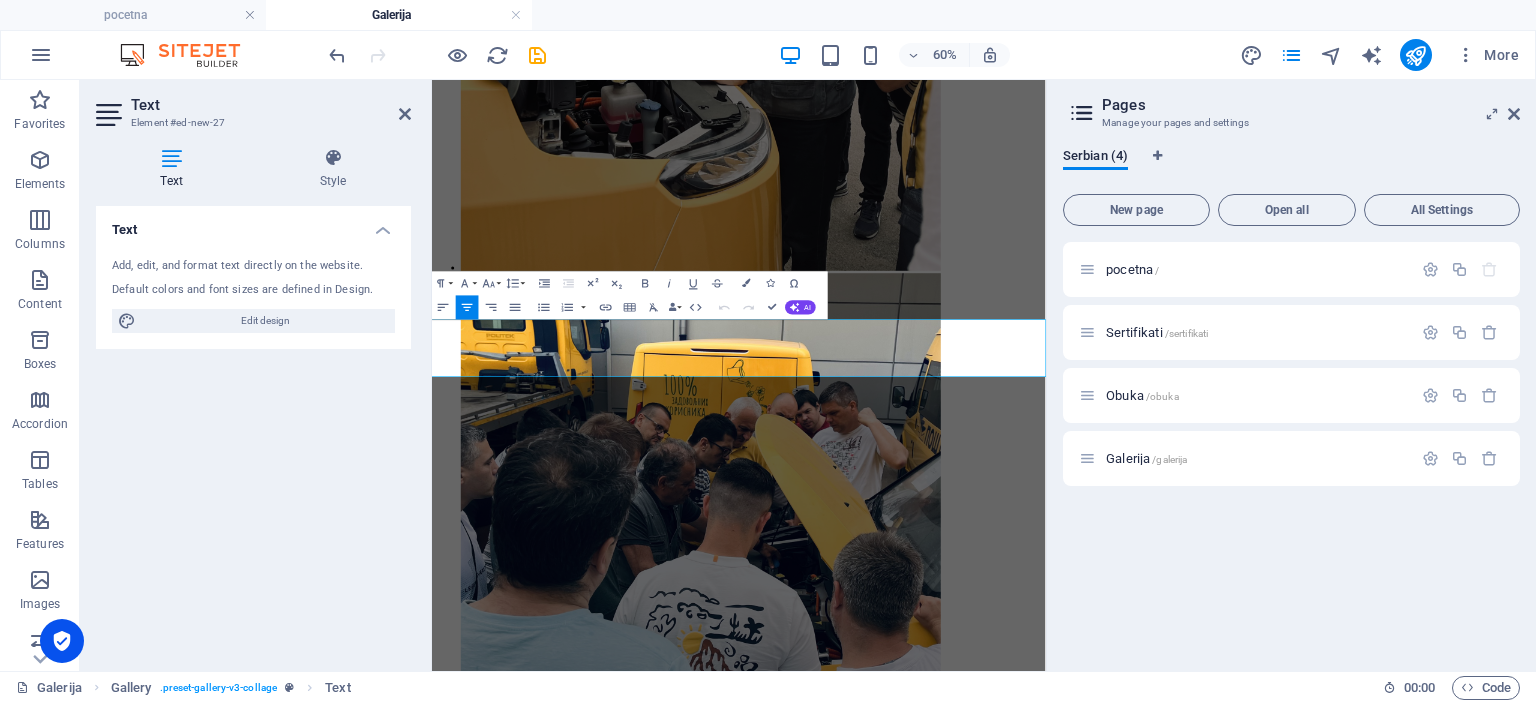scroll, scrollTop: 2005, scrollLeft: 0, axis: vertical 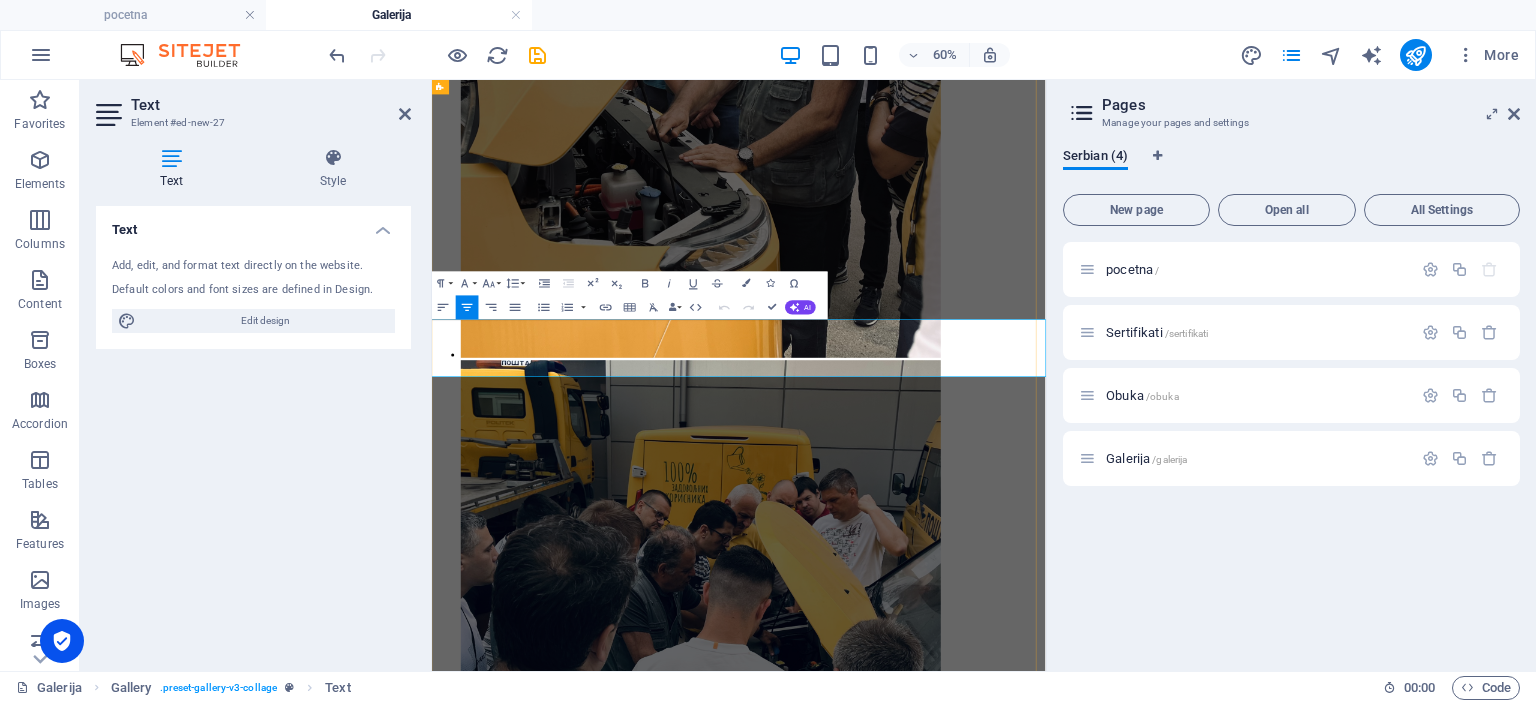 click on "Foto galerija sa obuke za veštake Generali osiguranja na proceni šteta na električnim i hibridnim vozilima" at bounding box center (943, 10629) 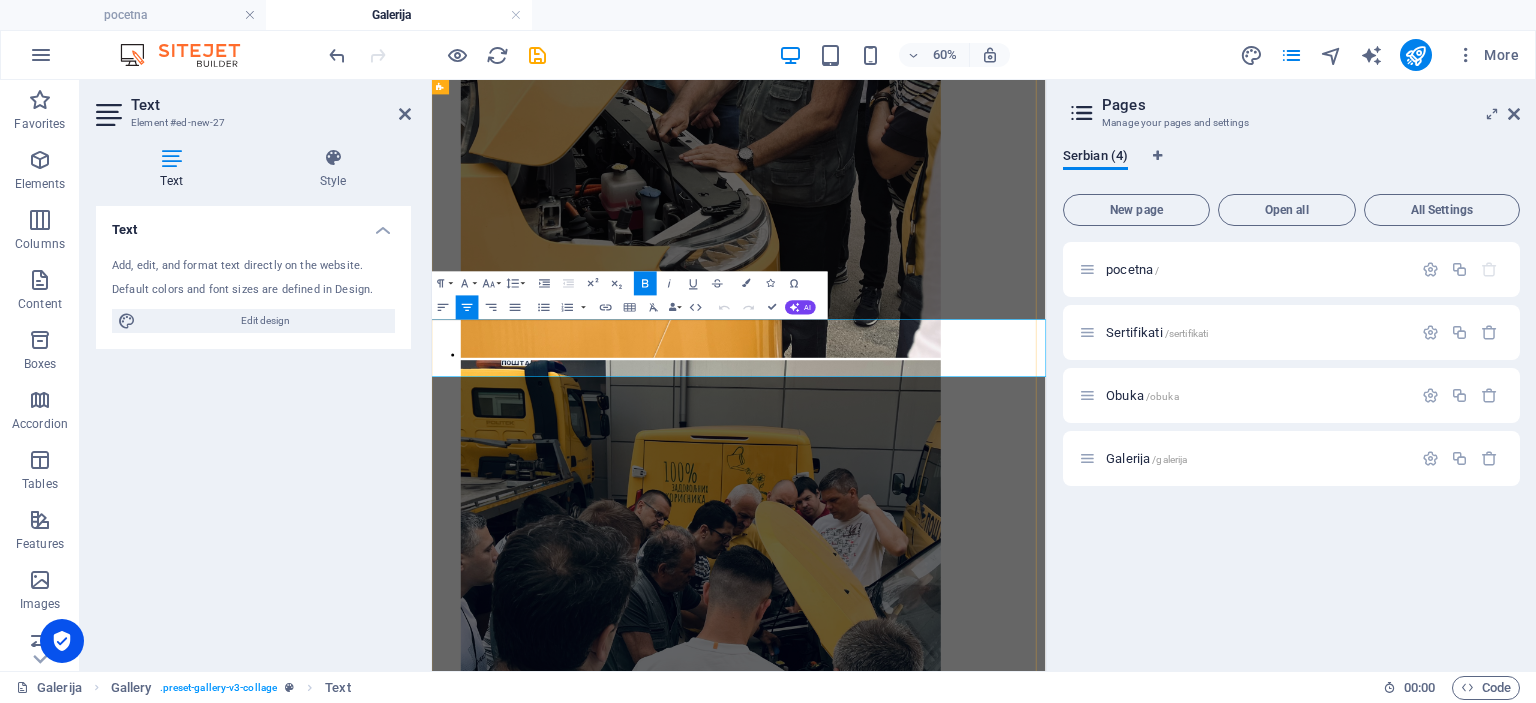 drag, startPoint x: 655, startPoint y: 514, endPoint x: 1327, endPoint y: 523, distance: 672.06024 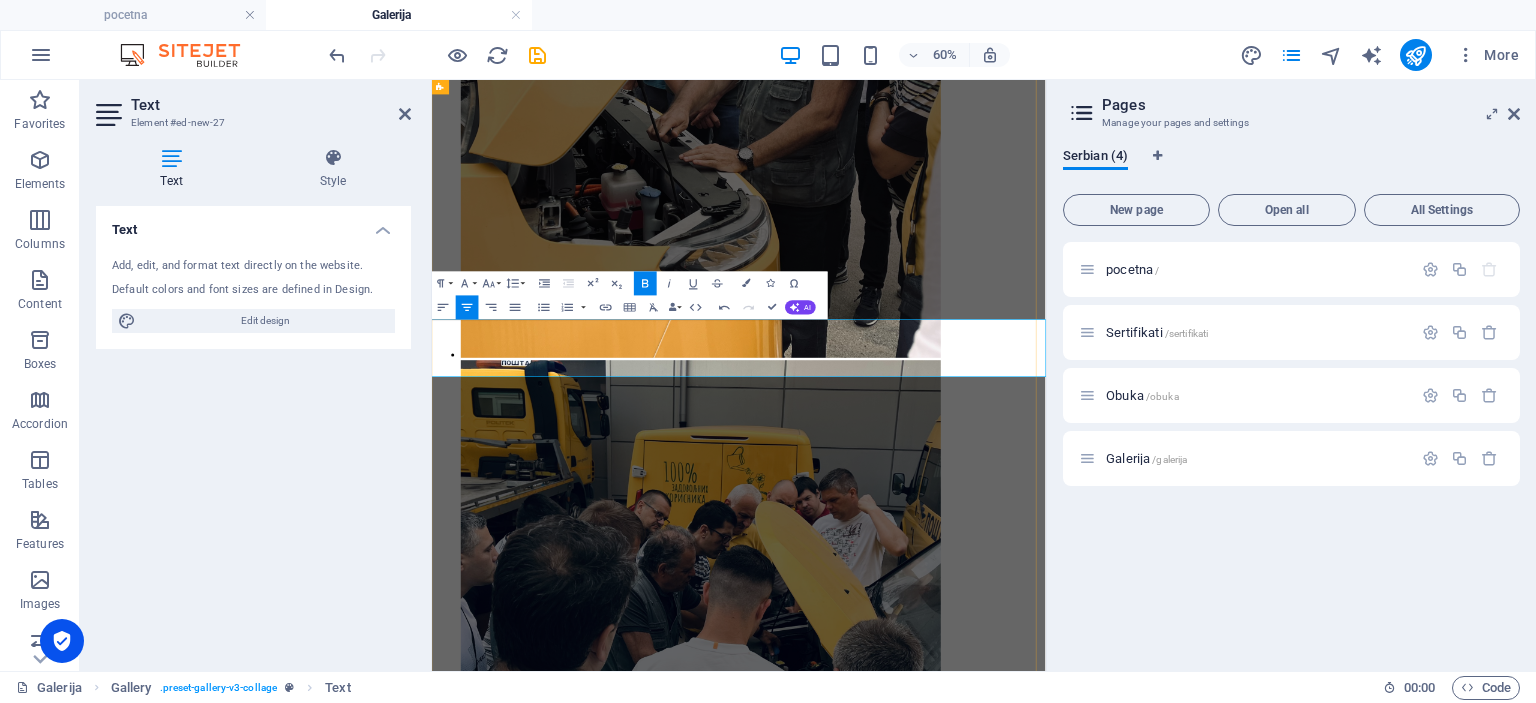 drag, startPoint x: 1185, startPoint y: 524, endPoint x: 658, endPoint y: 510, distance: 527.1859 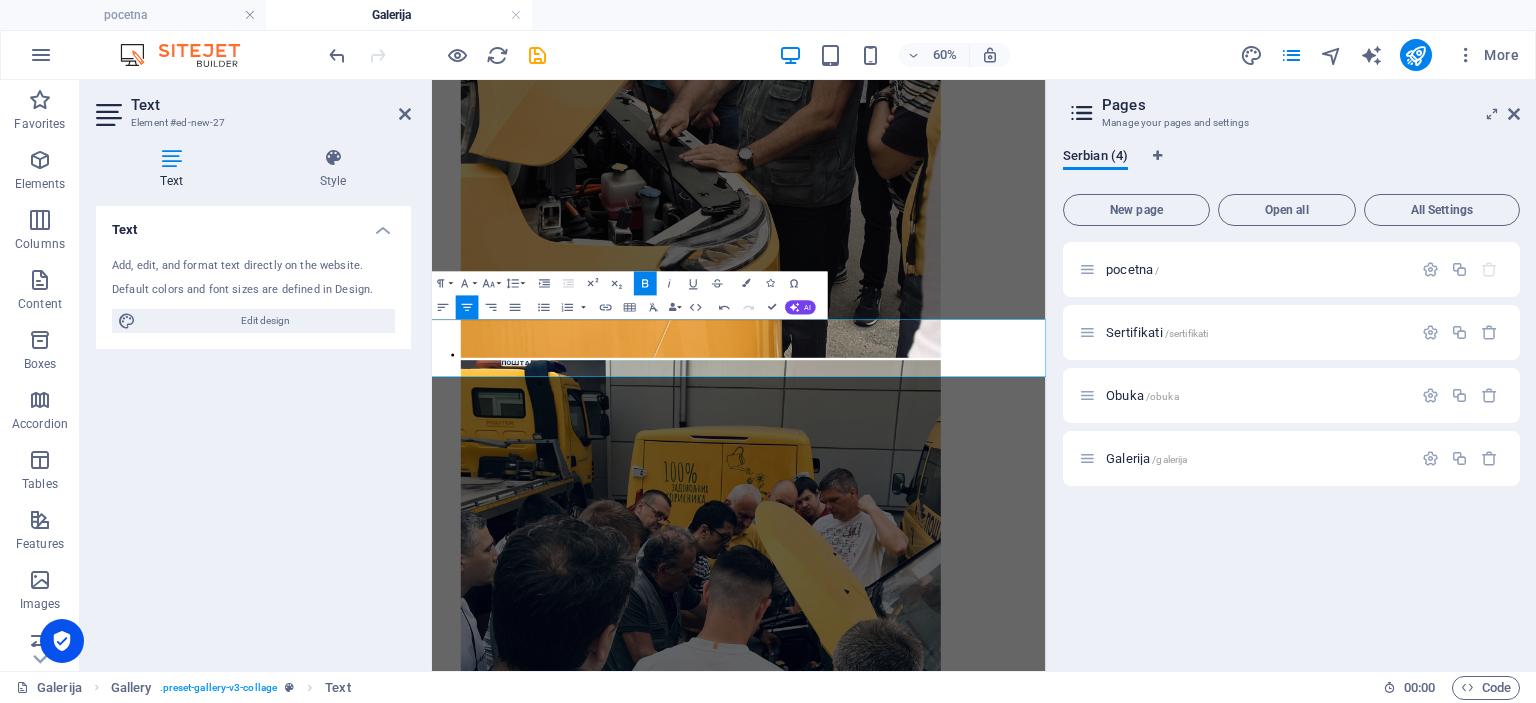 click 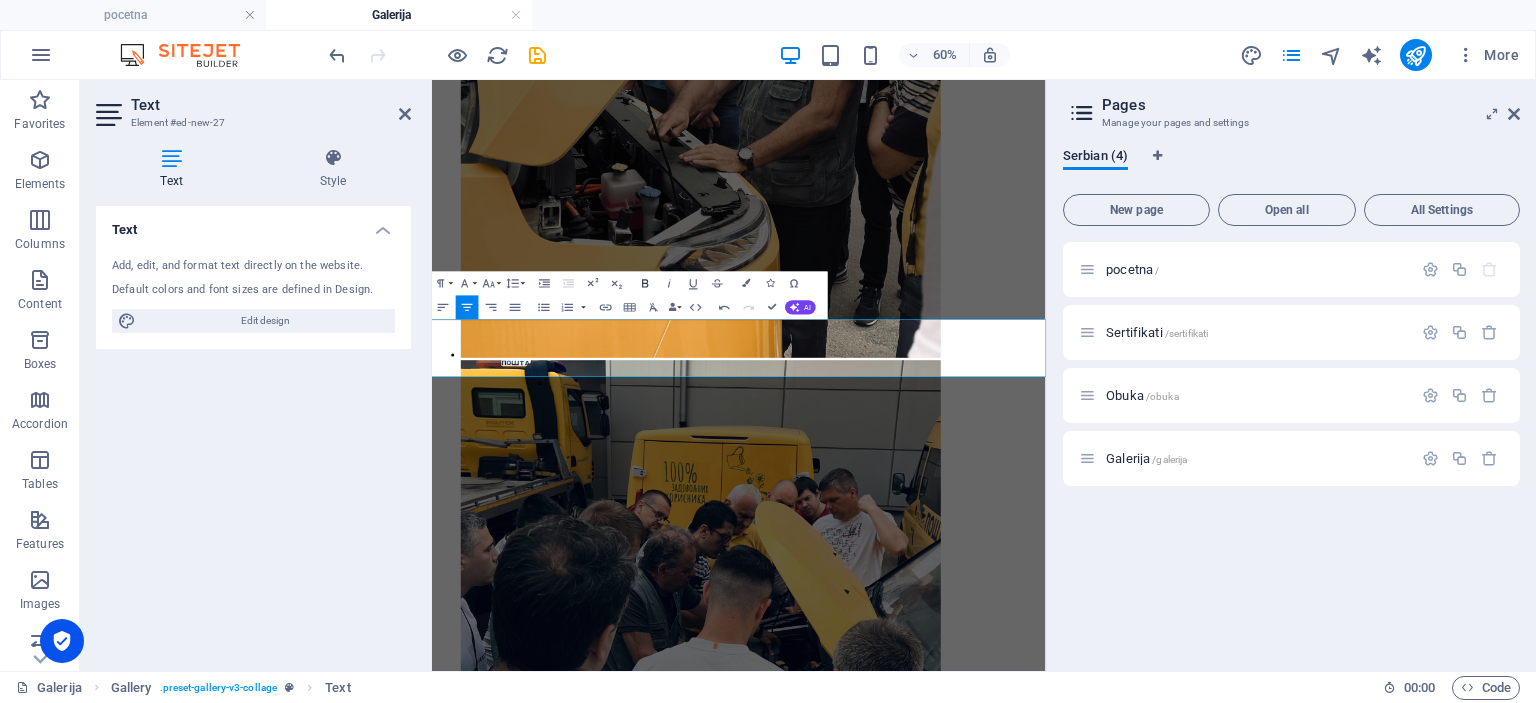 click 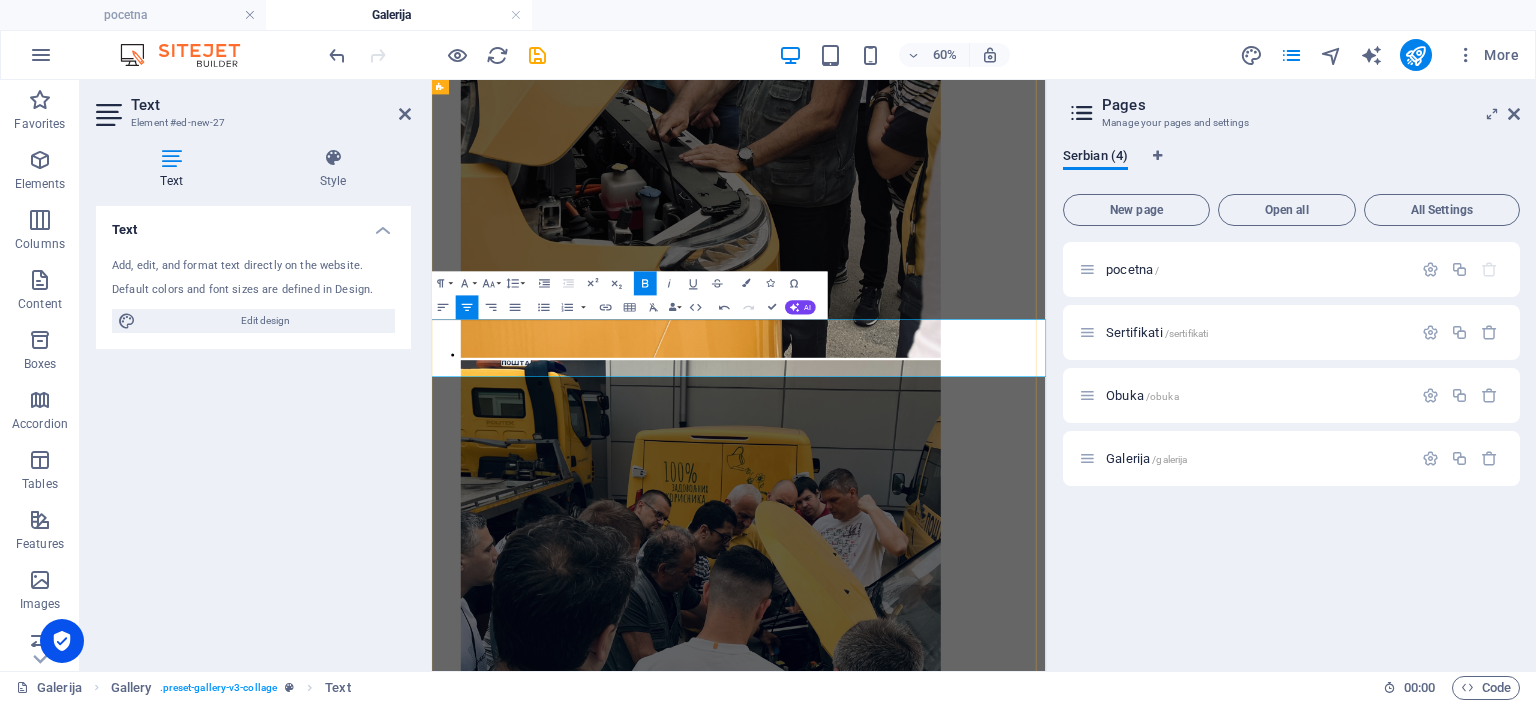 click at bounding box center (943, 10666) 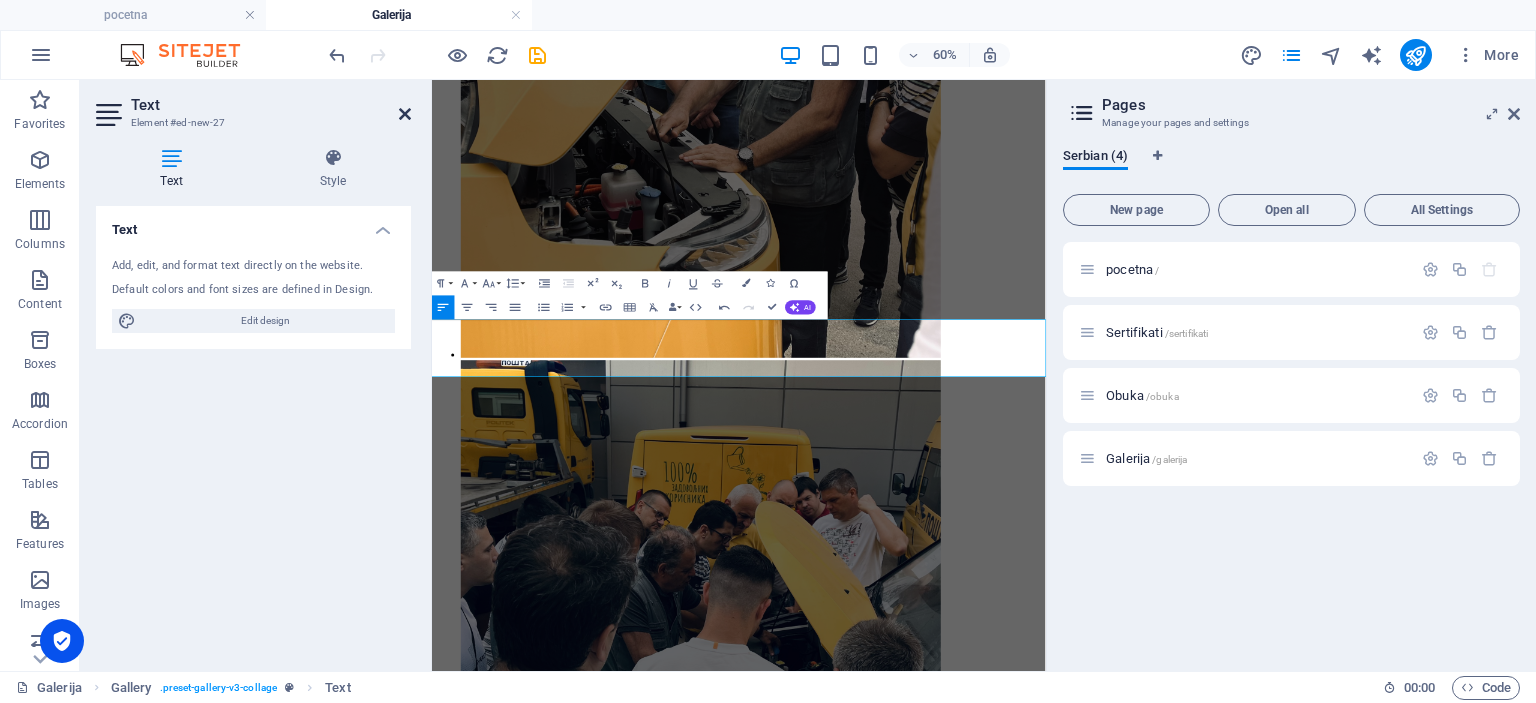 click at bounding box center [405, 114] 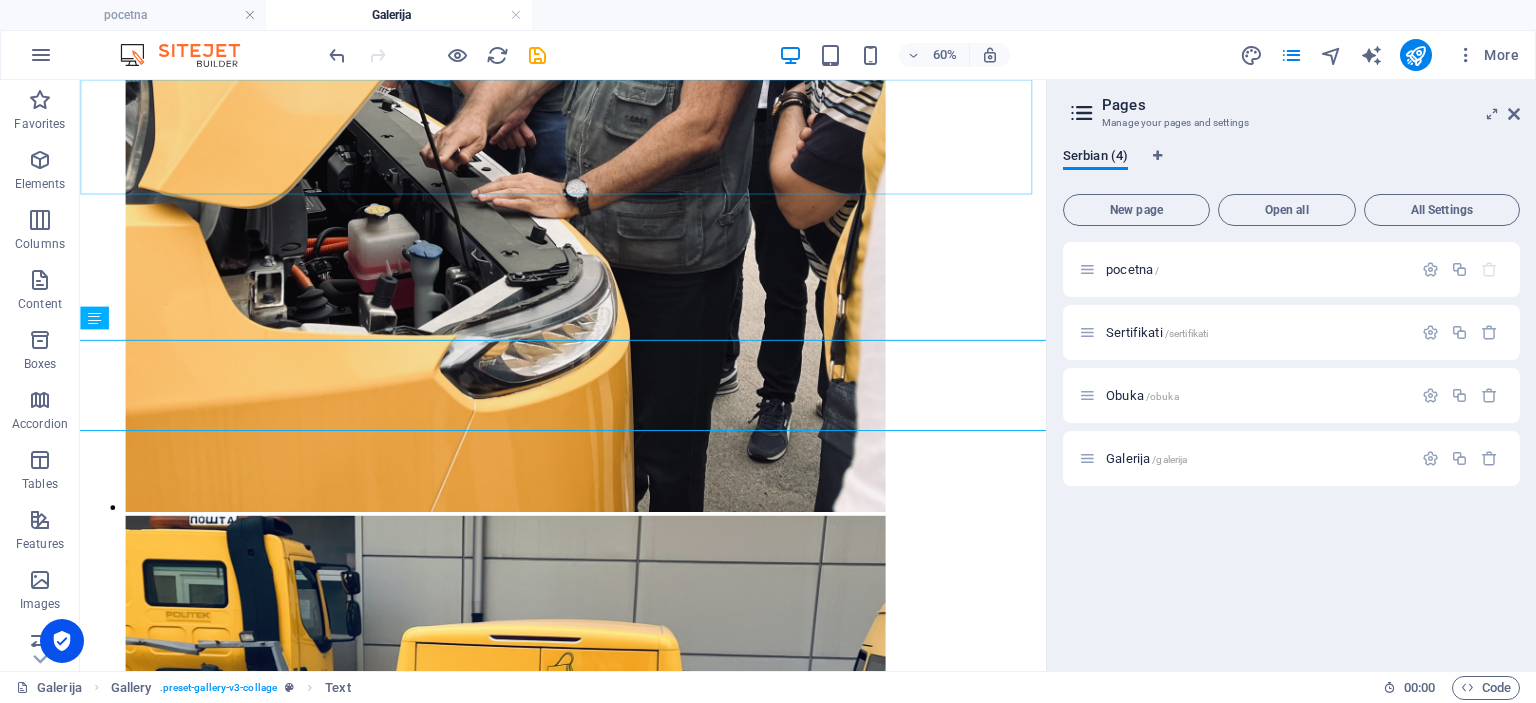 scroll, scrollTop: 2130, scrollLeft: 0, axis: vertical 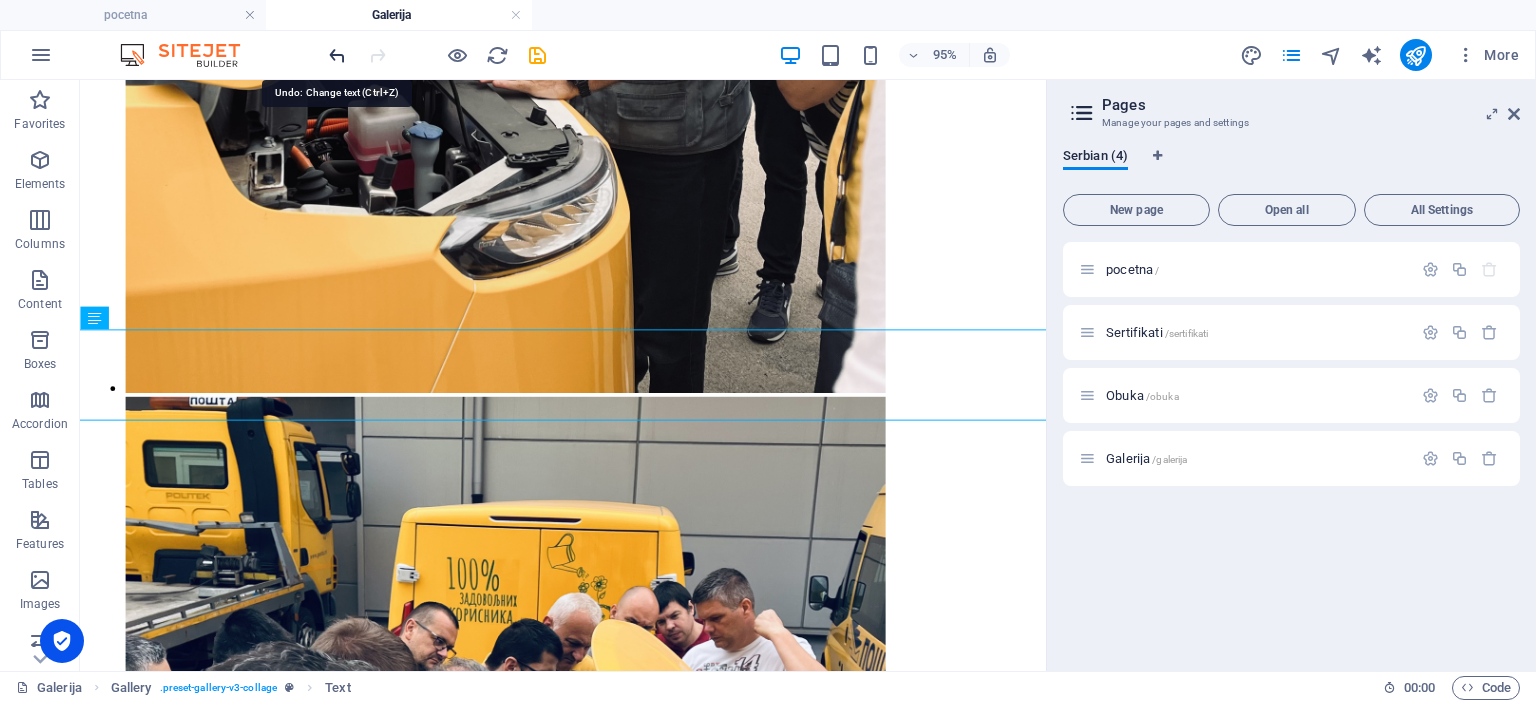 click at bounding box center (337, 55) 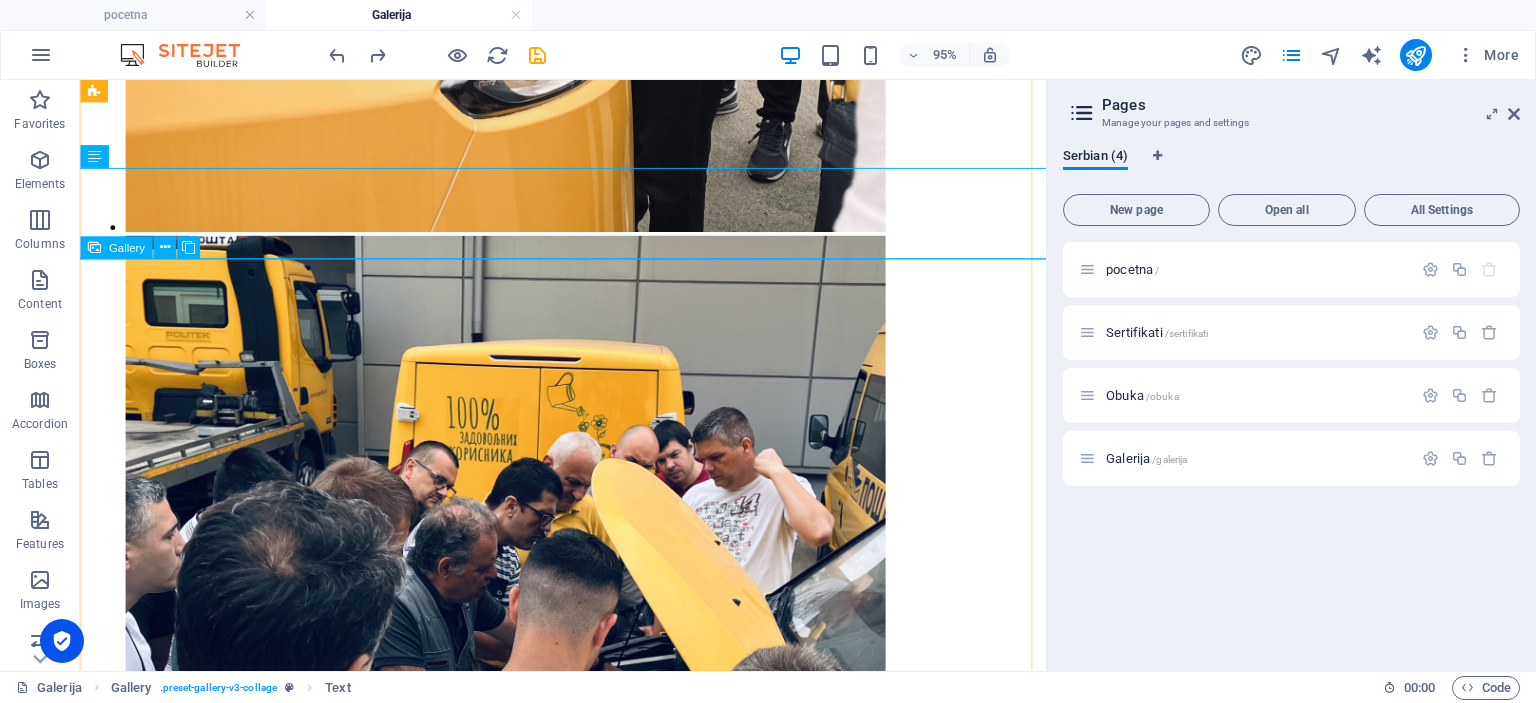 scroll, scrollTop: 2050, scrollLeft: 0, axis: vertical 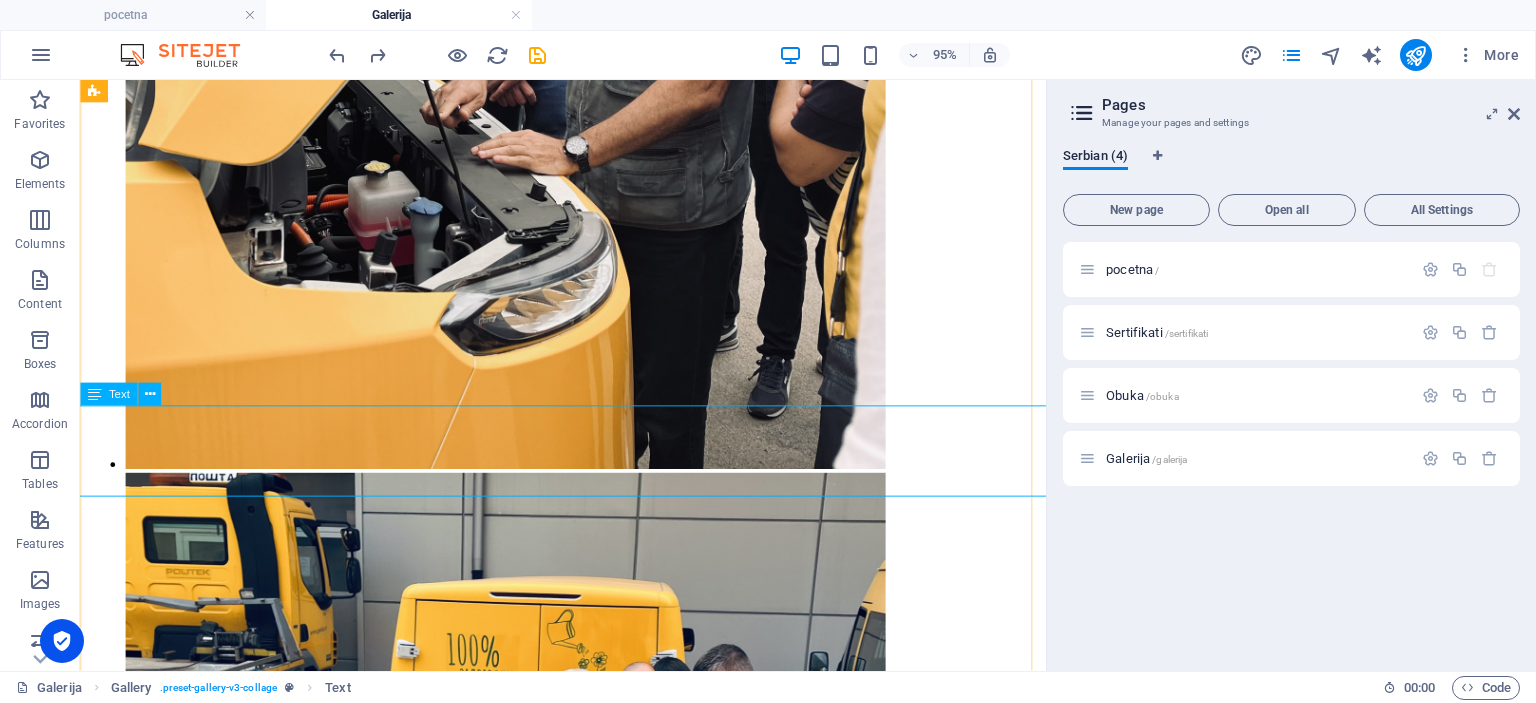 click on "Foto galerija sa obuke za veštake Generali osiguranja na proceni šteta na električnim i hibridnim vozilima" at bounding box center [588, 10594] 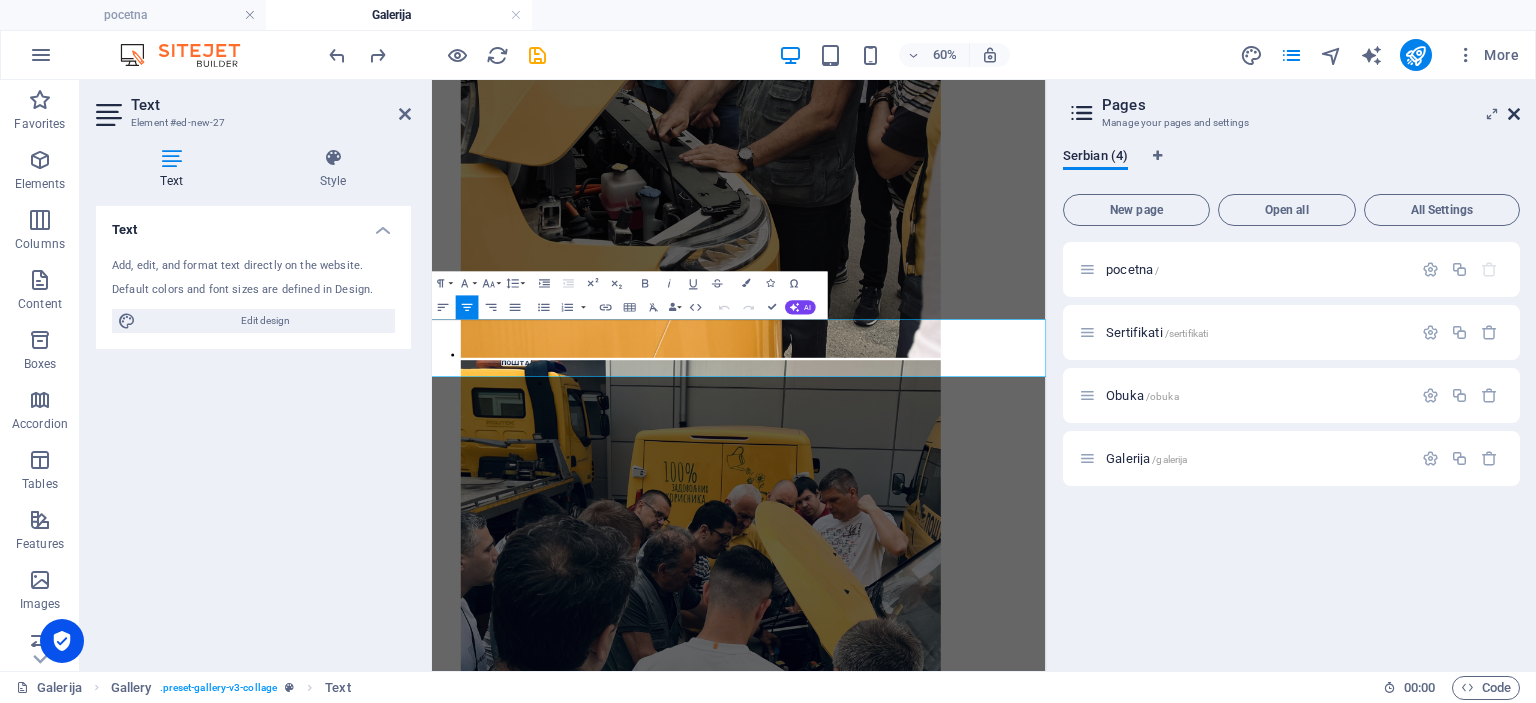click at bounding box center (1514, 114) 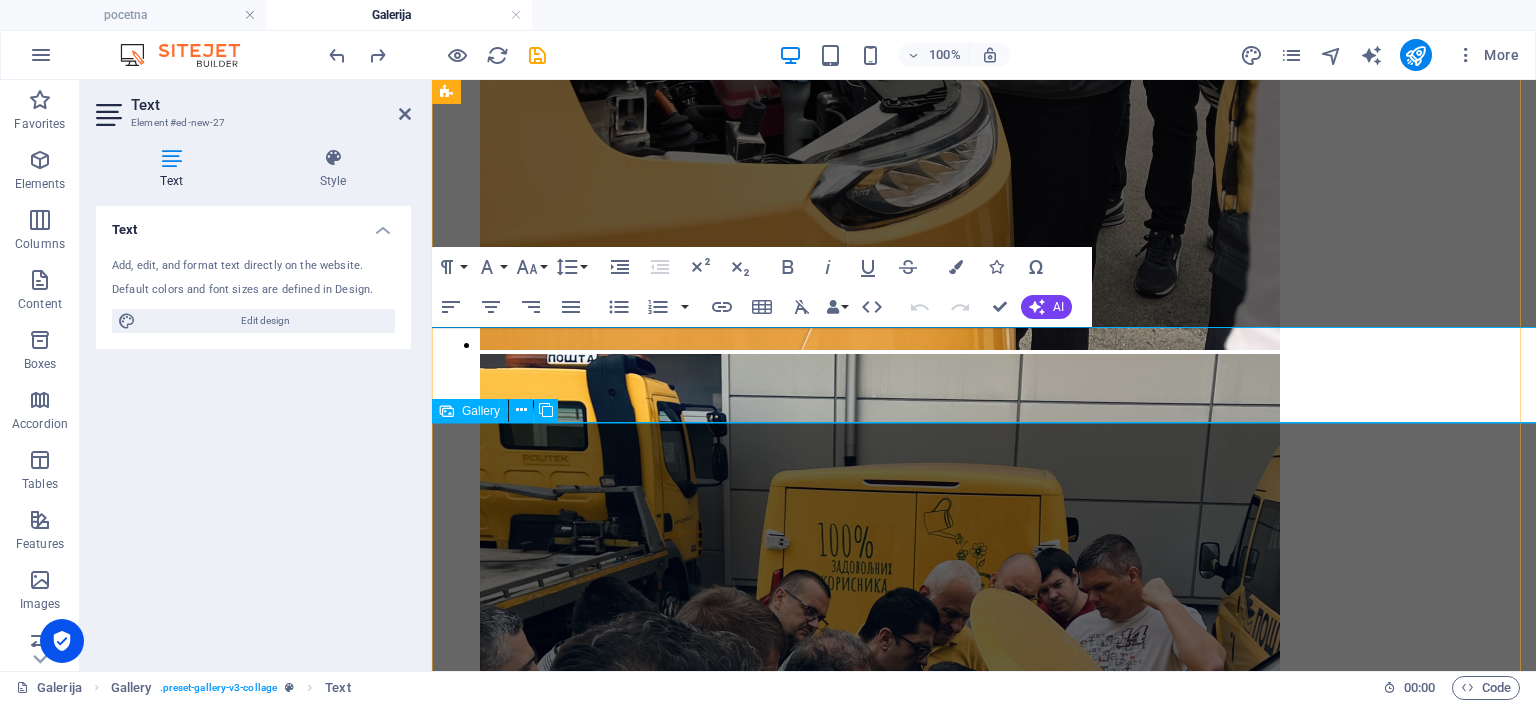 scroll, scrollTop: 2205, scrollLeft: 0, axis: vertical 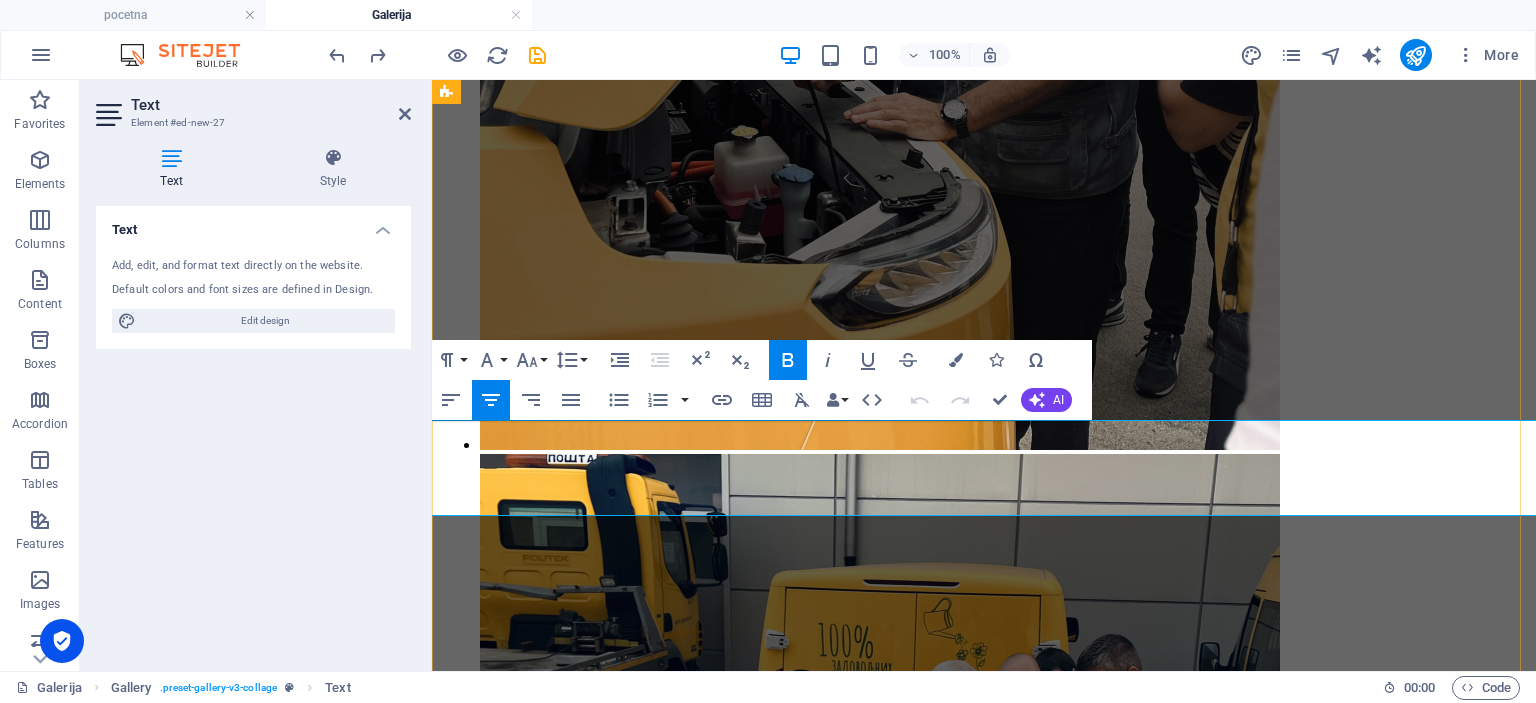 drag, startPoint x: 768, startPoint y: 458, endPoint x: 1377, endPoint y: 455, distance: 609.0074 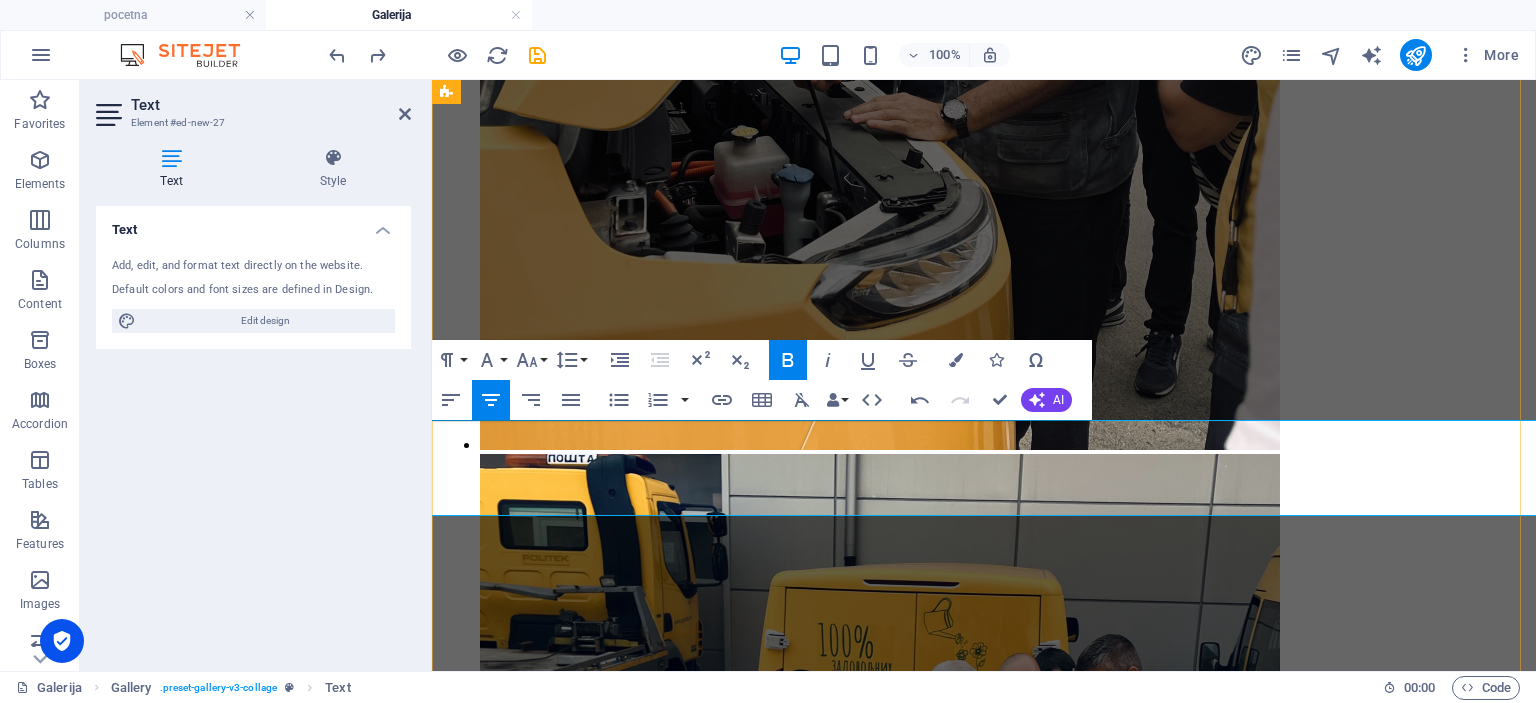 click on "Foto galerija sa obuke za  stručno predavanje na temu "Ekološke inovacije kroz održivi razvoj"." at bounding box center [983, 10537] 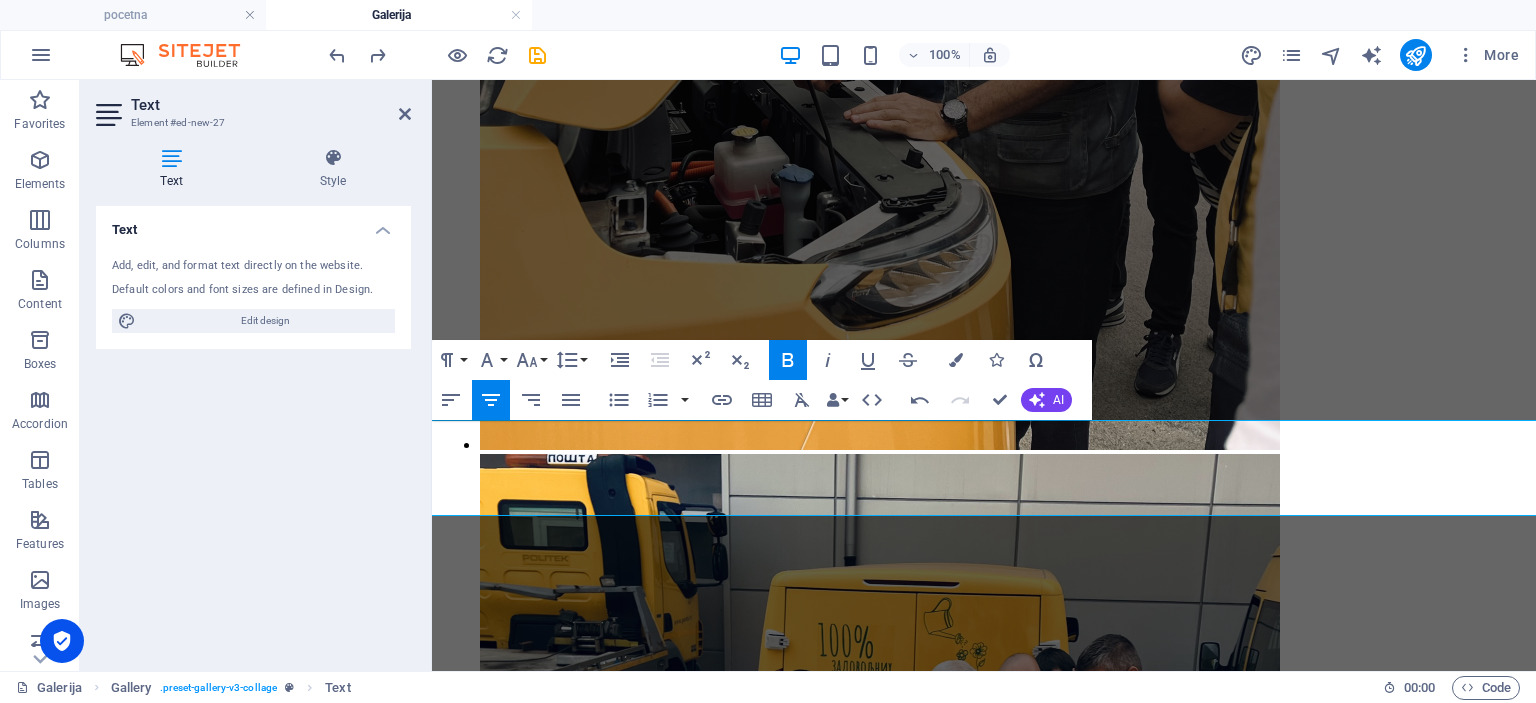 click on "Bold" at bounding box center (788, 360) 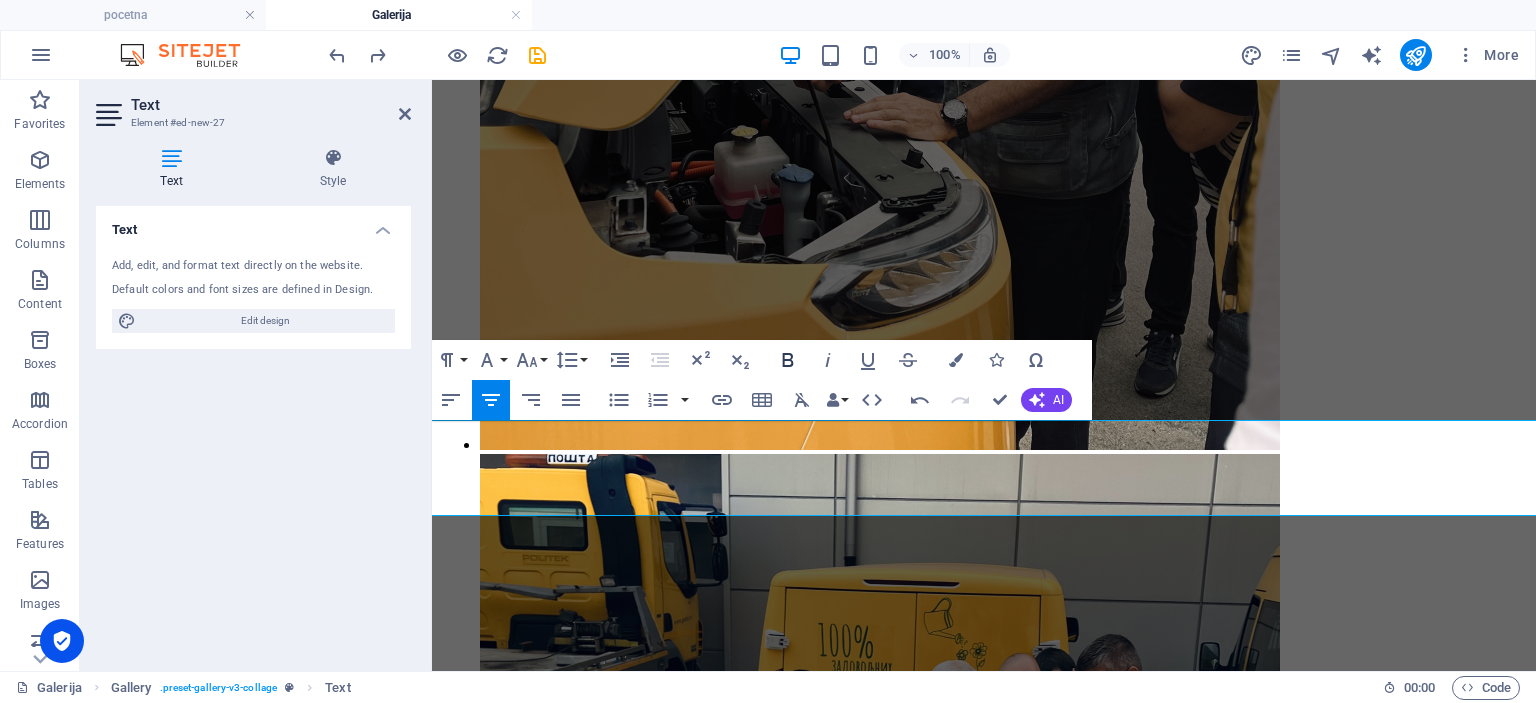 click on "Bold" at bounding box center [788, 360] 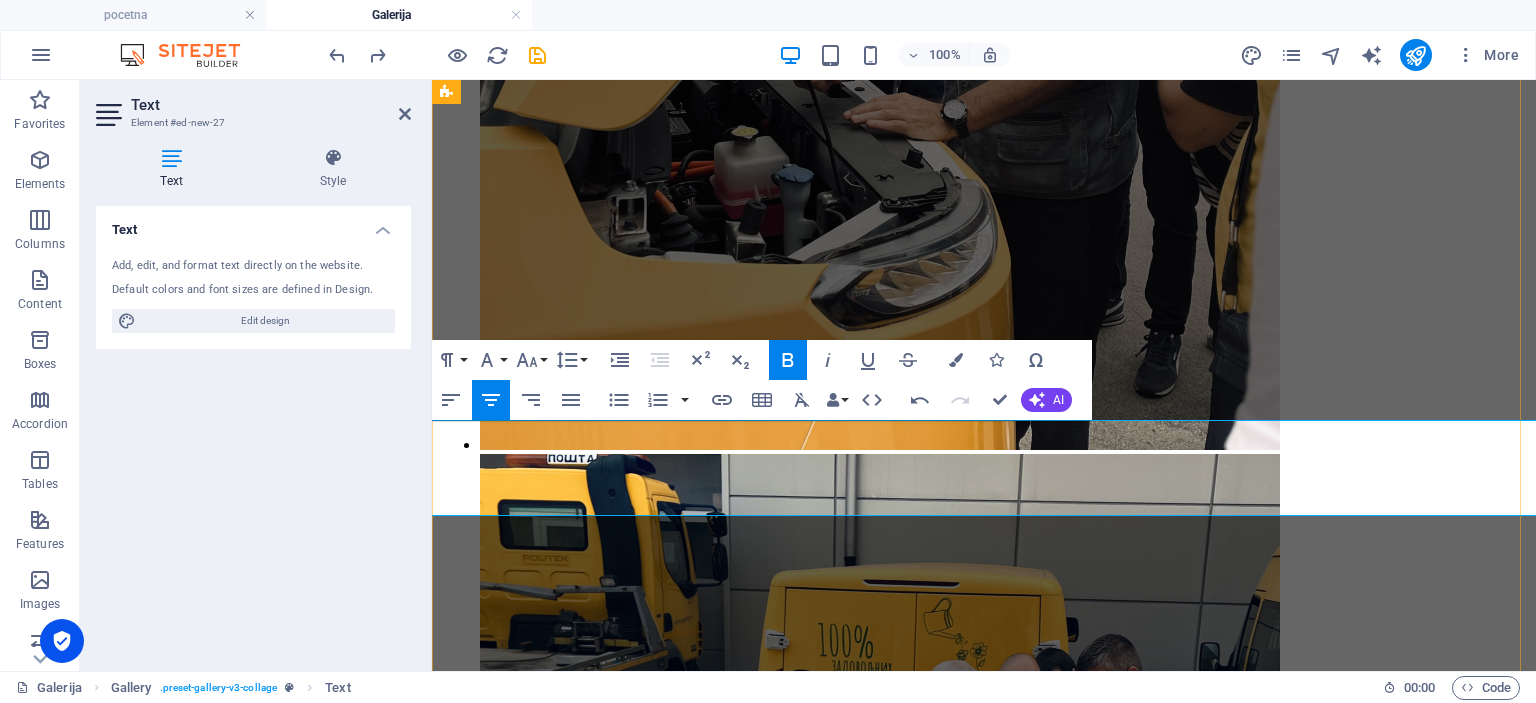 click at bounding box center (984, 10573) 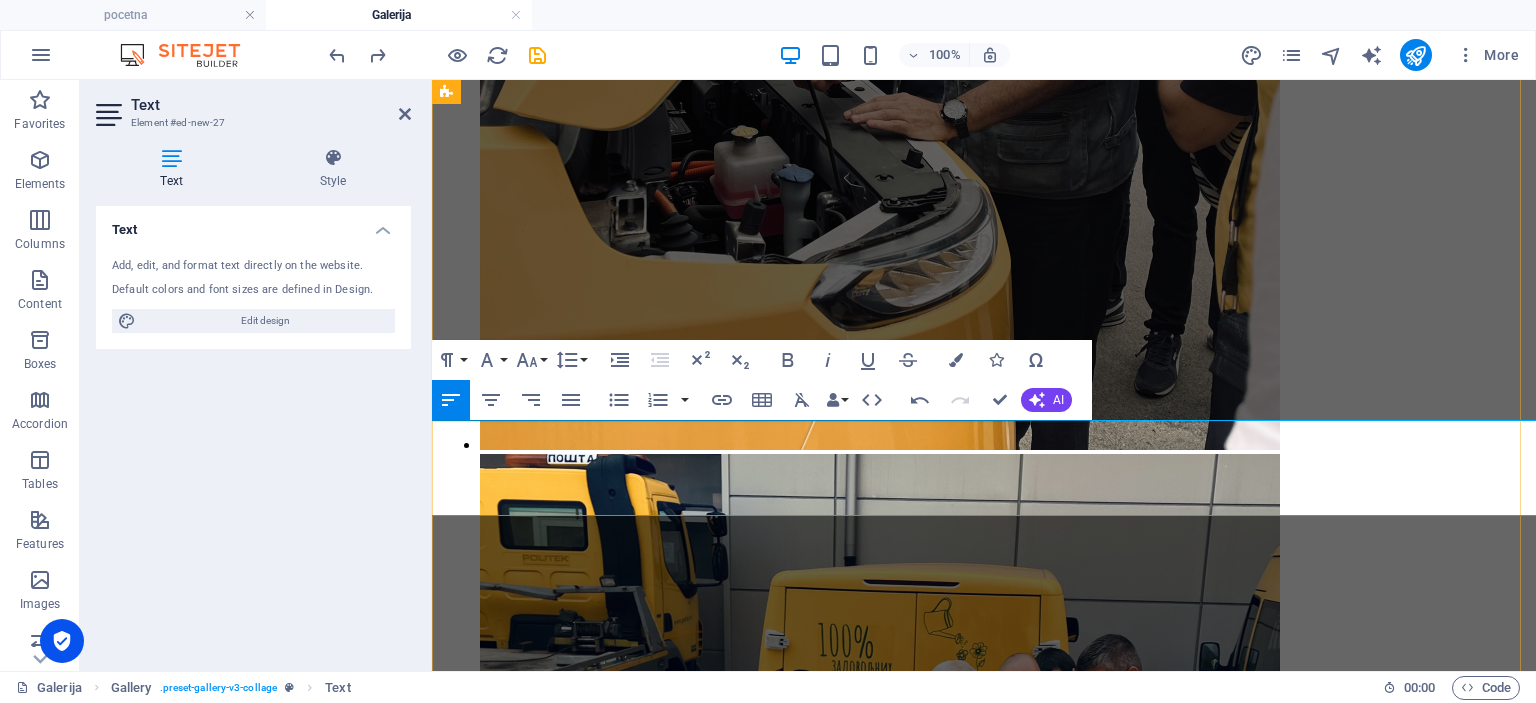 click on "stručnog predavanje na temu "Ekološke inovacije kroz održivi razvoj" u ETŠ Zemun" at bounding box center [1037, 10538] 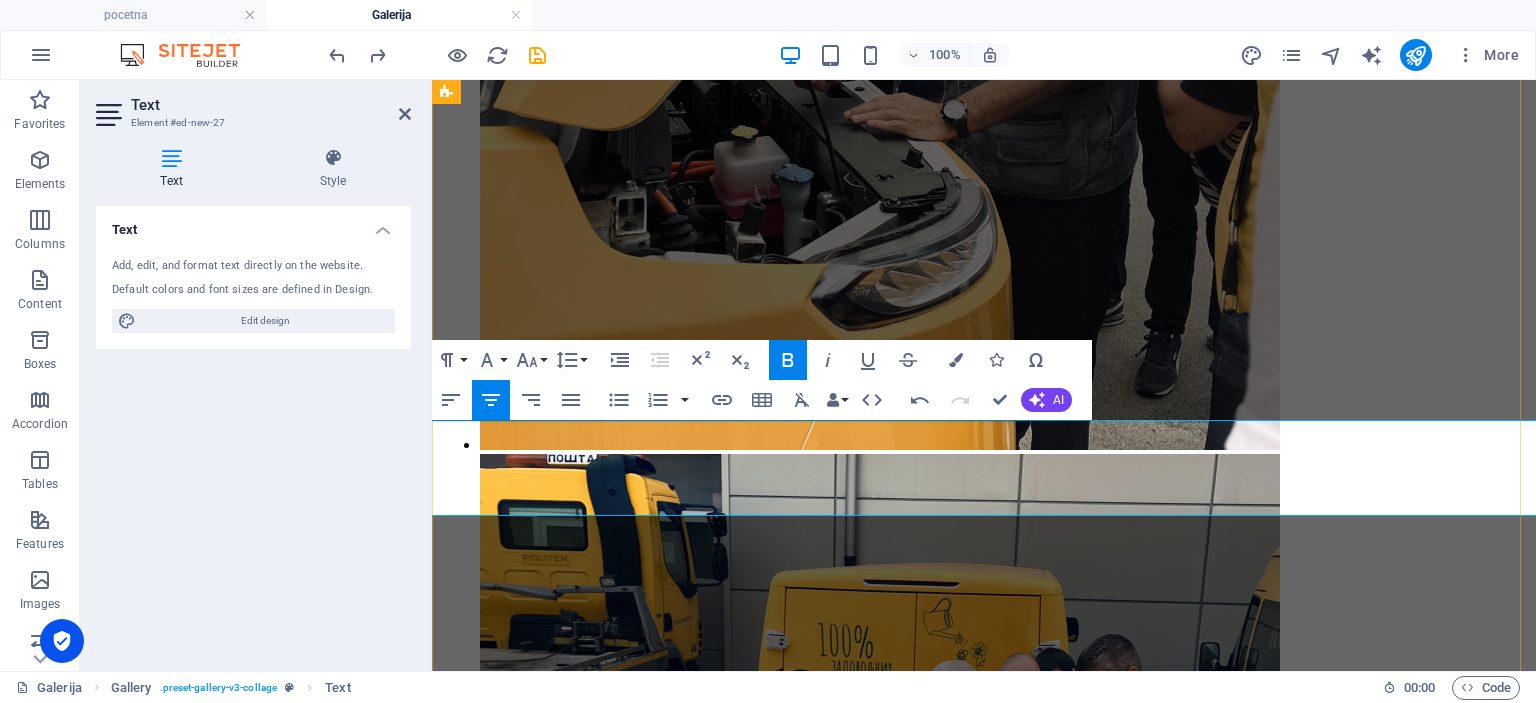 drag, startPoint x: 763, startPoint y: 458, endPoint x: 1315, endPoint y: 462, distance: 552.01447 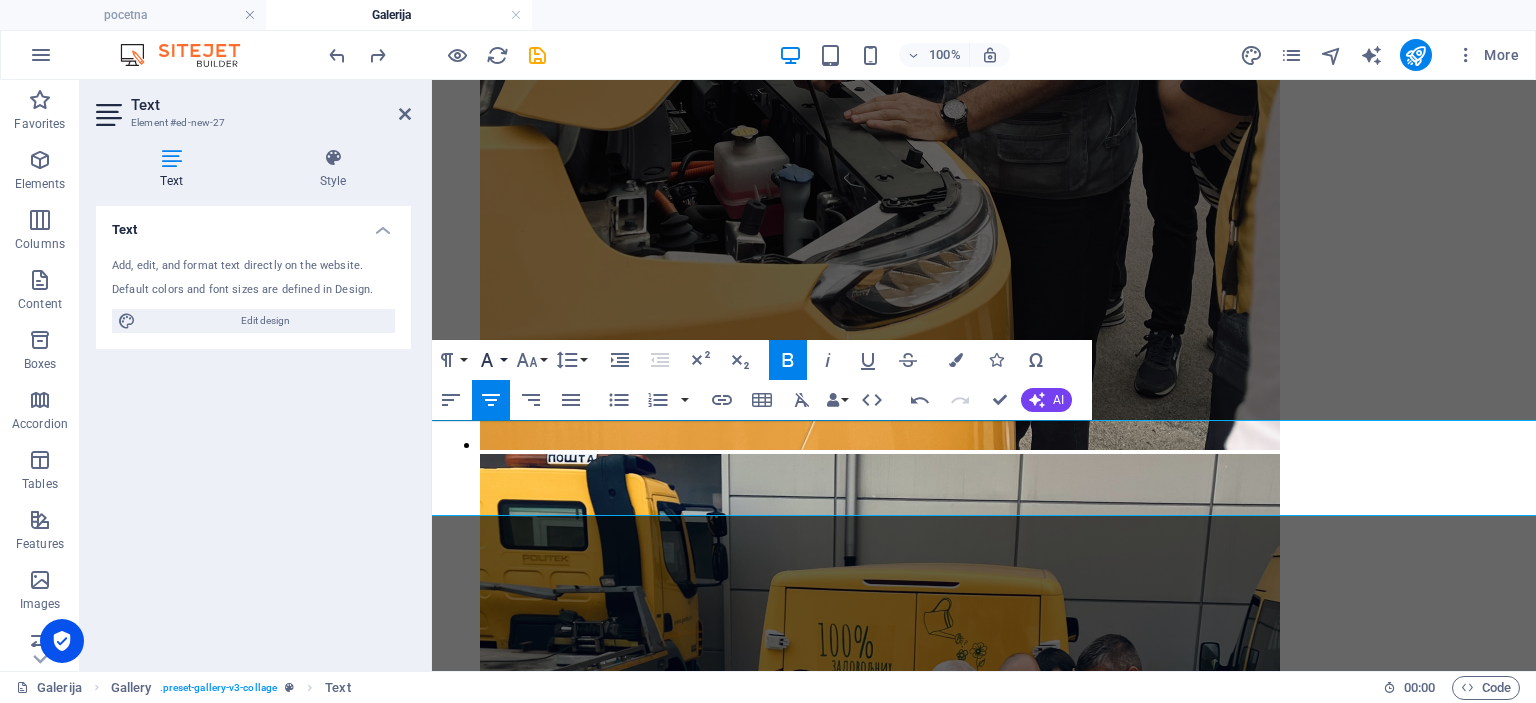 click on "Font Family" at bounding box center [491, 360] 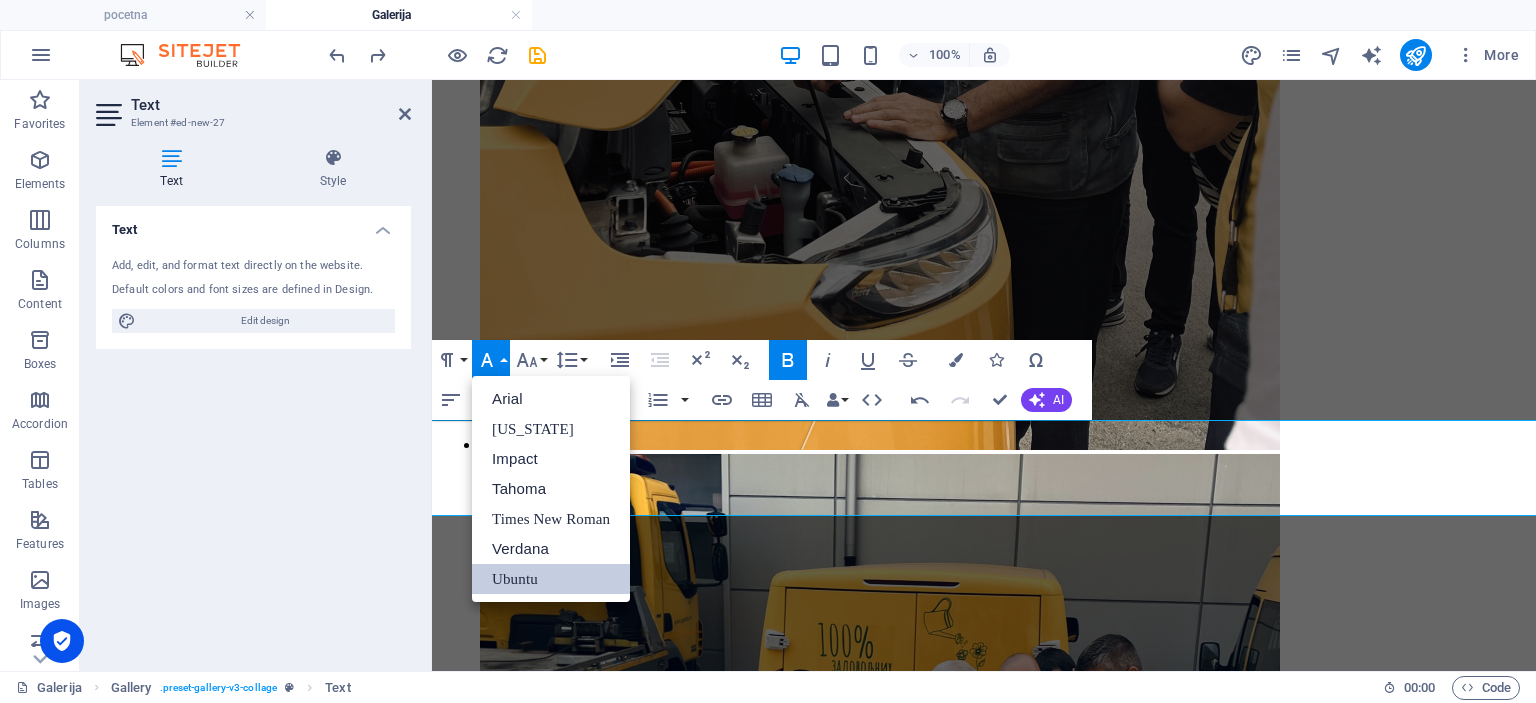 scroll, scrollTop: 0, scrollLeft: 0, axis: both 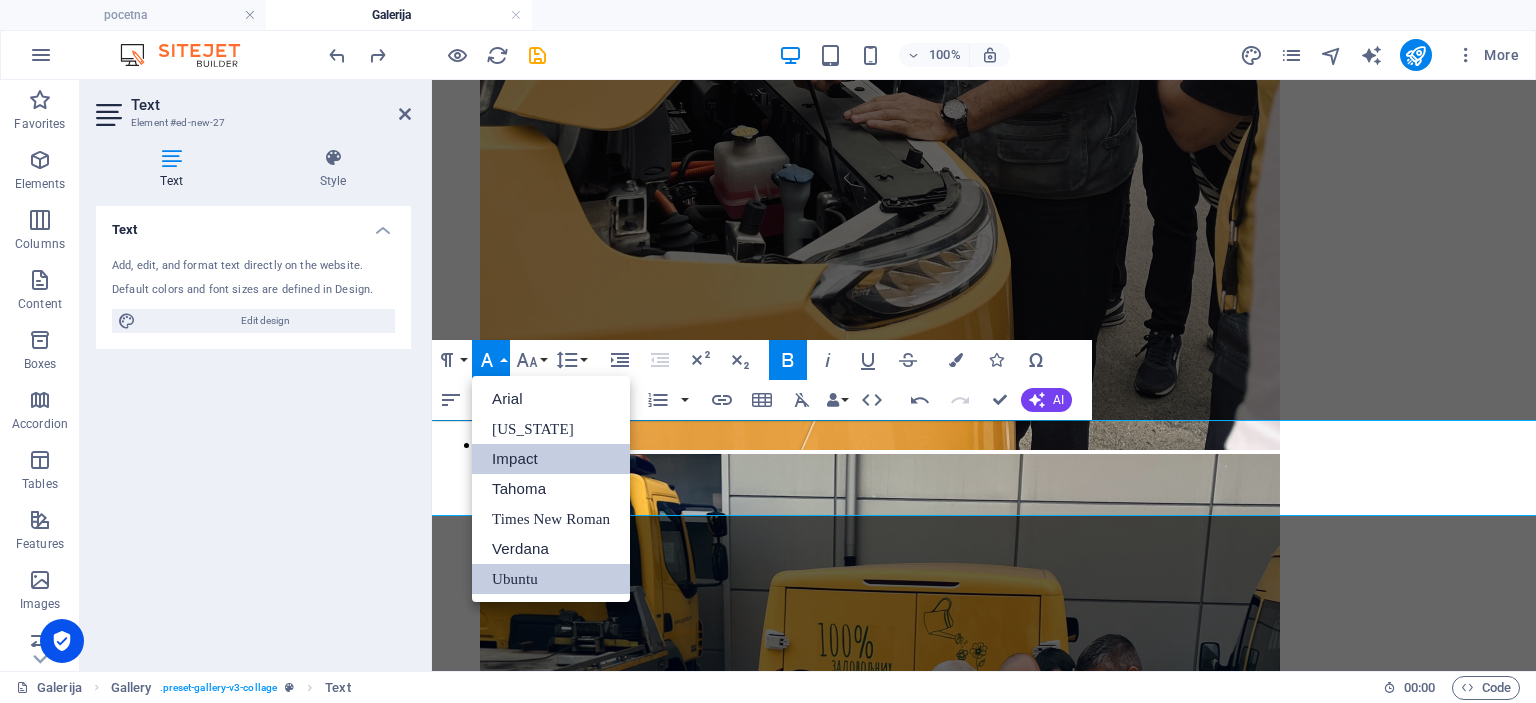 click on "Impact" at bounding box center (551, 459) 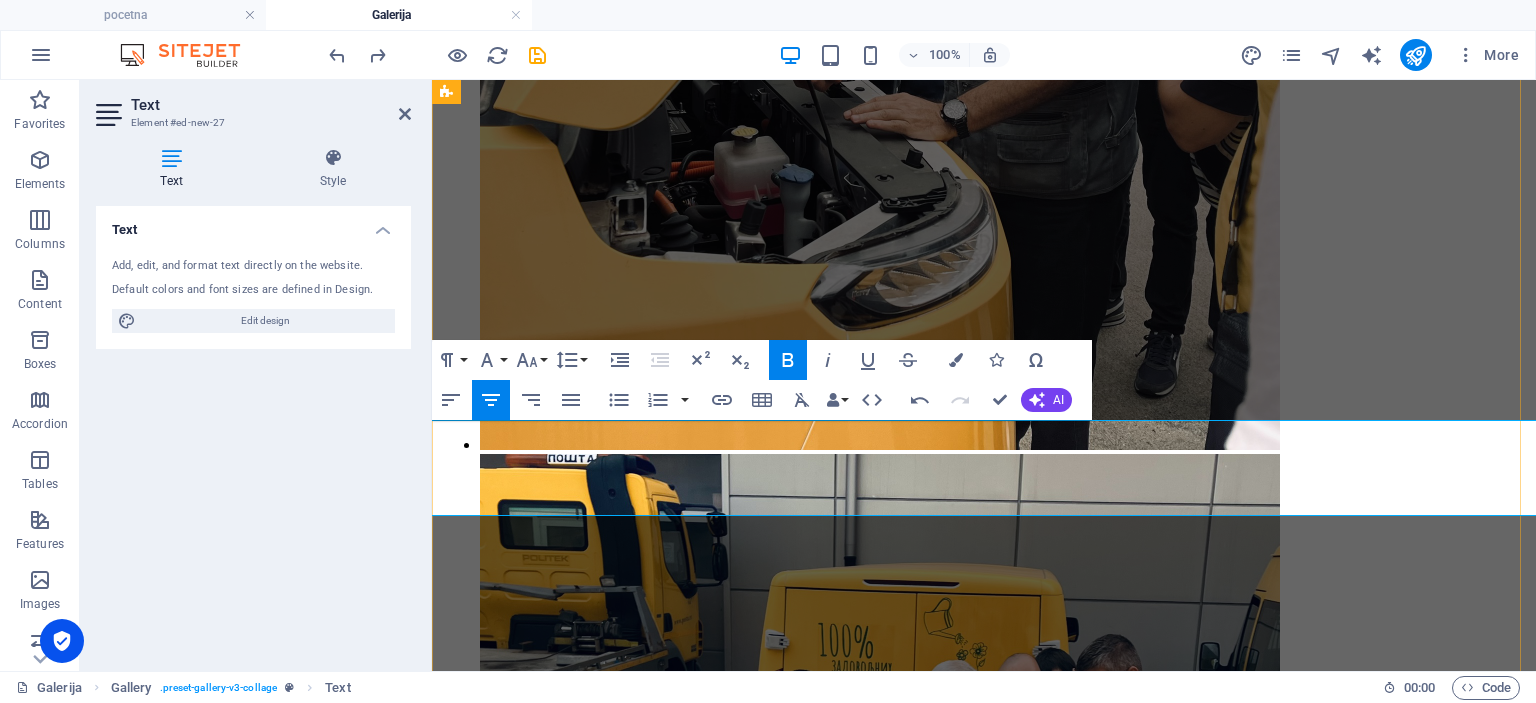 click at bounding box center [984, 10571] 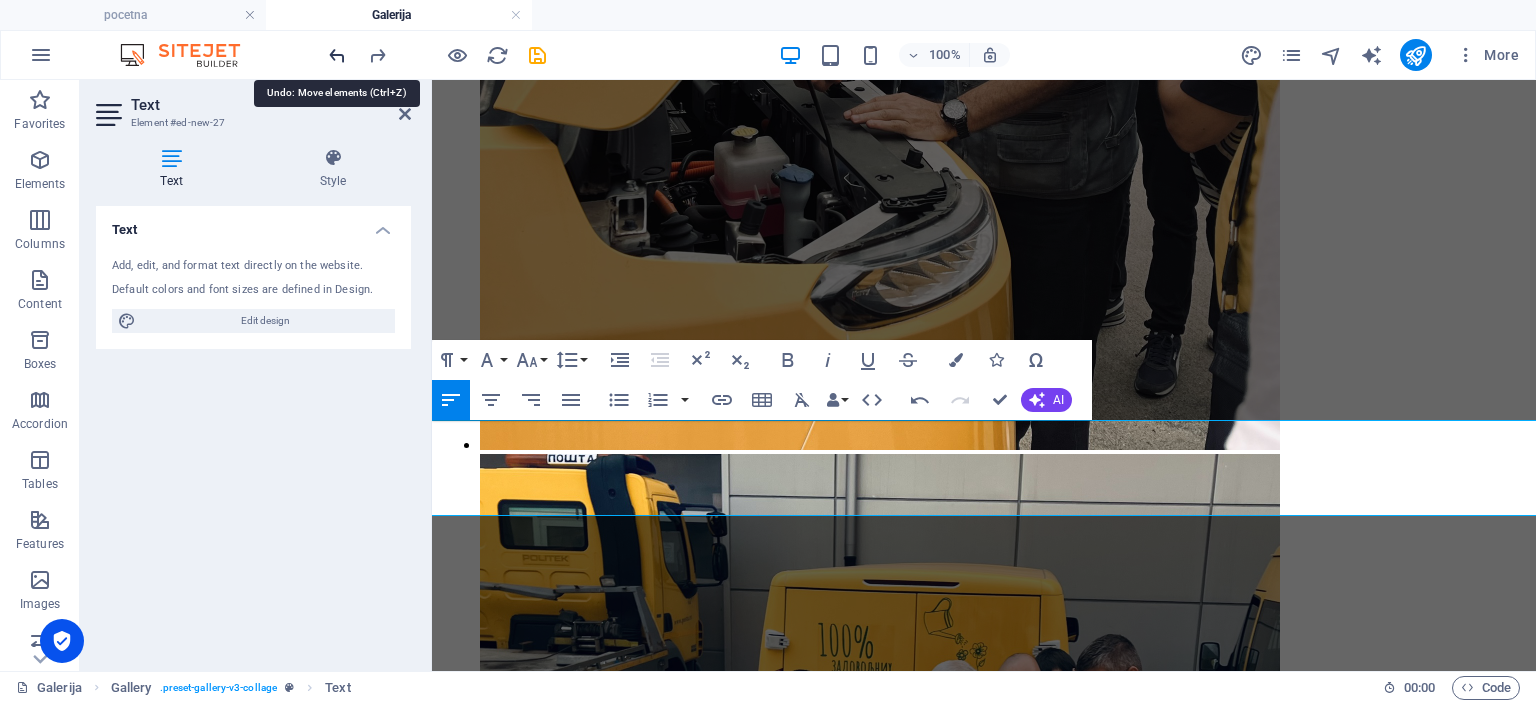 click at bounding box center [337, 55] 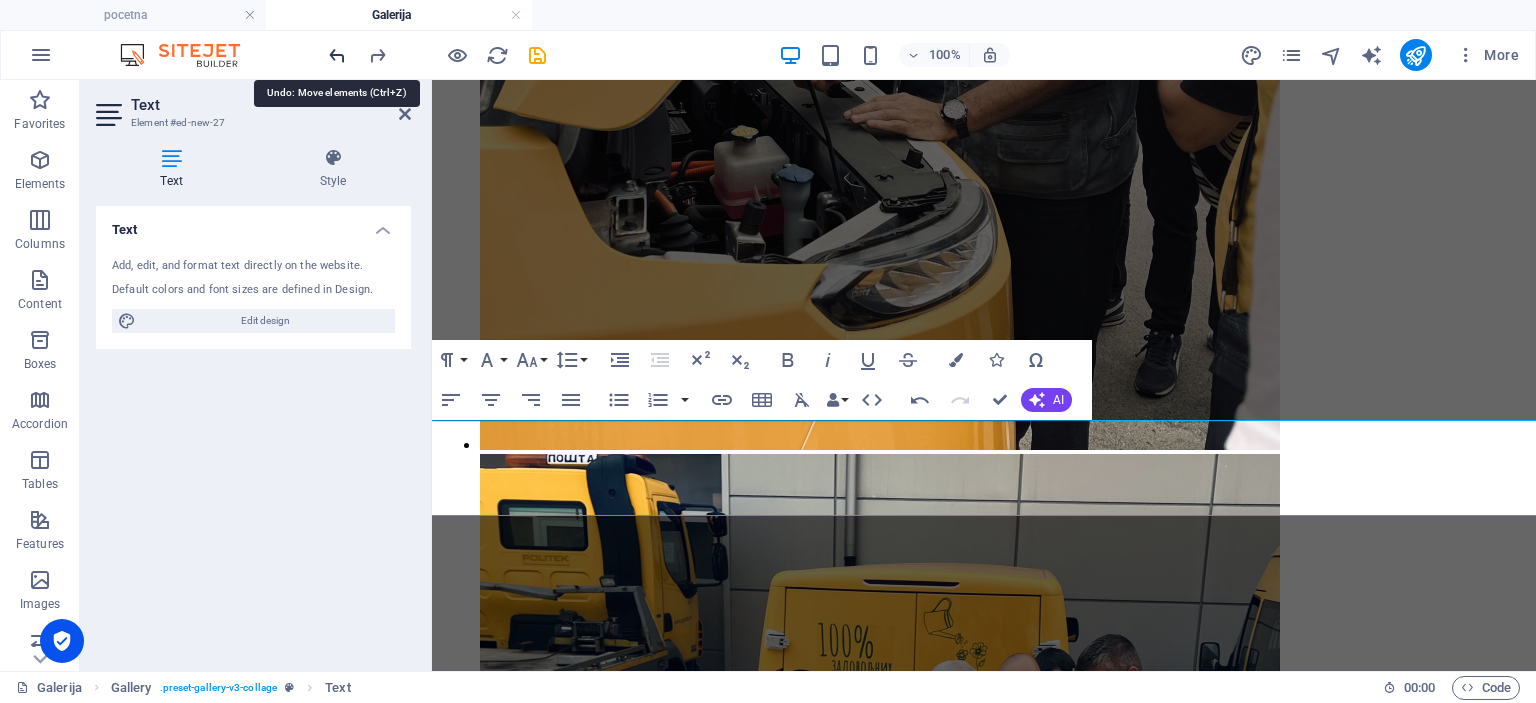 click at bounding box center (337, 55) 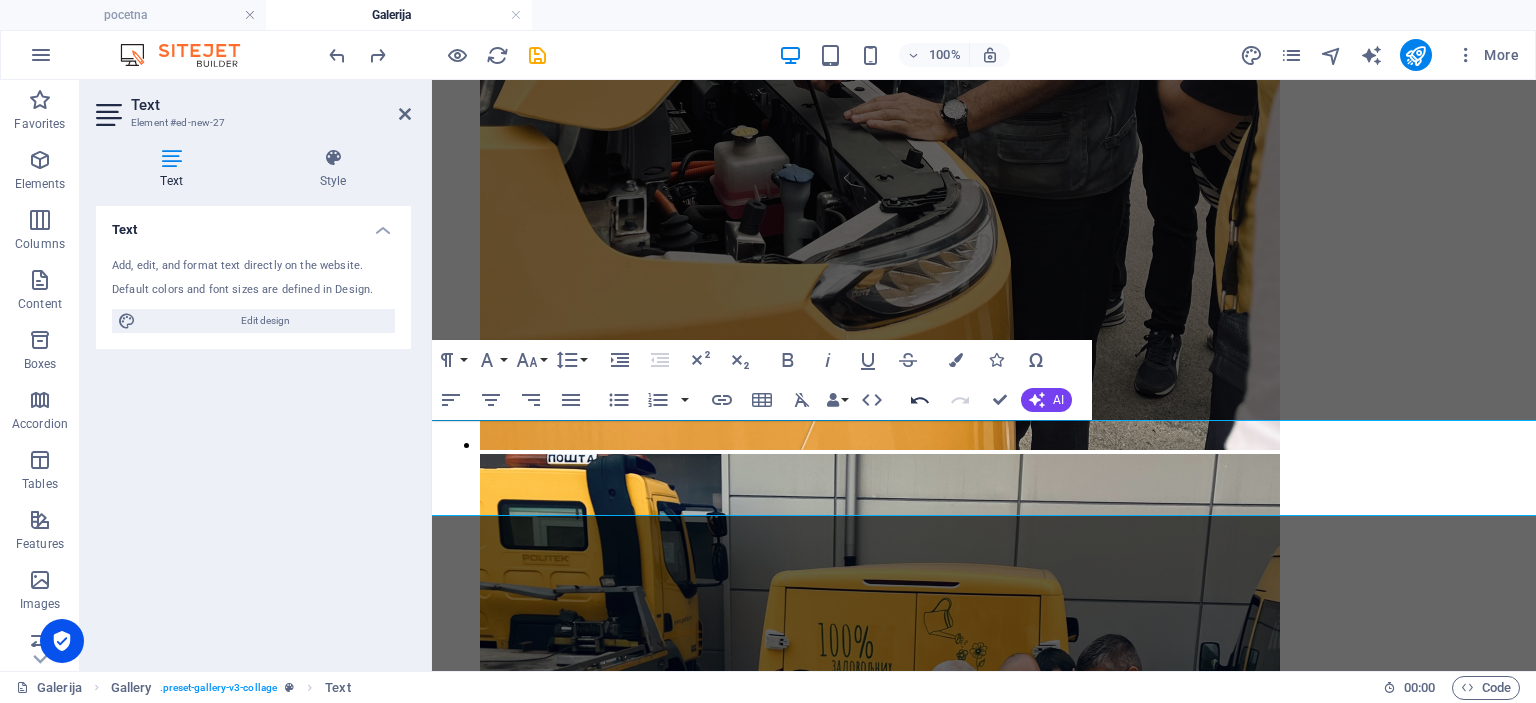 click 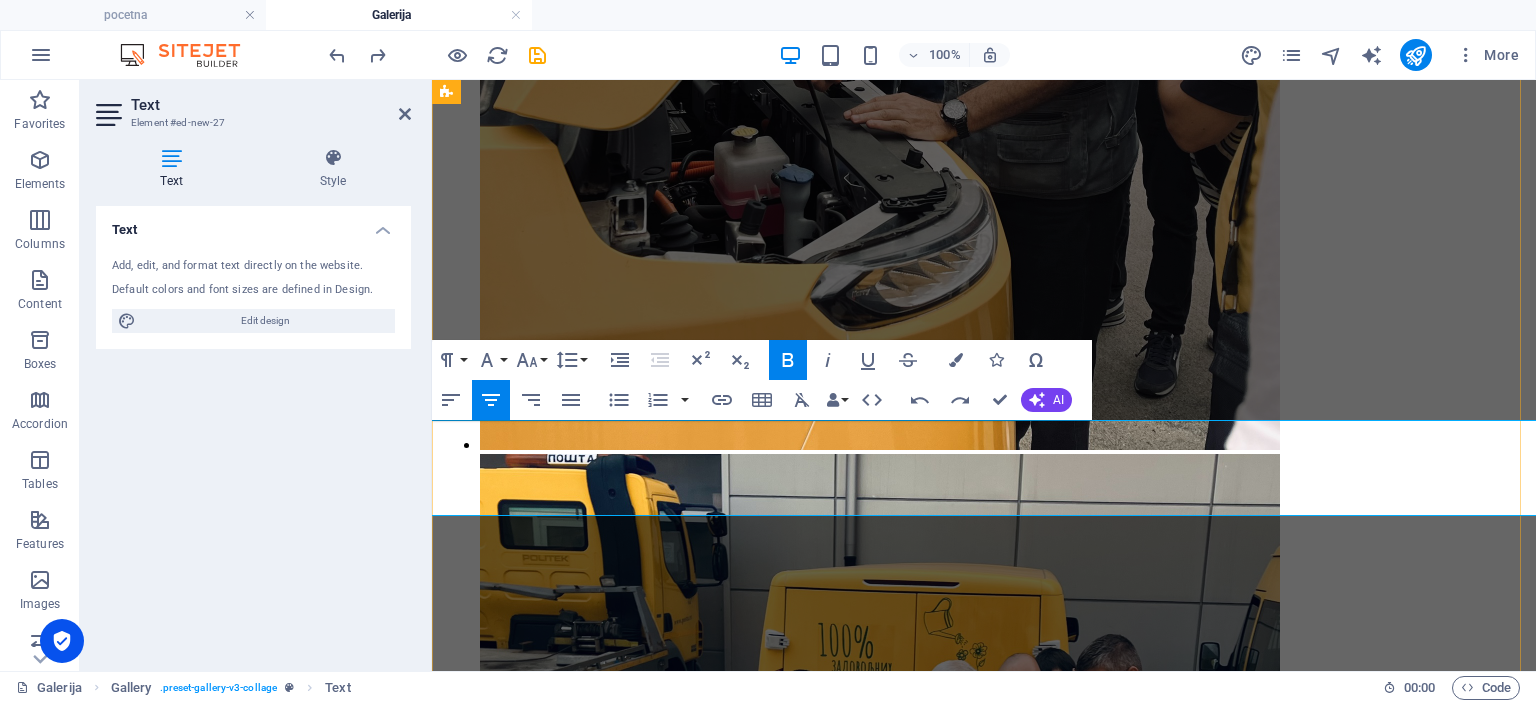 click on "Foto galerija sa  stručnog predavanja na temu "Ekološke inovacije kroz održivi razvoj" u ETŠ Zemun" at bounding box center (984, 10538) 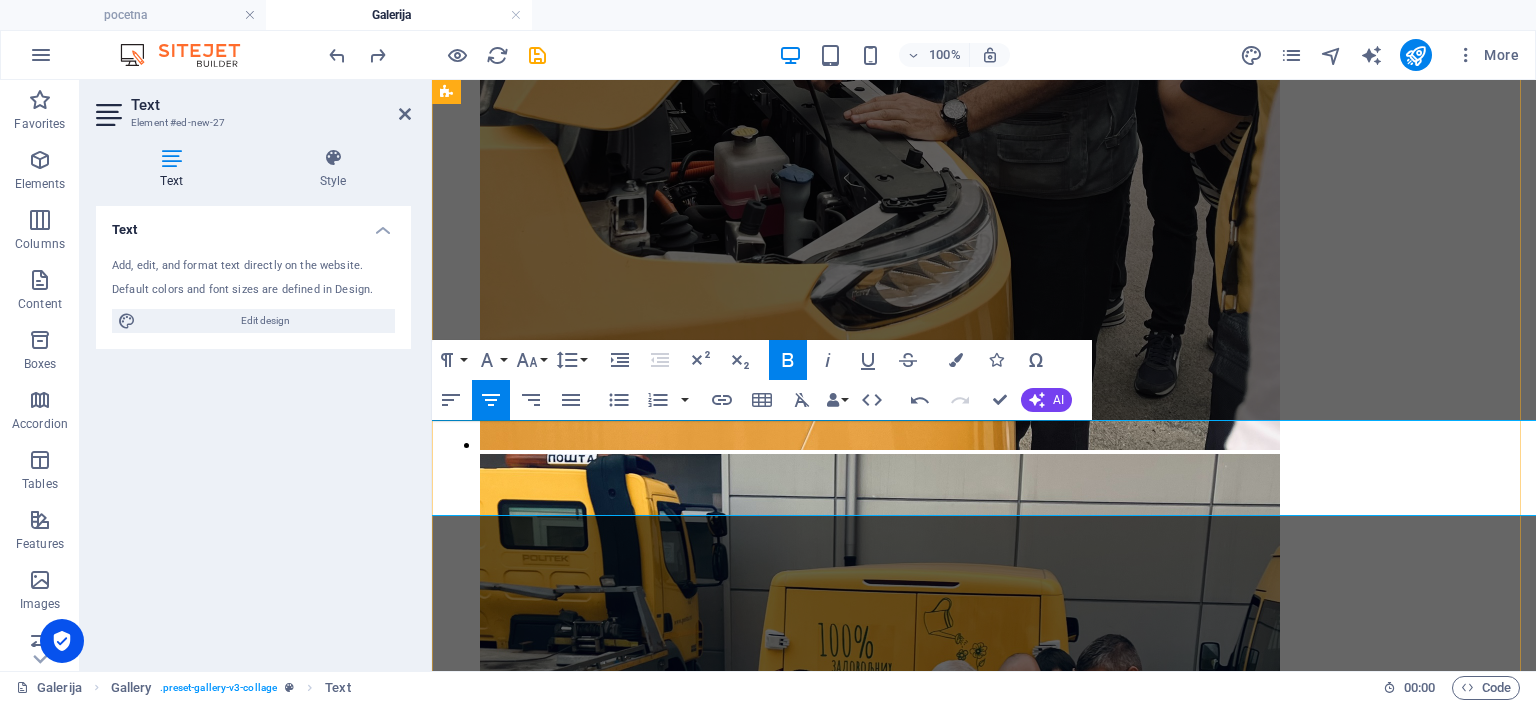 click at bounding box center [984, 10590] 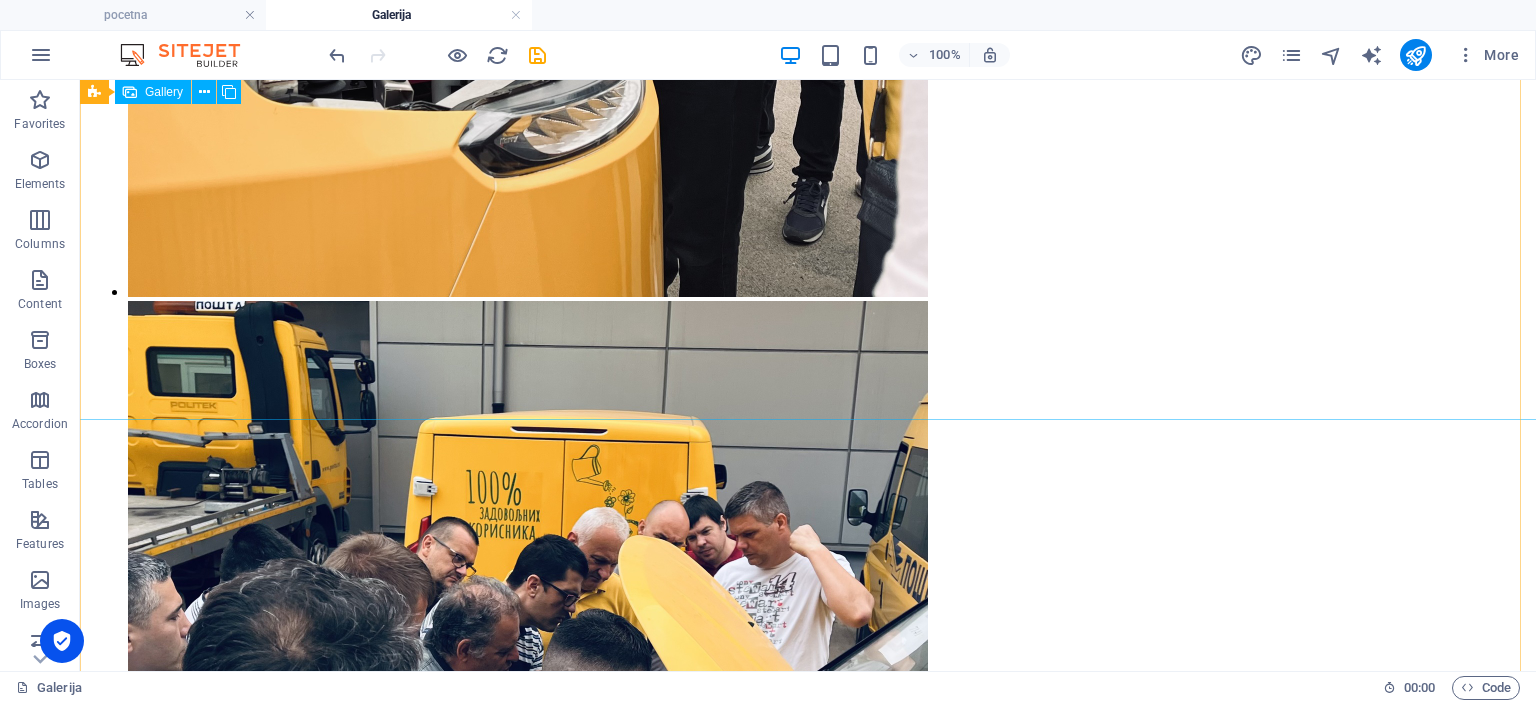 scroll, scrollTop: 2821, scrollLeft: 0, axis: vertical 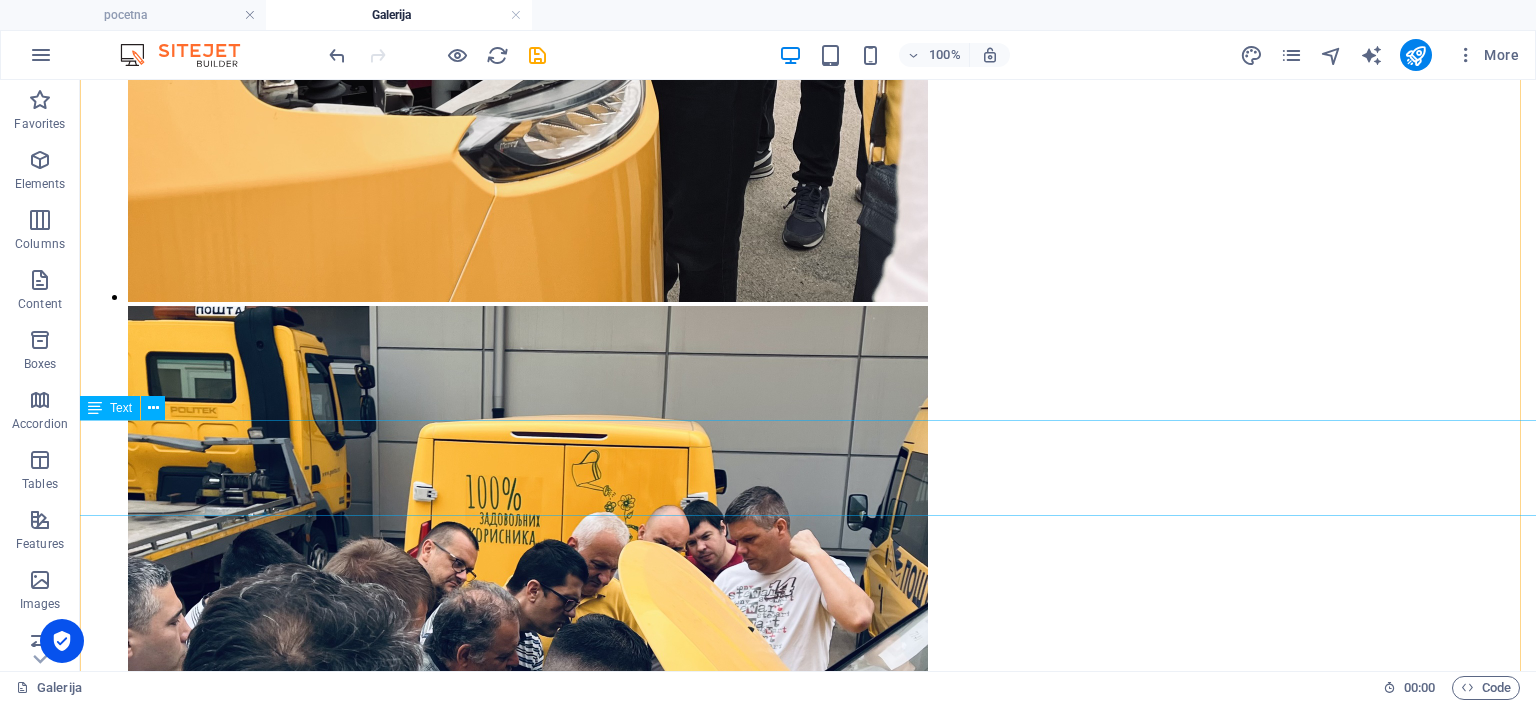 click on "Foto galerija sa stručnog predavanja na temu ,,[GEOGRAPHIC_DATA] inovacije kroz održivi razvoj" održanog u [GEOGRAPHIC_DATA] [GEOGRAPHIC_DATA]" at bounding box center (808, 10406) 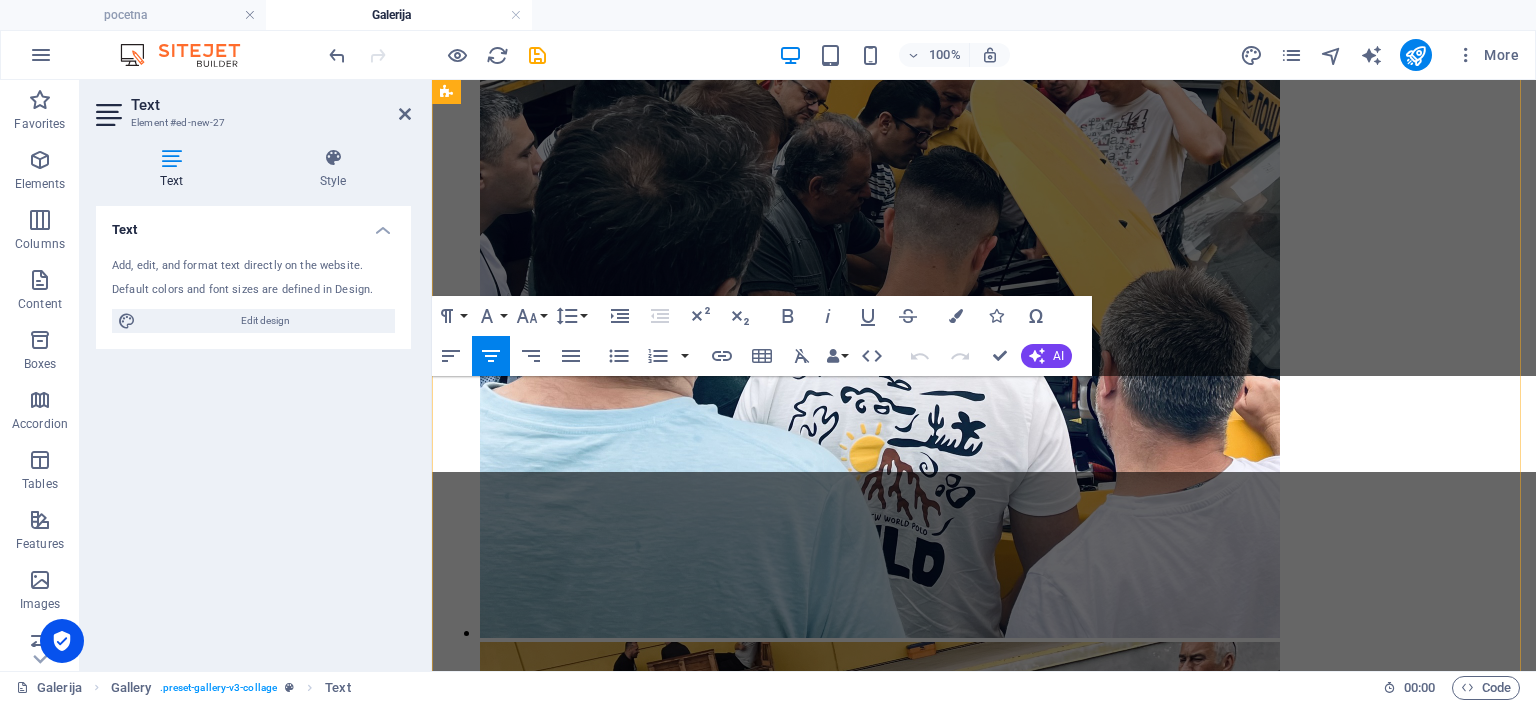 scroll, scrollTop: 2250, scrollLeft: 0, axis: vertical 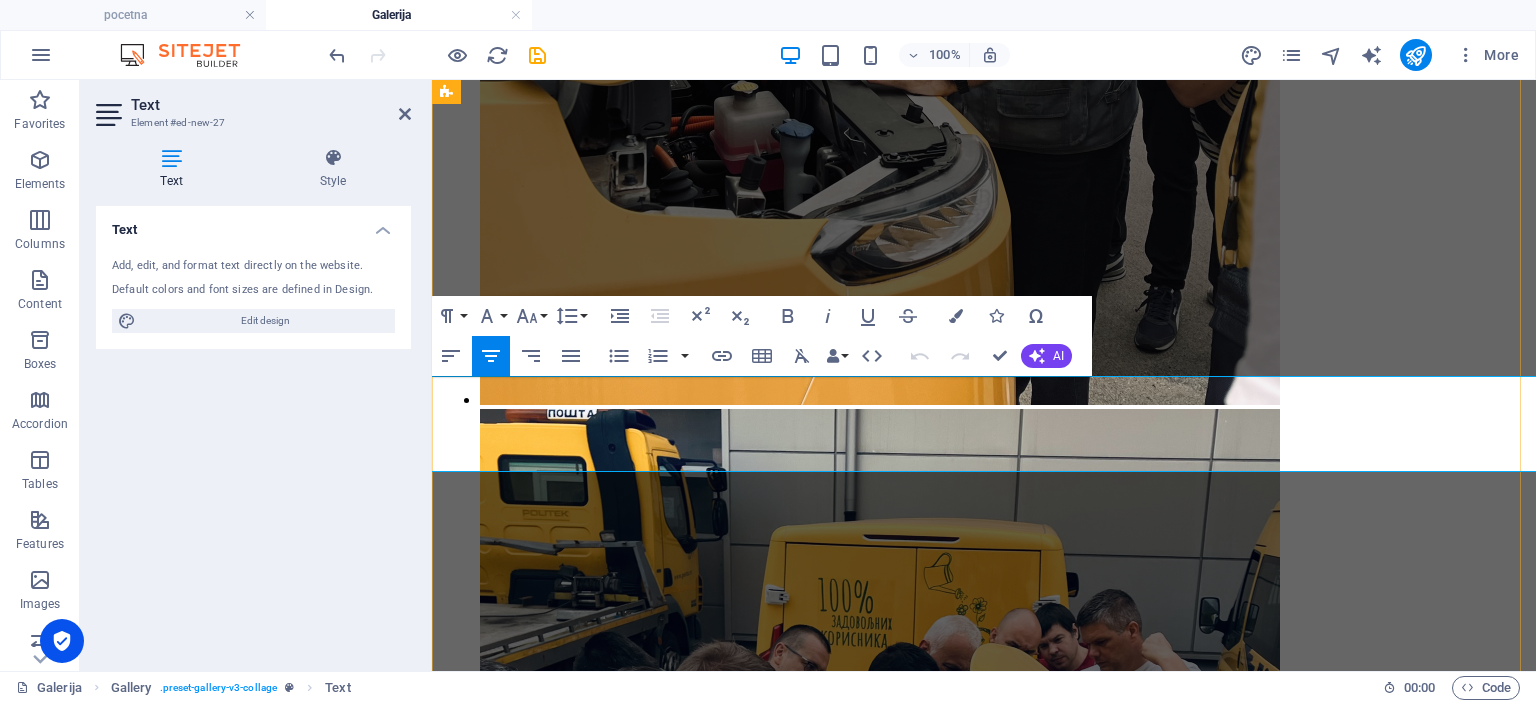 click at bounding box center (984, 10579) 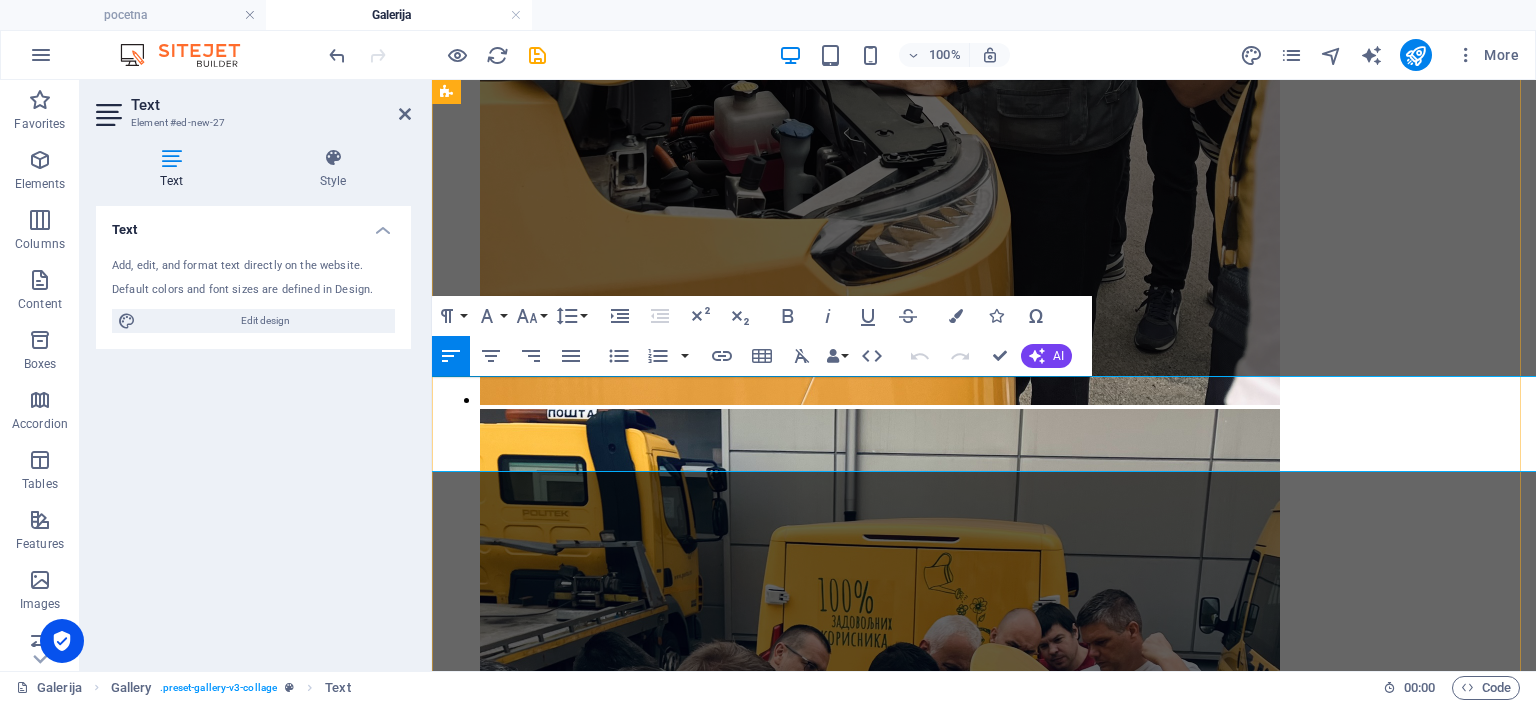 click at bounding box center (984, 10579) 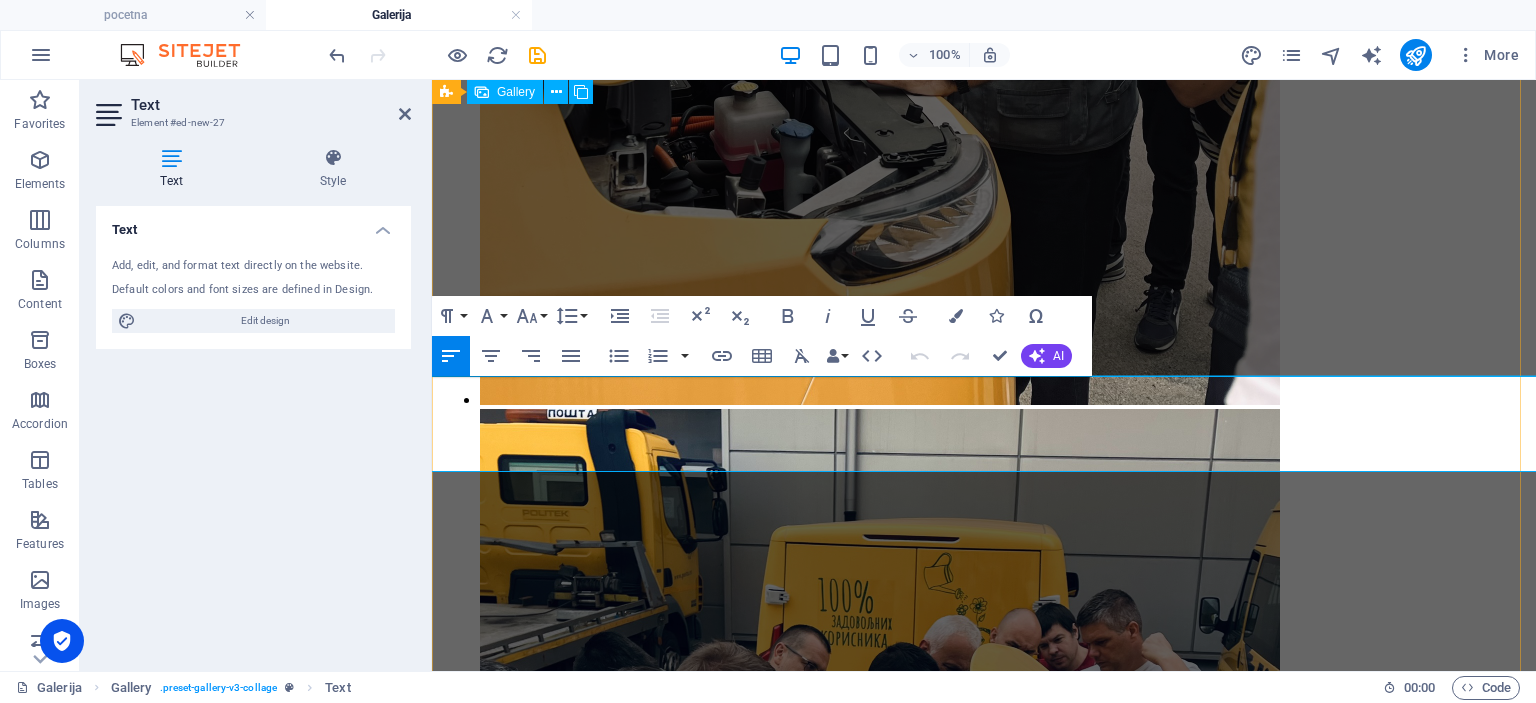 click at bounding box center [880, 10031] 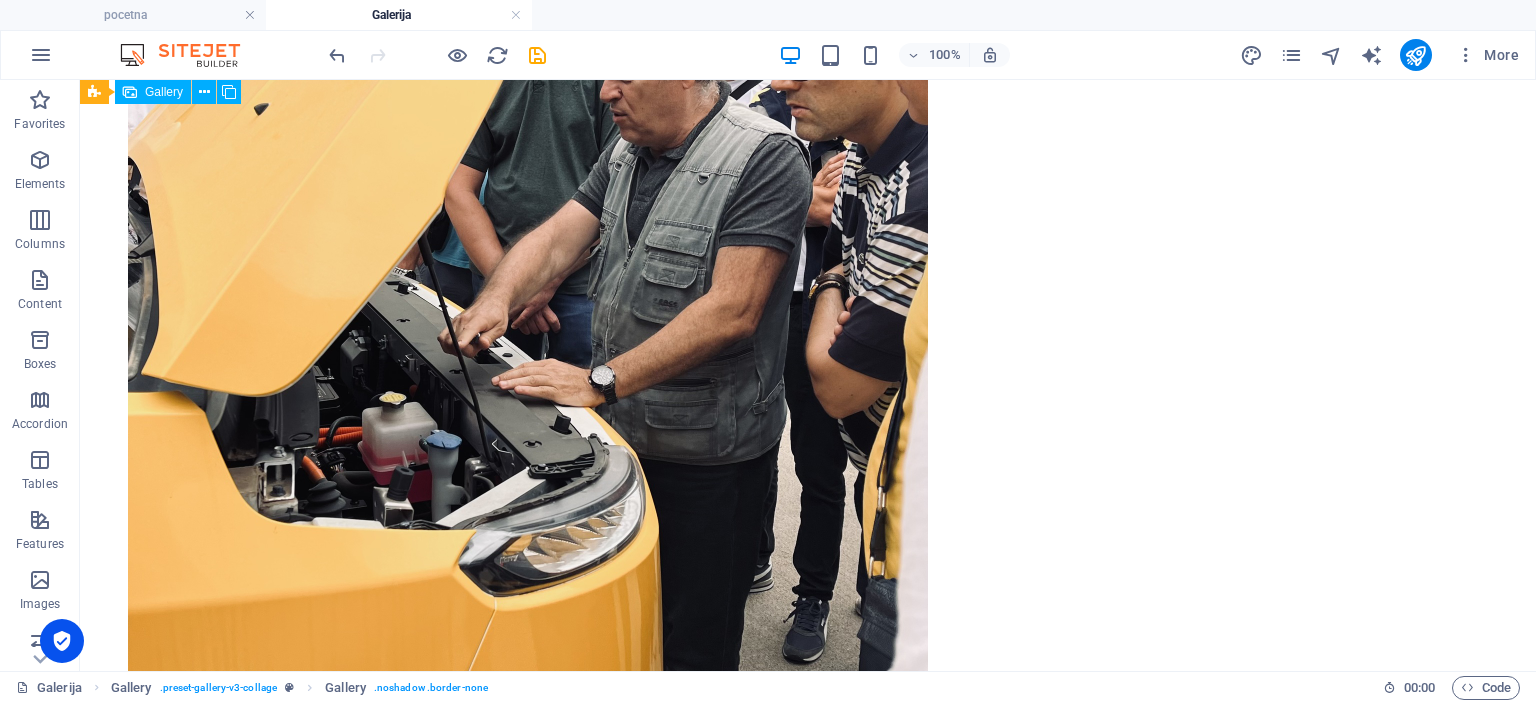 scroll, scrollTop: 2914, scrollLeft: 0, axis: vertical 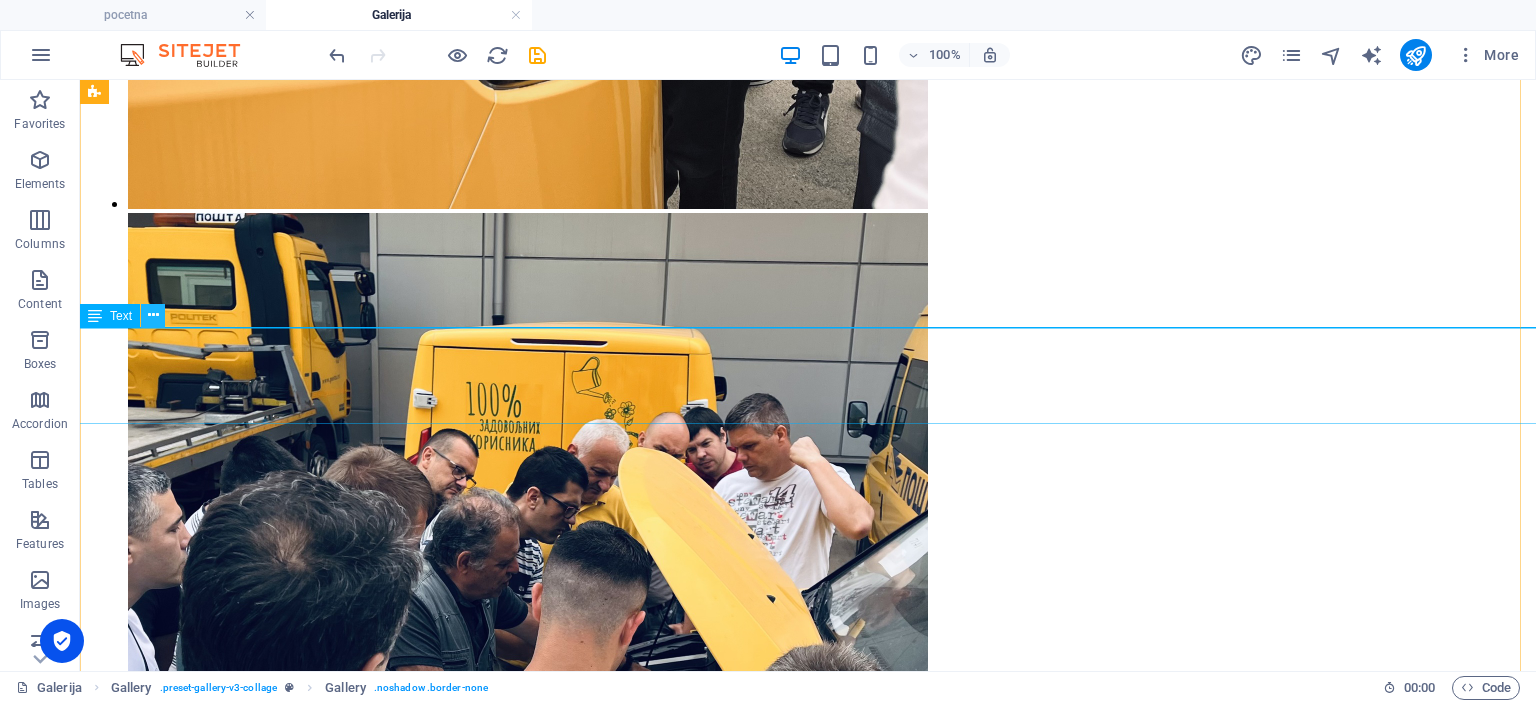 click at bounding box center (153, 316) 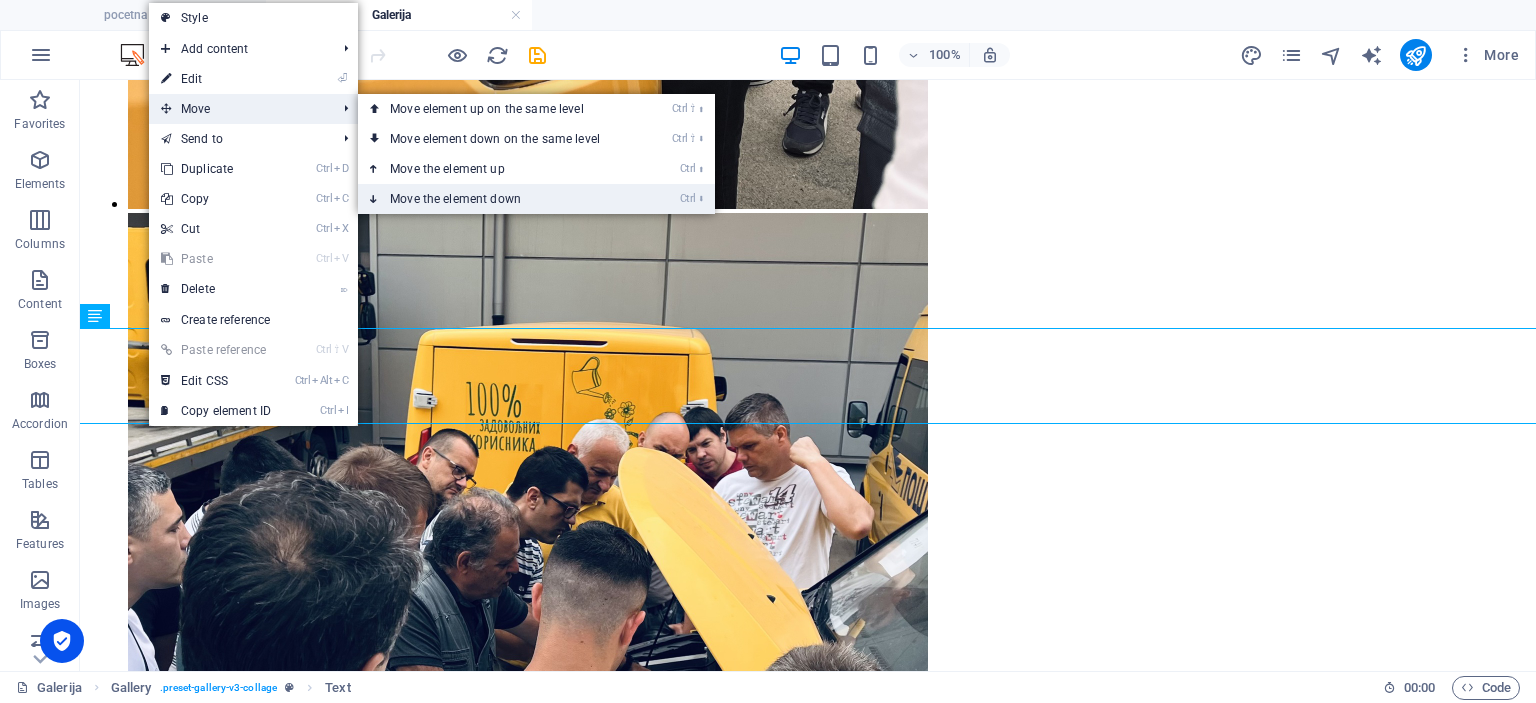 click on "Ctrl ⬇  Move the element down" at bounding box center (499, 199) 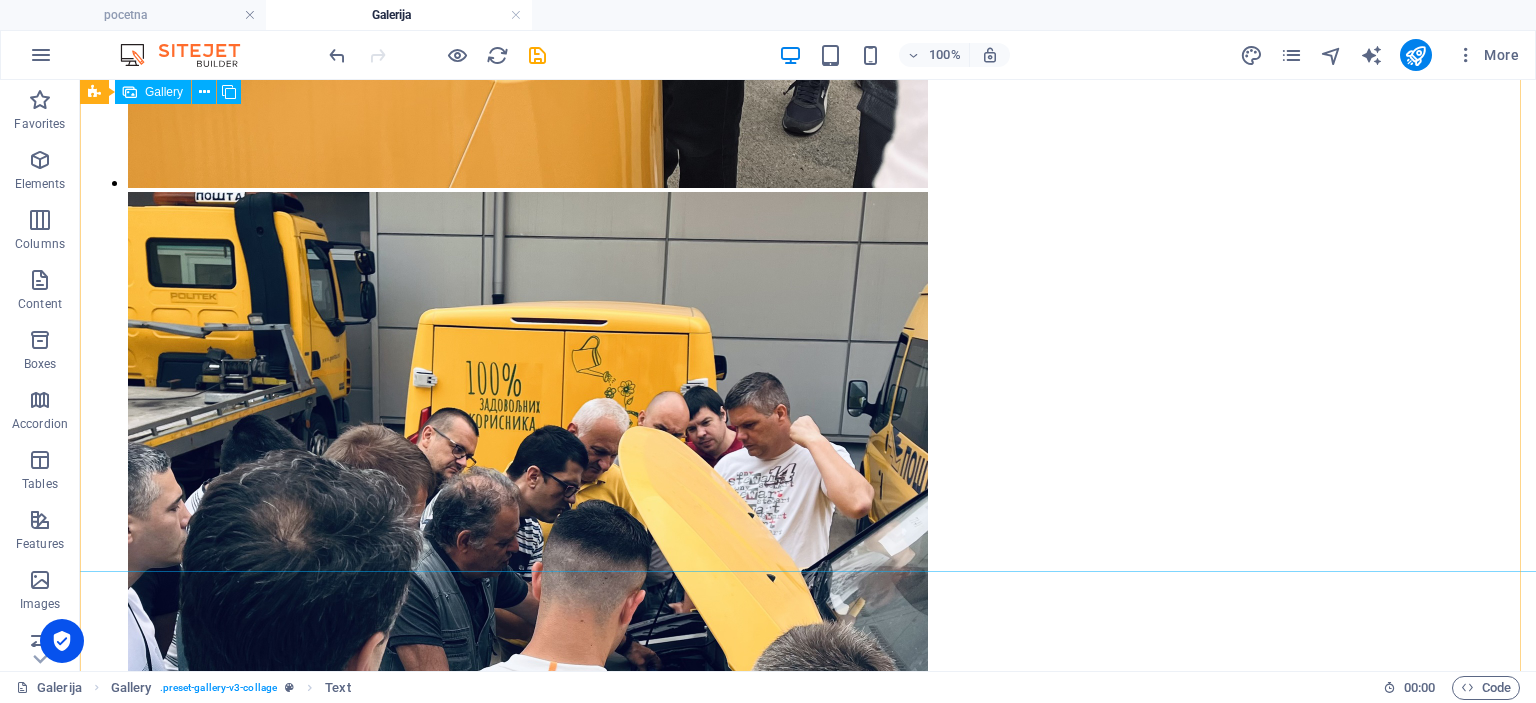 scroll, scrollTop: 2669, scrollLeft: 0, axis: vertical 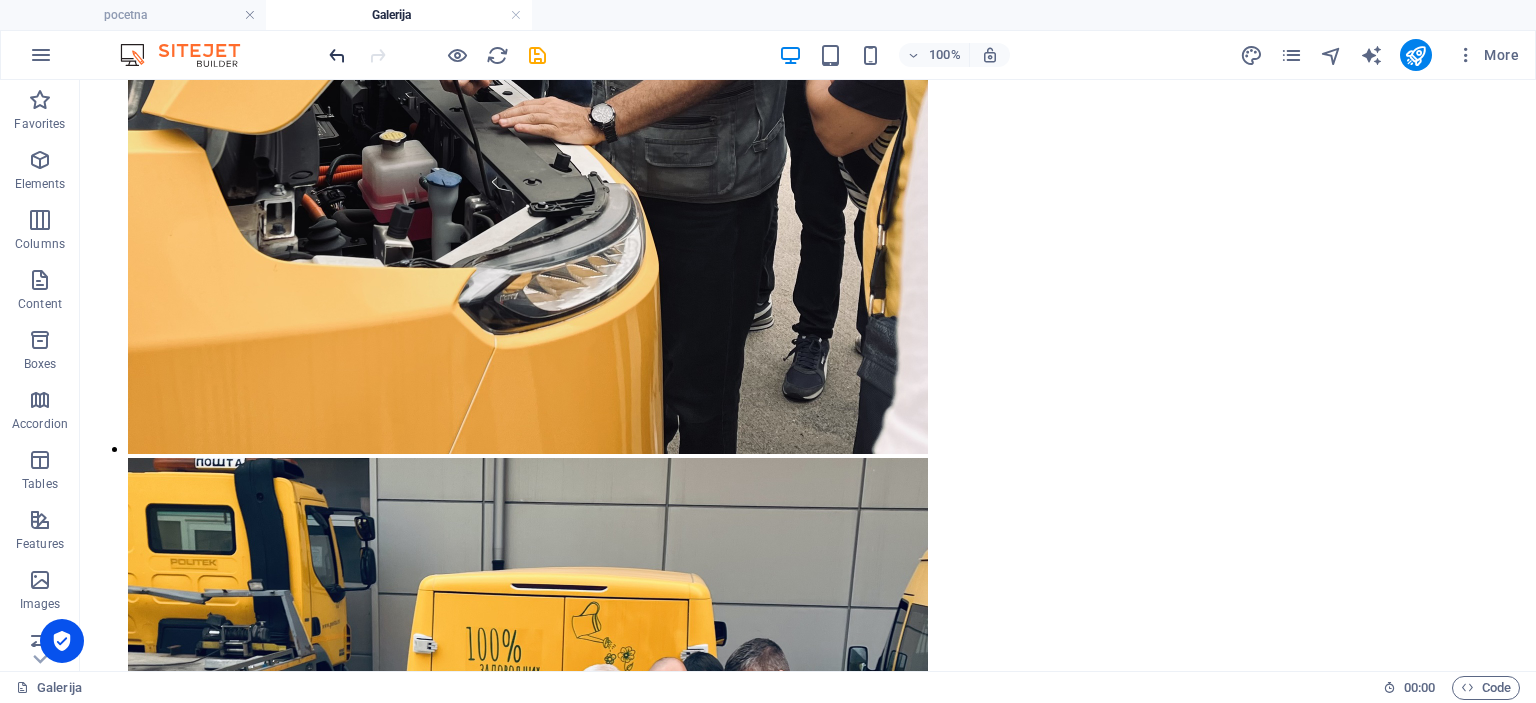 click at bounding box center [337, 55] 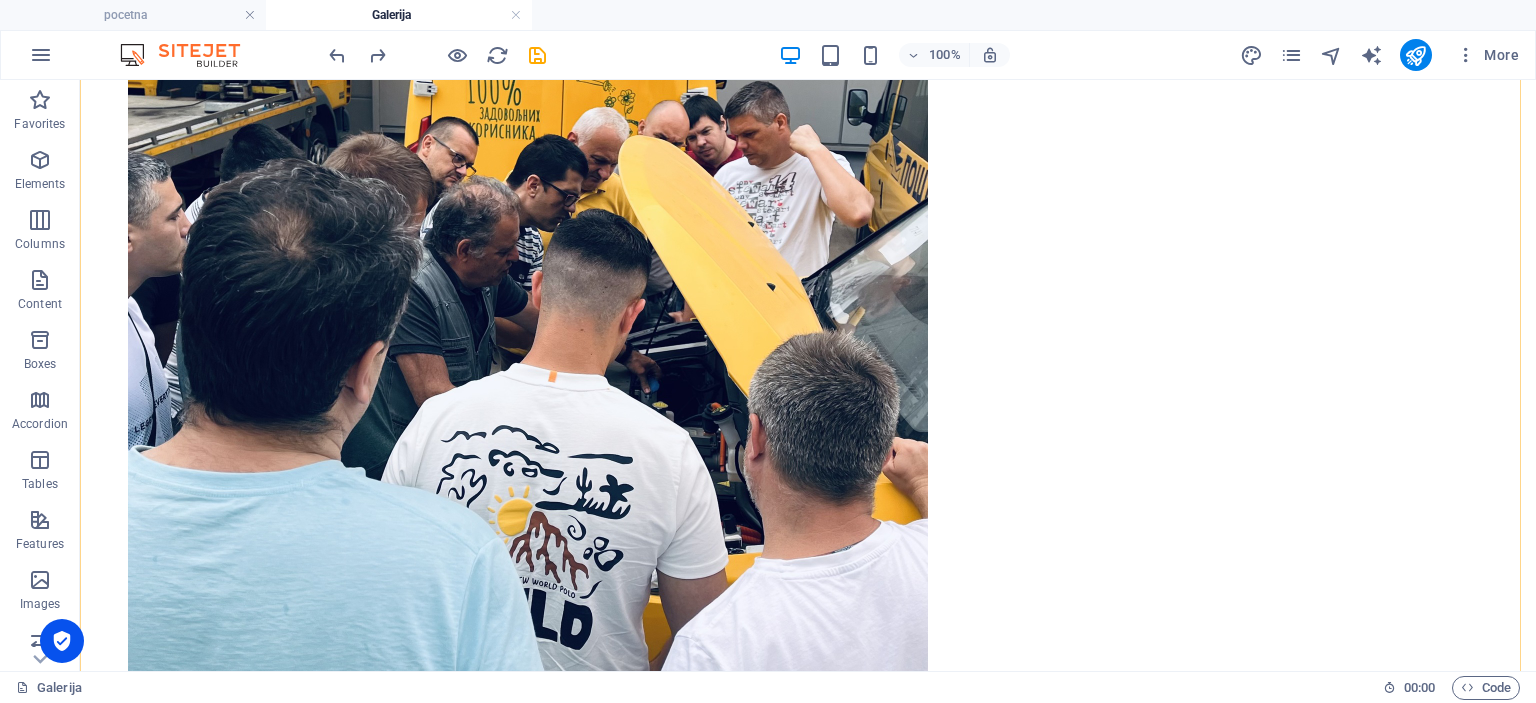 scroll, scrollTop: 3269, scrollLeft: 0, axis: vertical 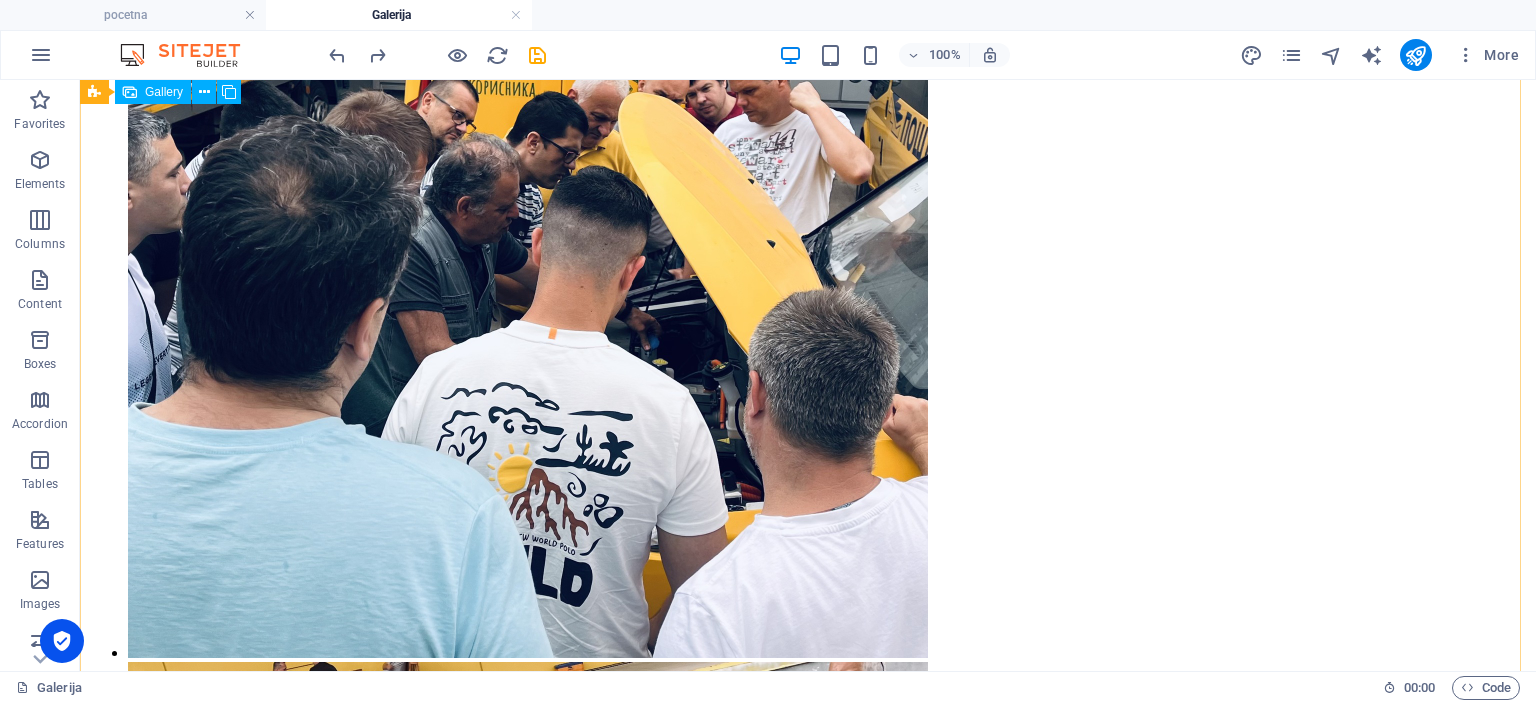 click at bounding box center [528, 10437] 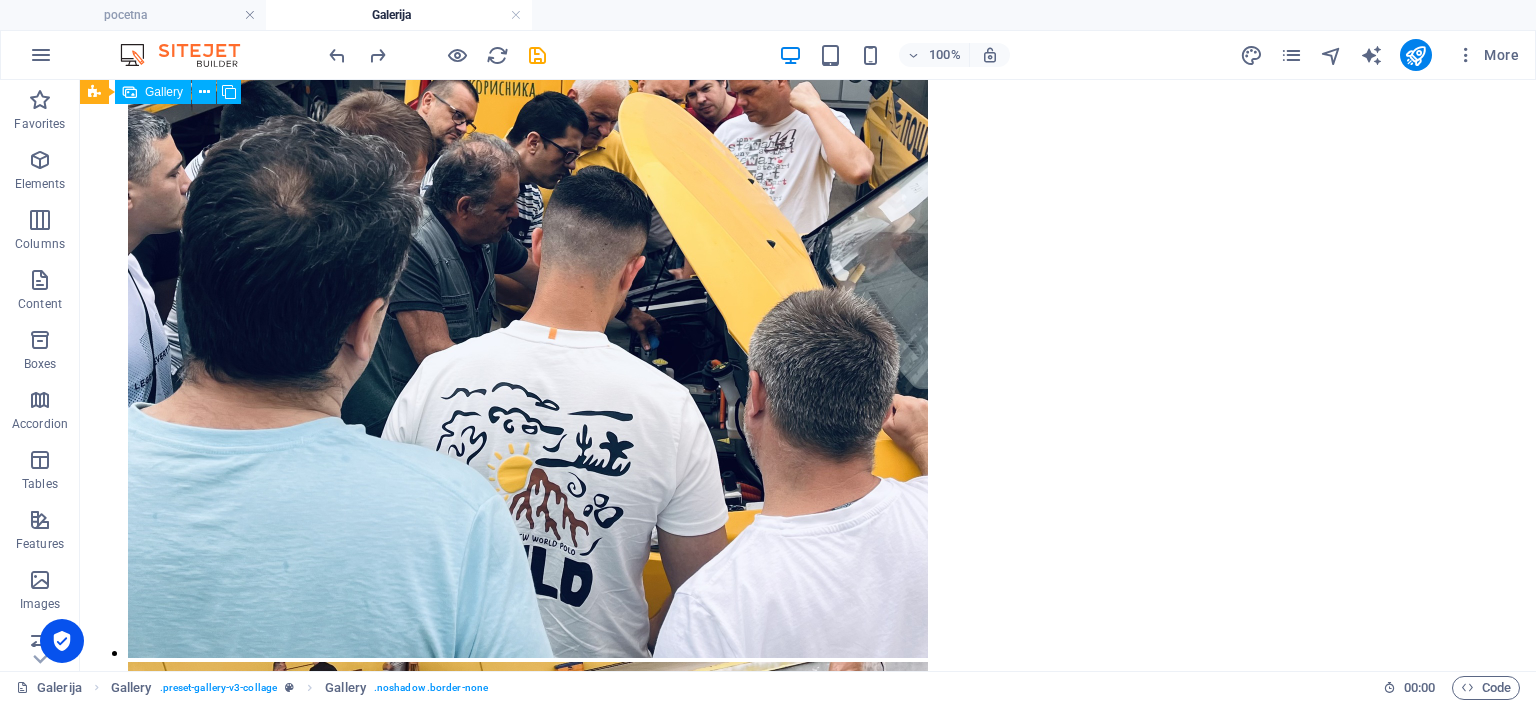 click at bounding box center (528, 10437) 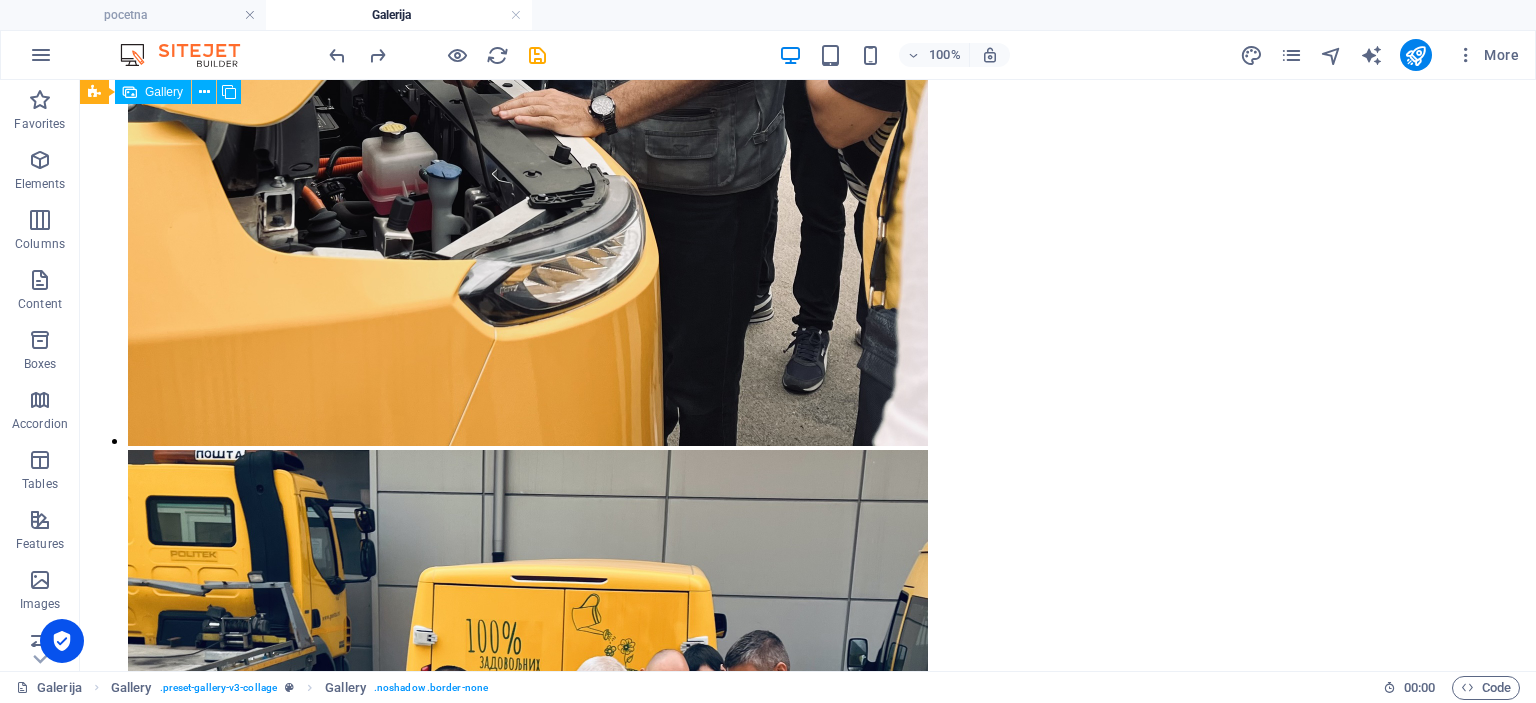 select on "4" 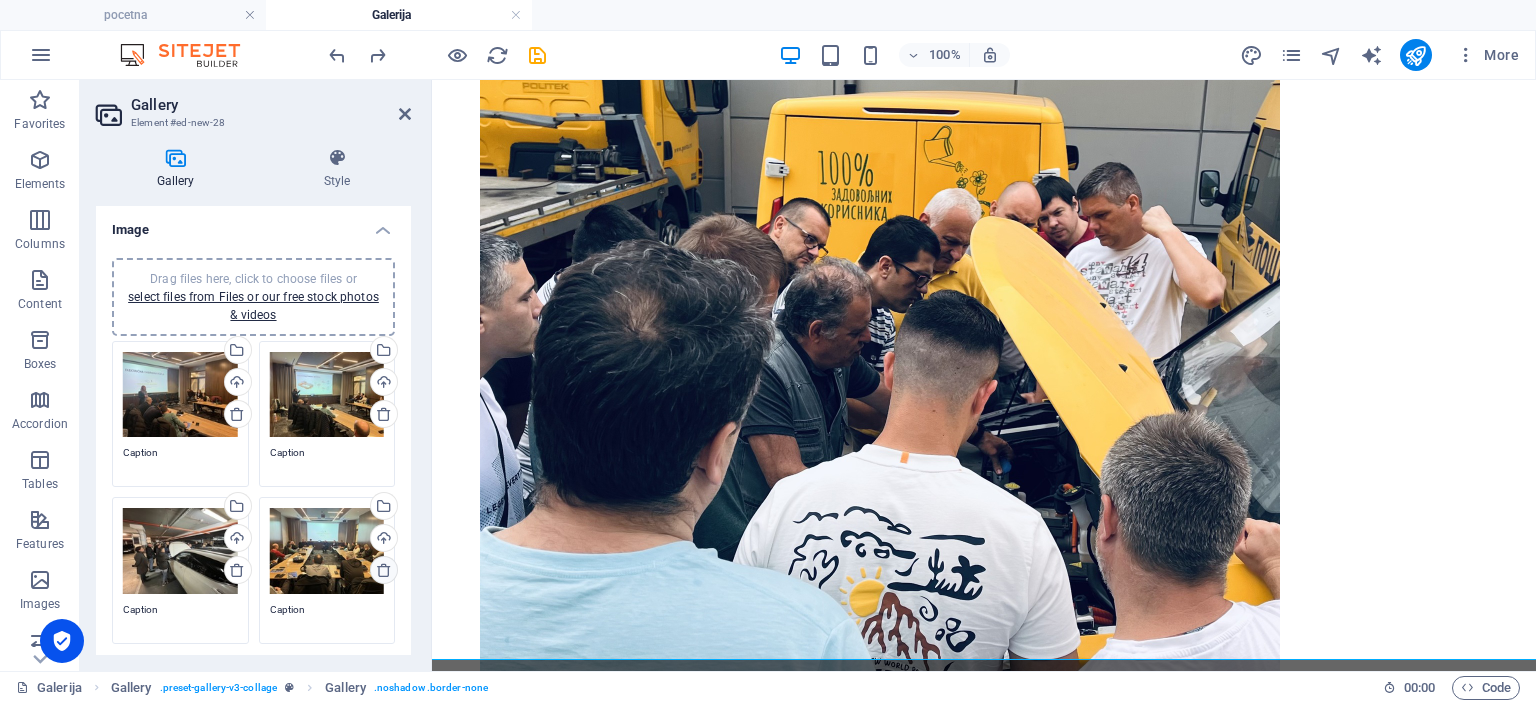 click at bounding box center [384, 570] 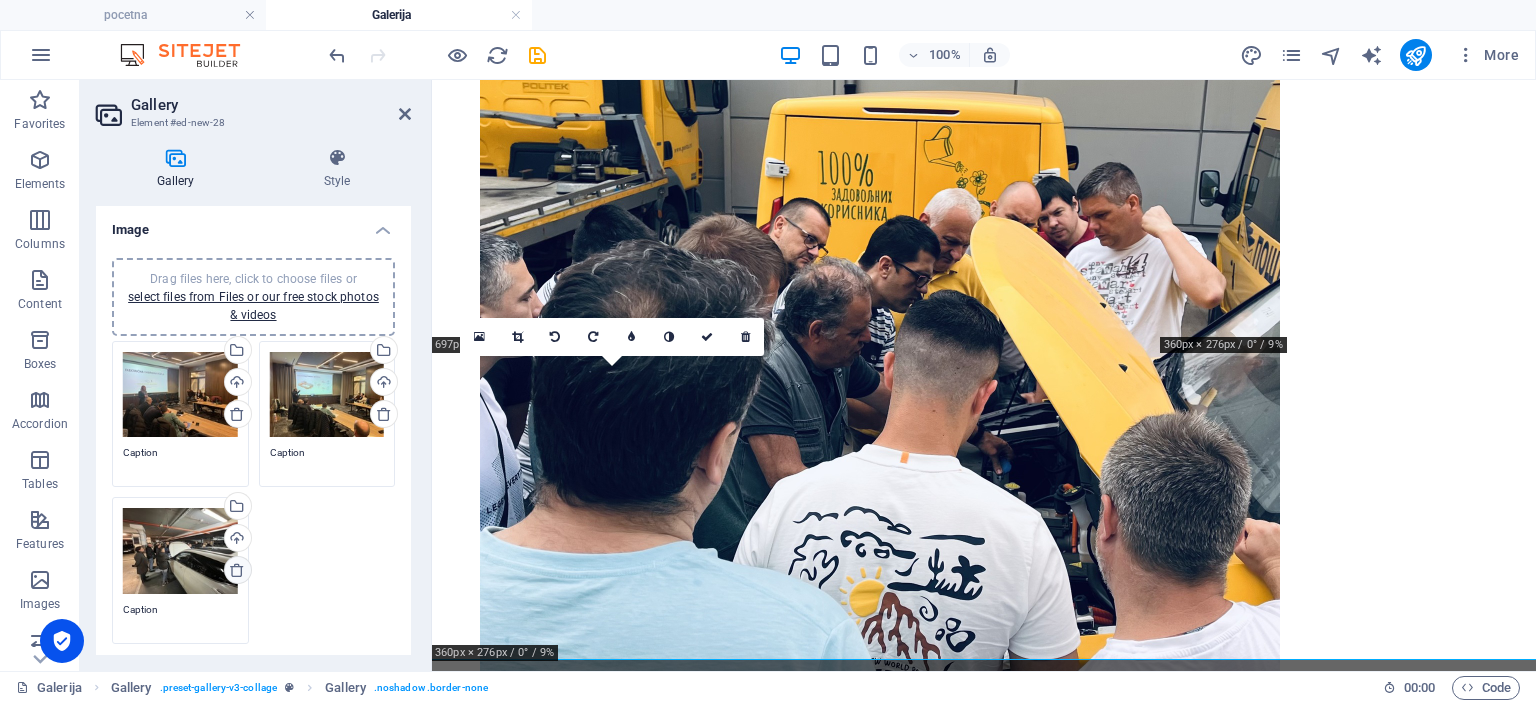 click at bounding box center (237, 570) 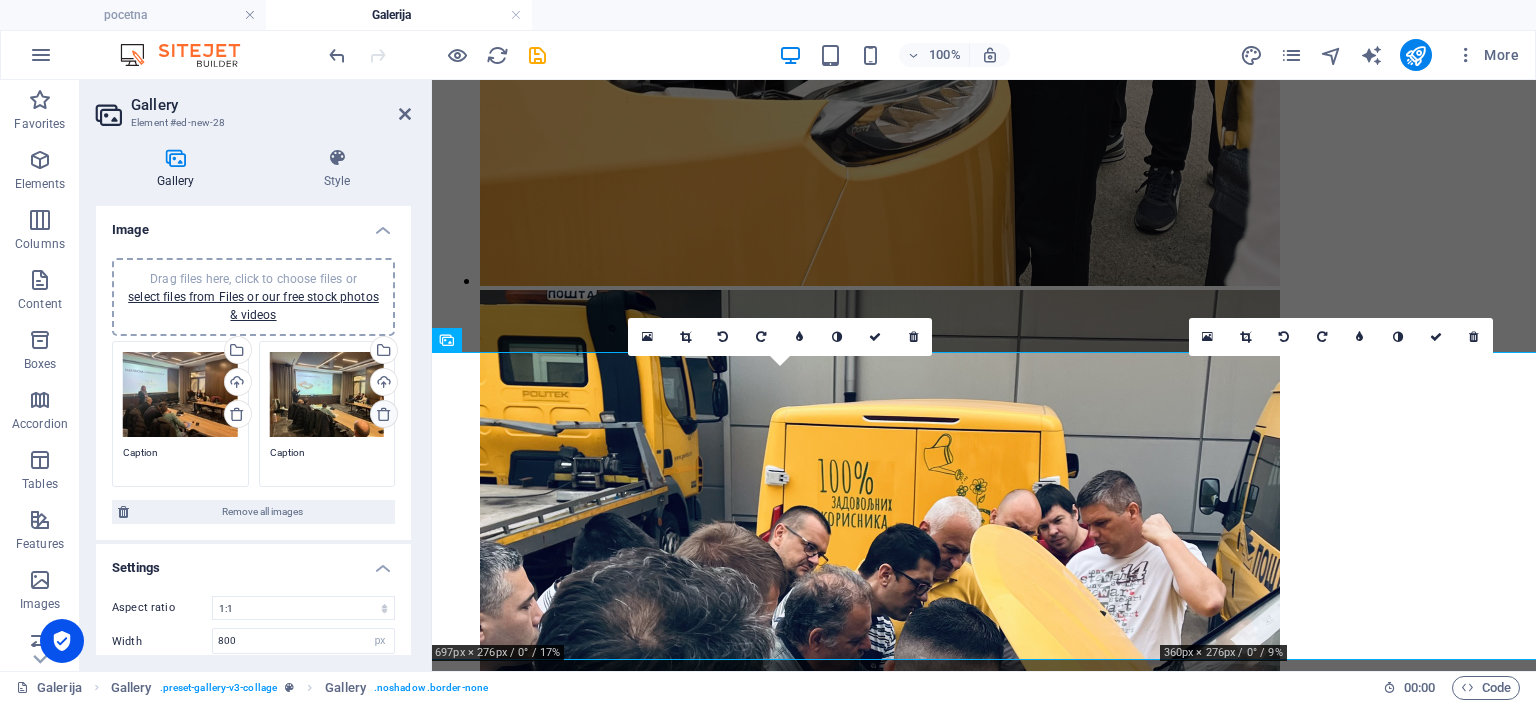 click at bounding box center (384, 414) 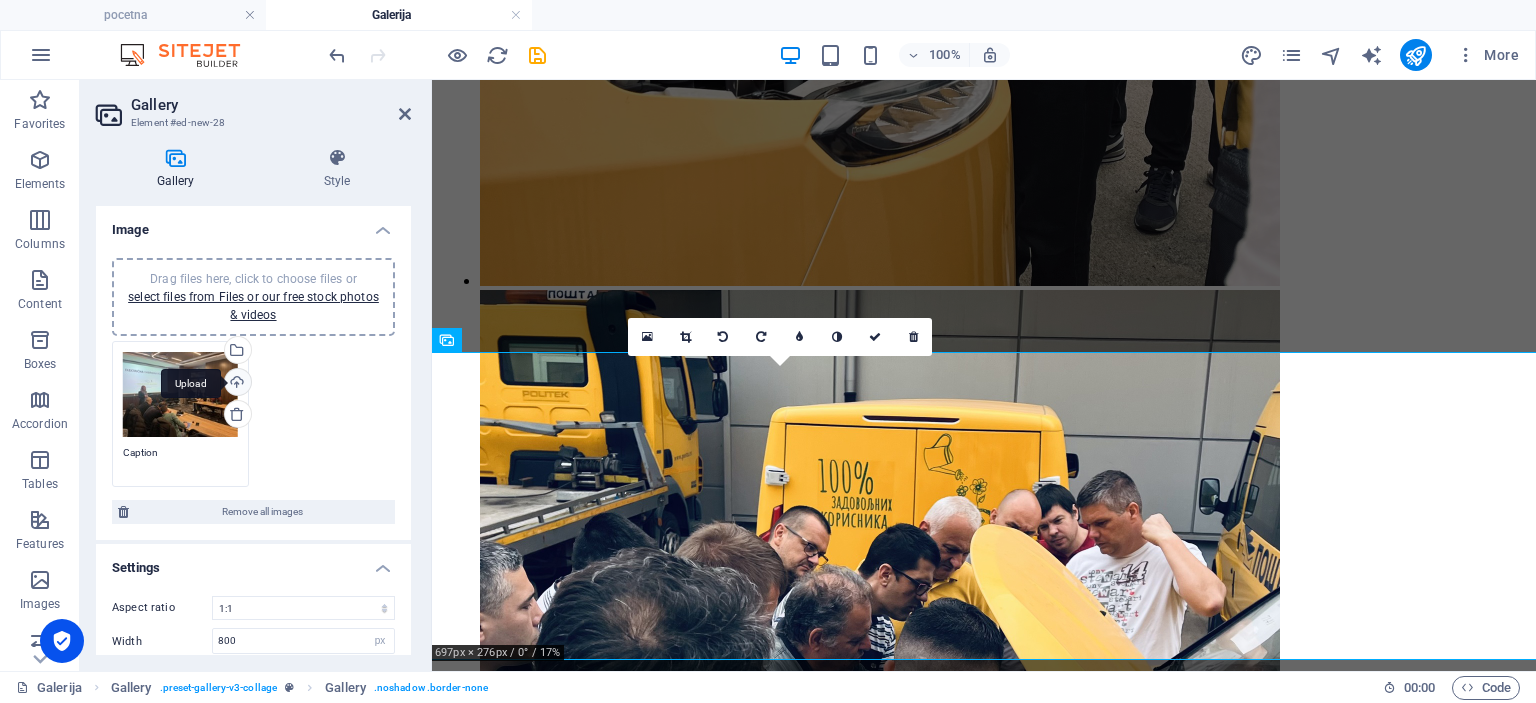 click on "Upload" at bounding box center [236, 384] 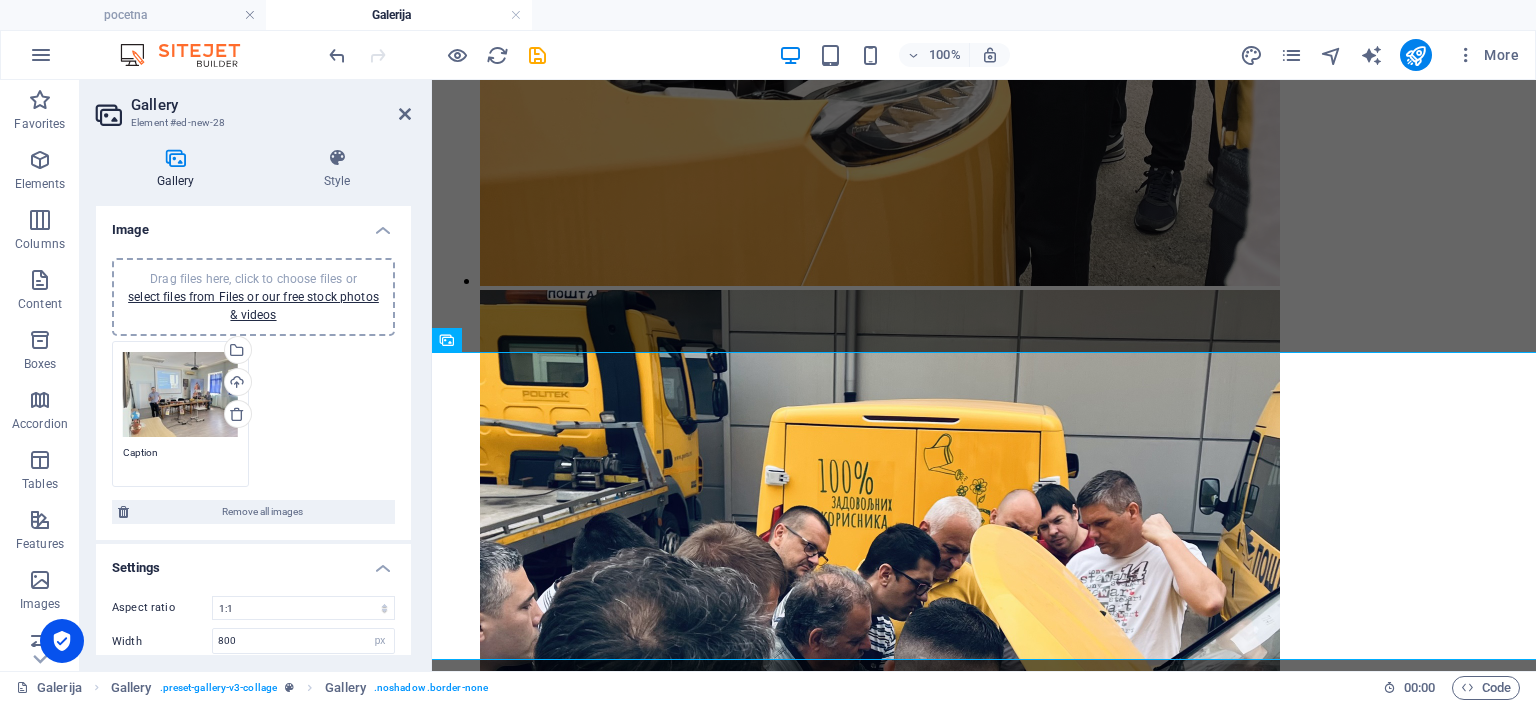 click on "Drag files here, click to choose files or select files from Files or our free stock photos & videos Select files from the file manager, stock photos, or upload file(s) Upload Caption" at bounding box center (253, 414) 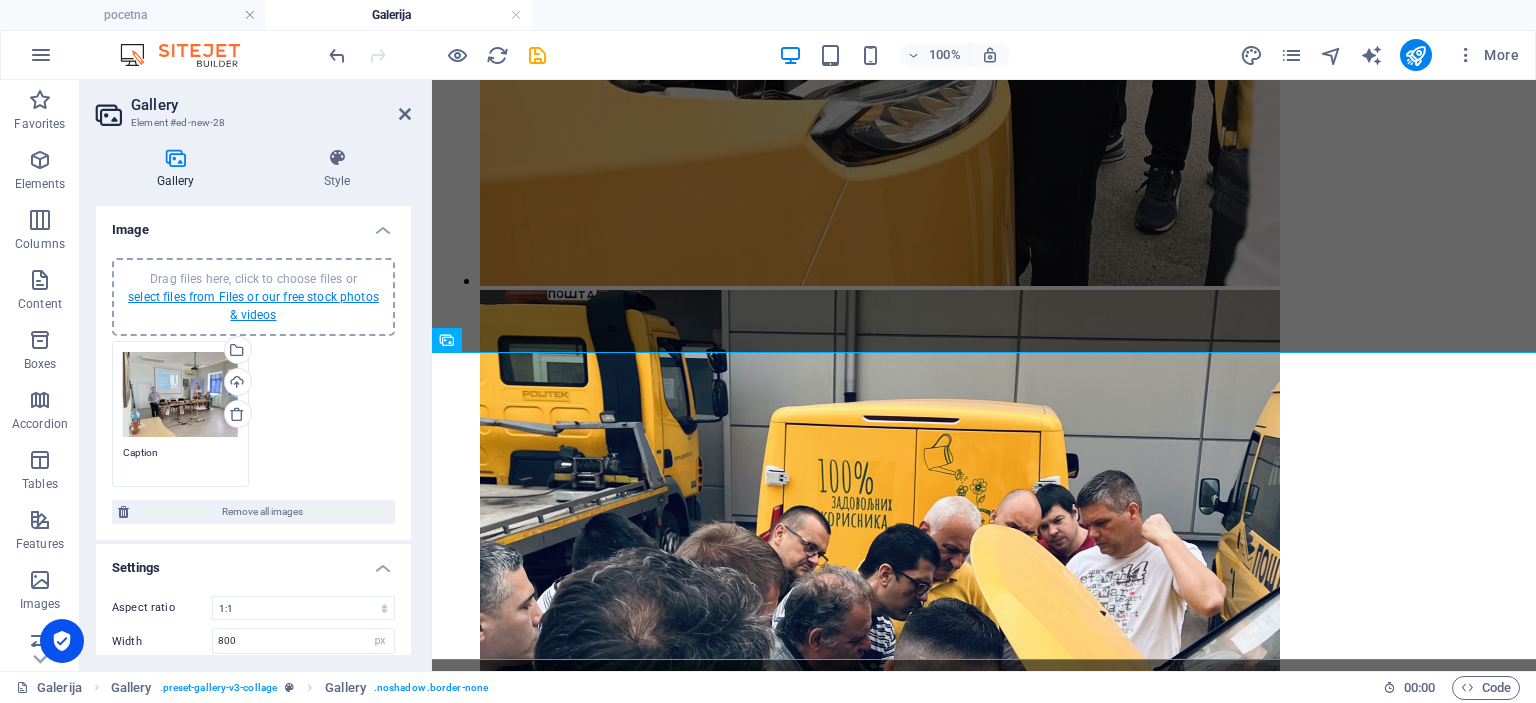 click on "select files from Files or our free stock photos & videos" at bounding box center (253, 306) 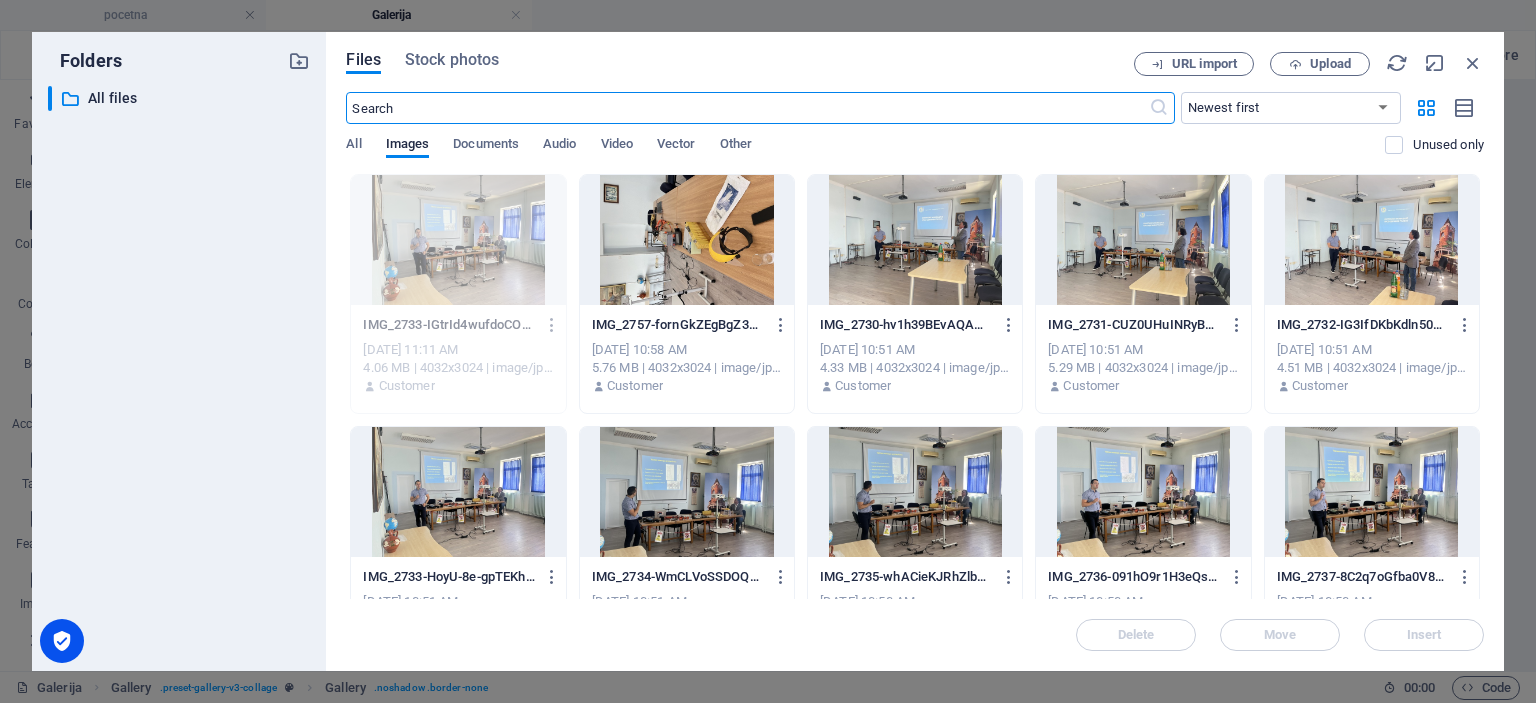 scroll, scrollTop: 1813, scrollLeft: 0, axis: vertical 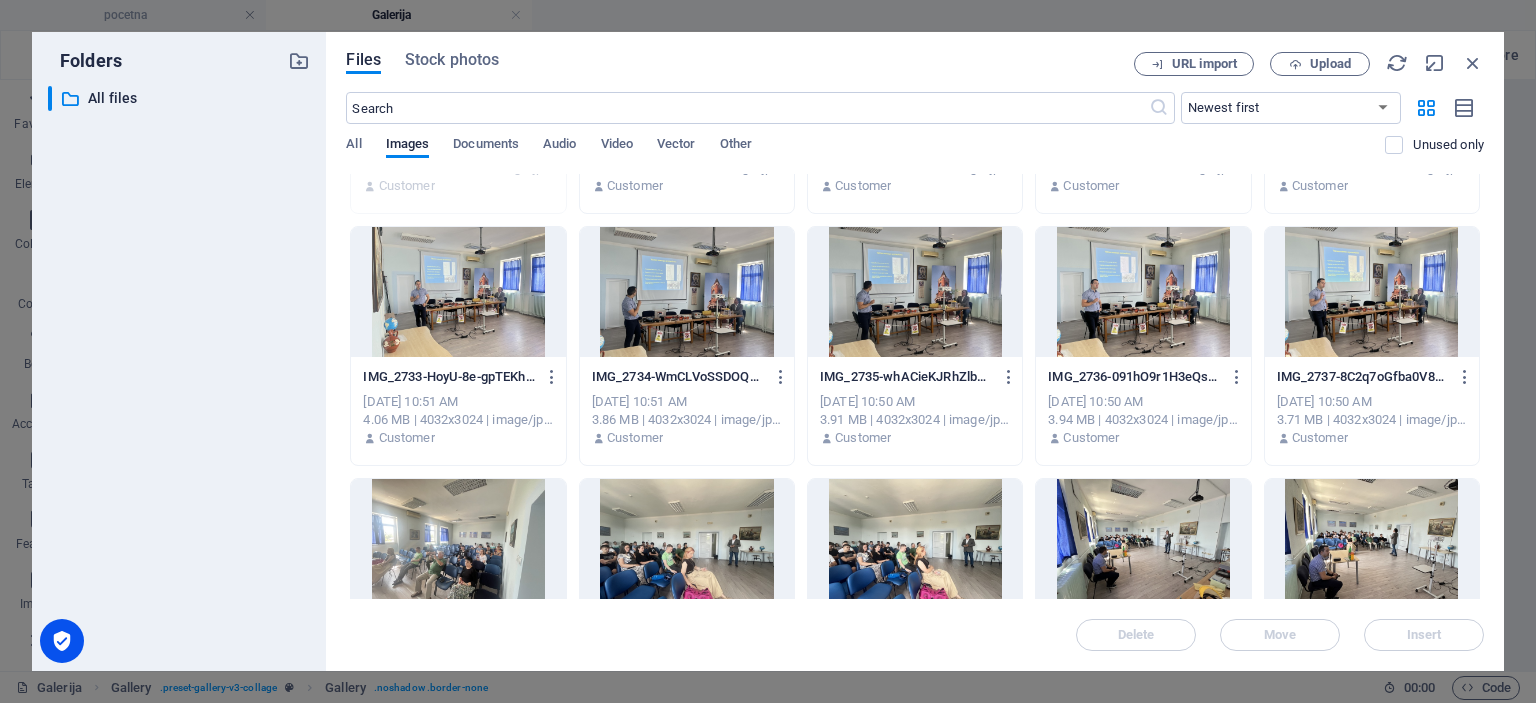 click at bounding box center (915, 292) 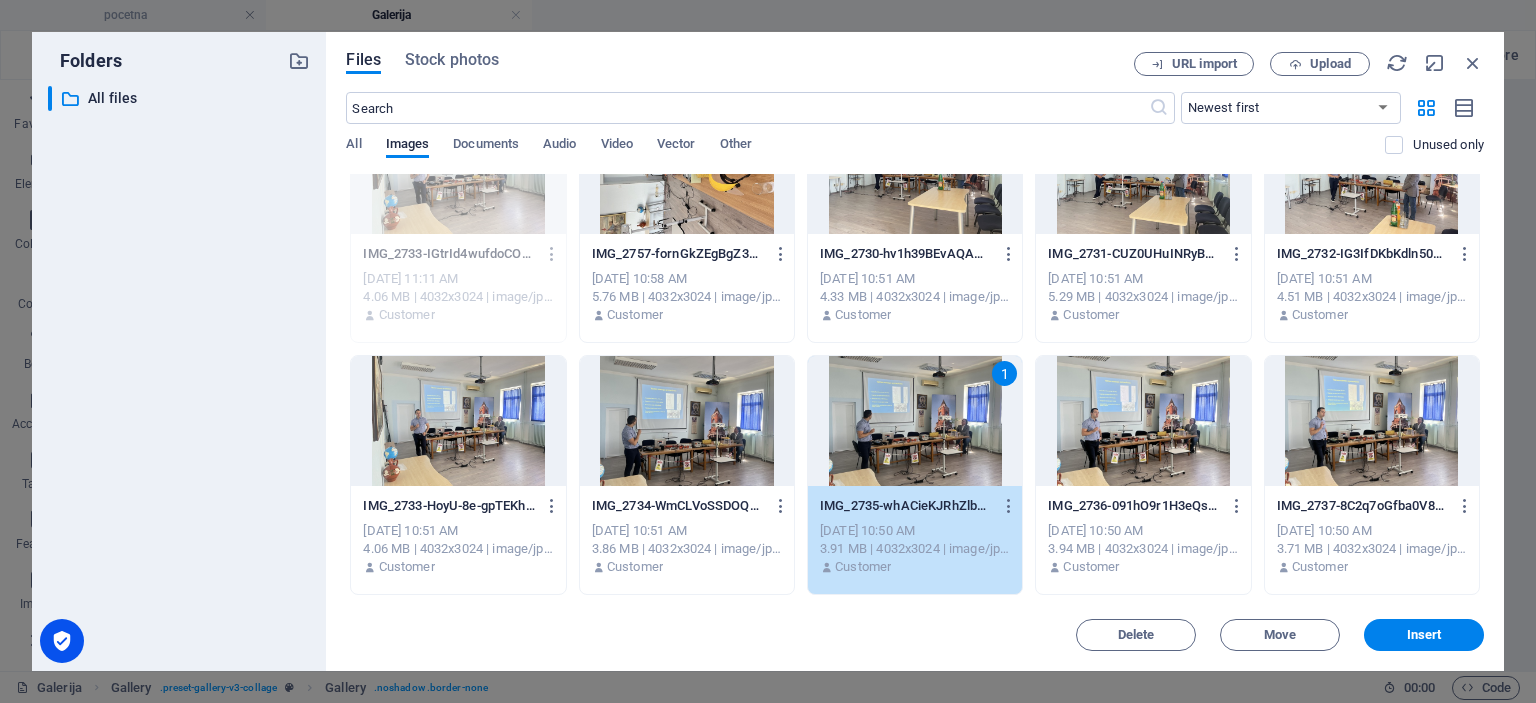 scroll, scrollTop: 0, scrollLeft: 0, axis: both 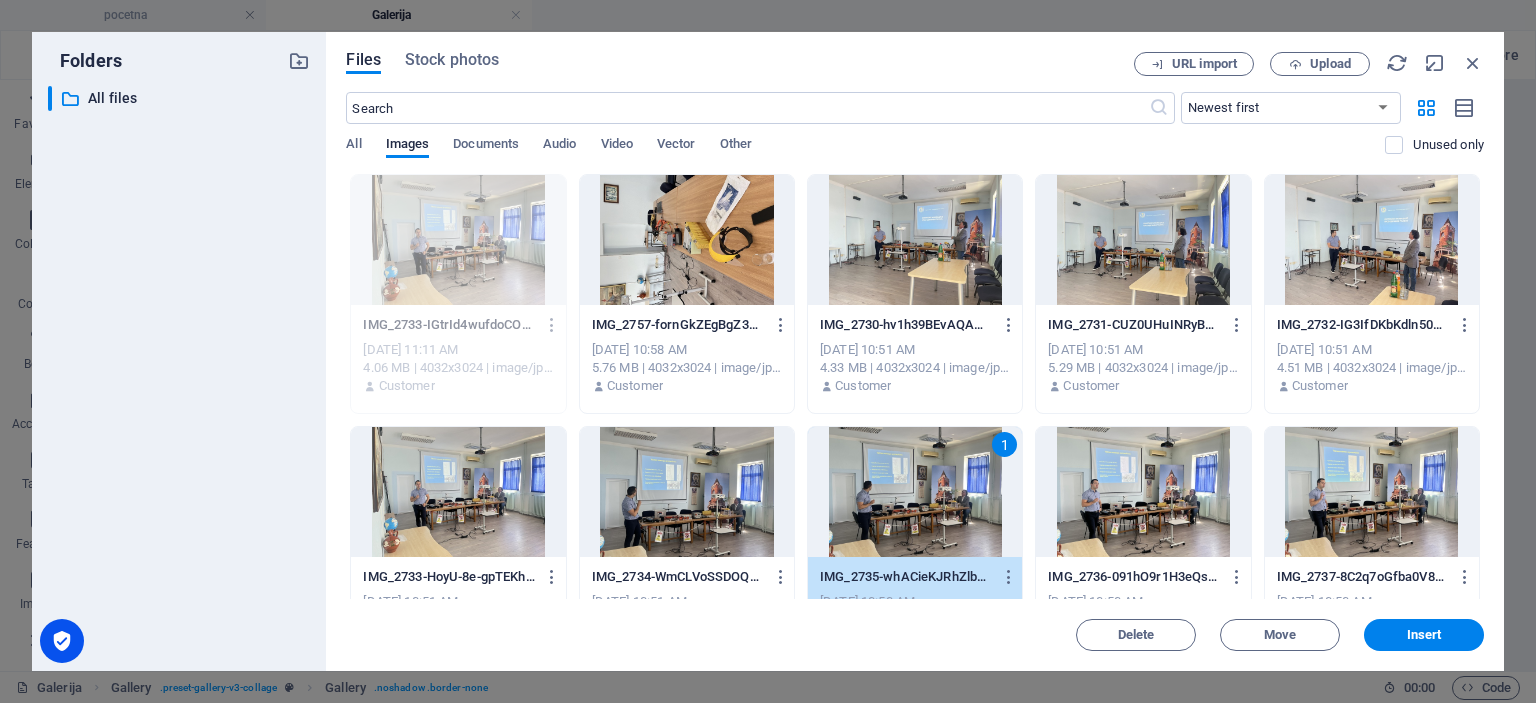 click at bounding box center [915, 240] 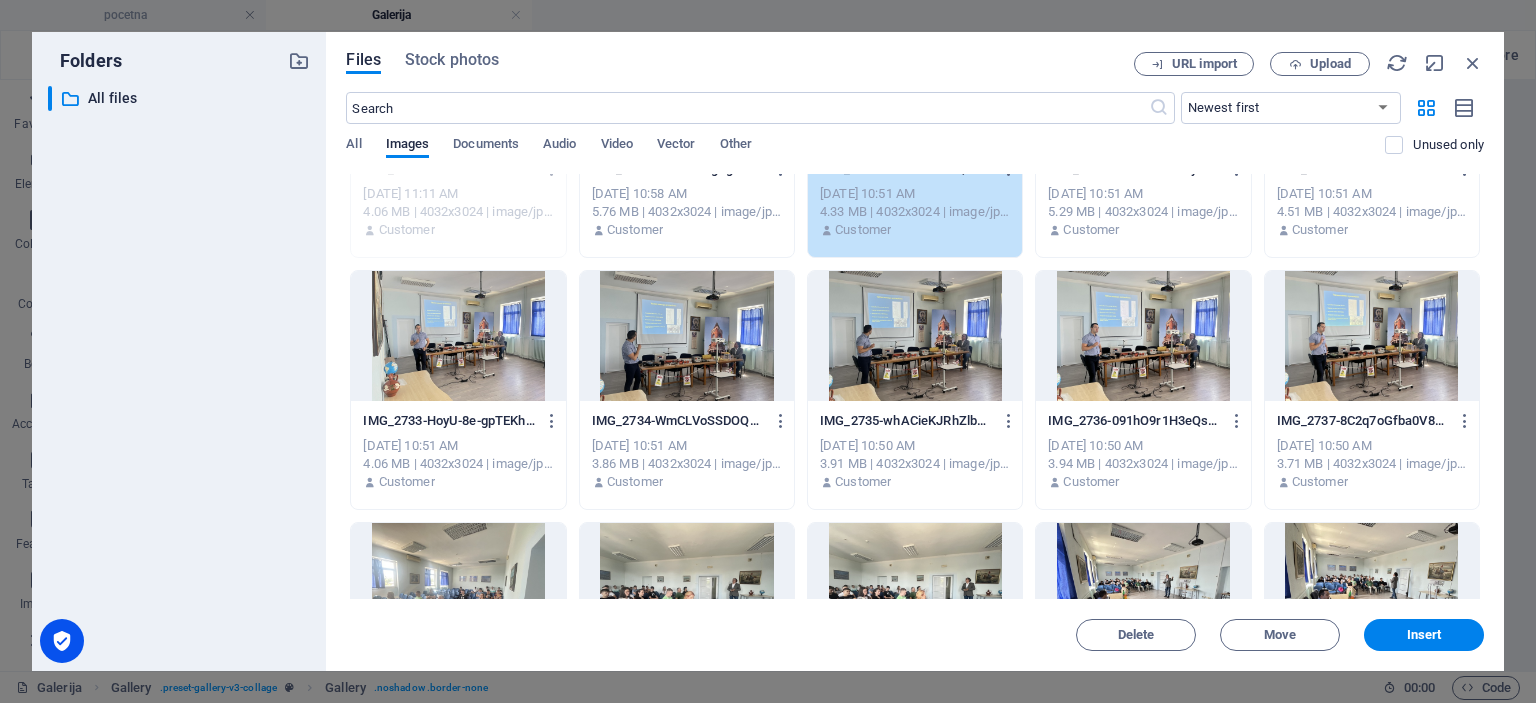 scroll, scrollTop: 0, scrollLeft: 0, axis: both 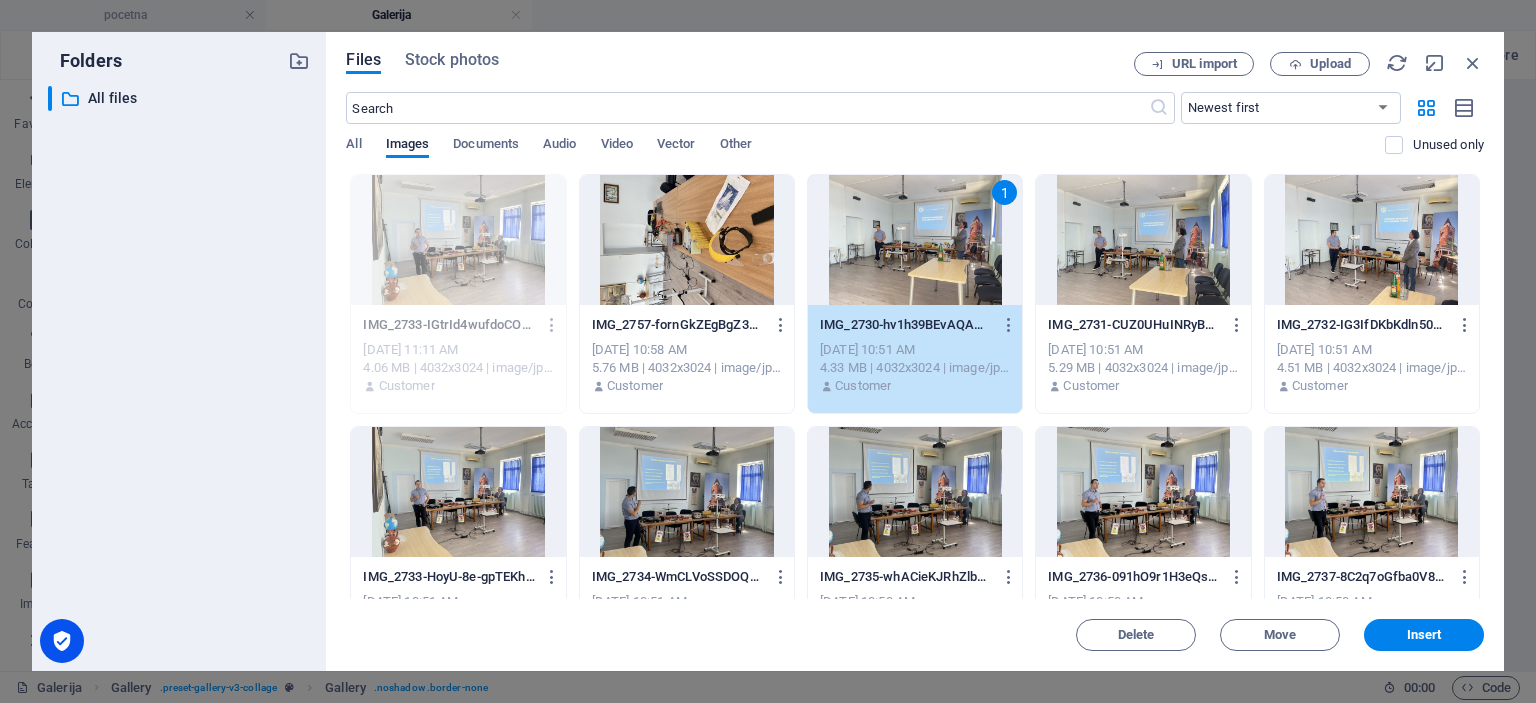click at bounding box center [687, 492] 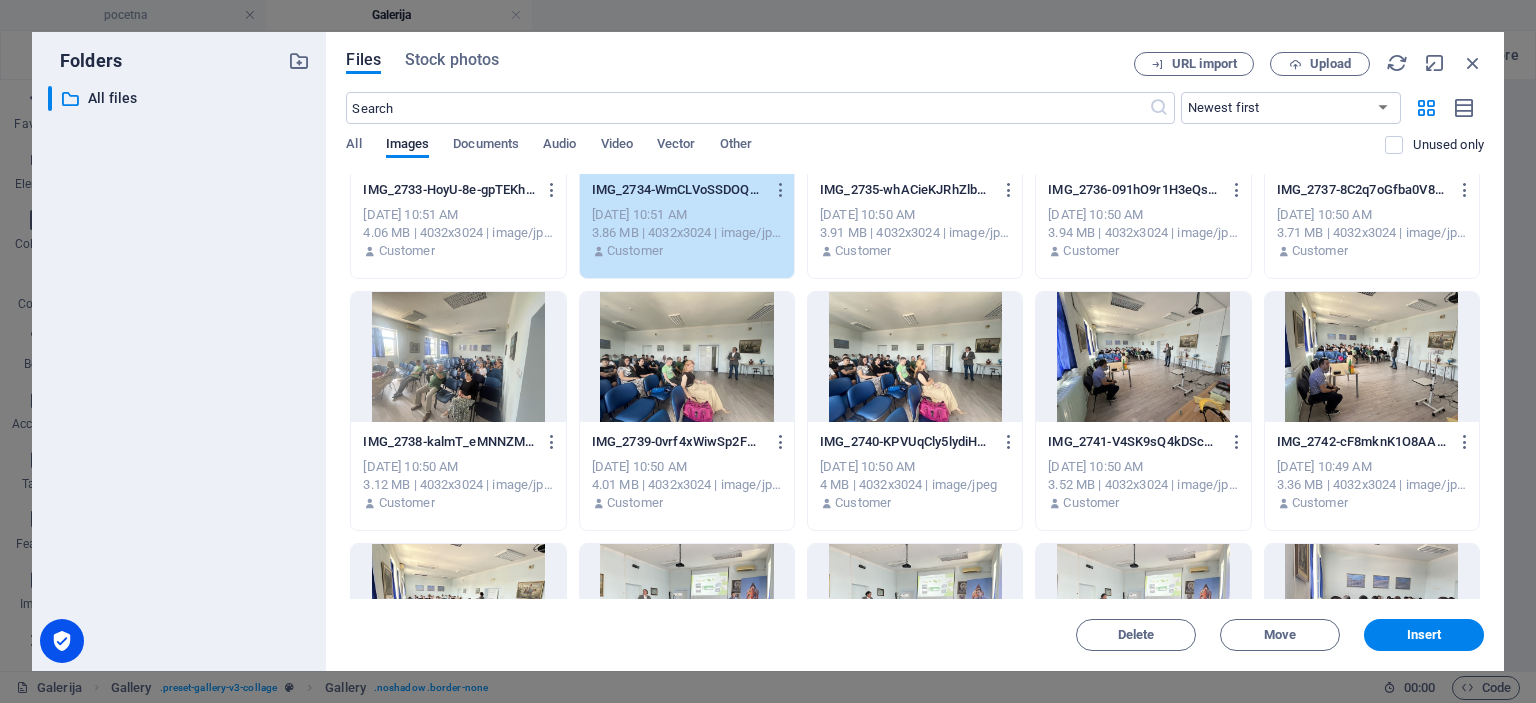 scroll, scrollTop: 399, scrollLeft: 0, axis: vertical 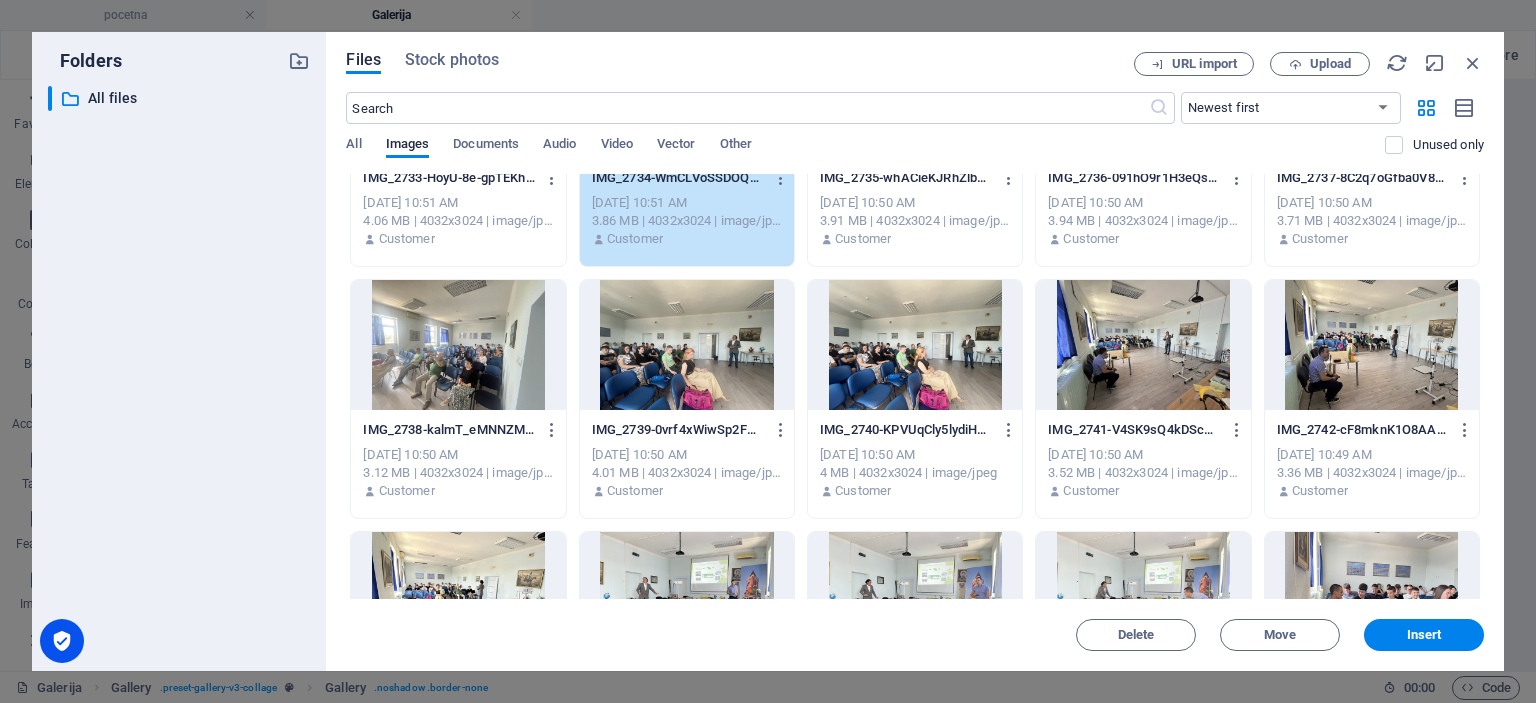 click at bounding box center [458, 345] 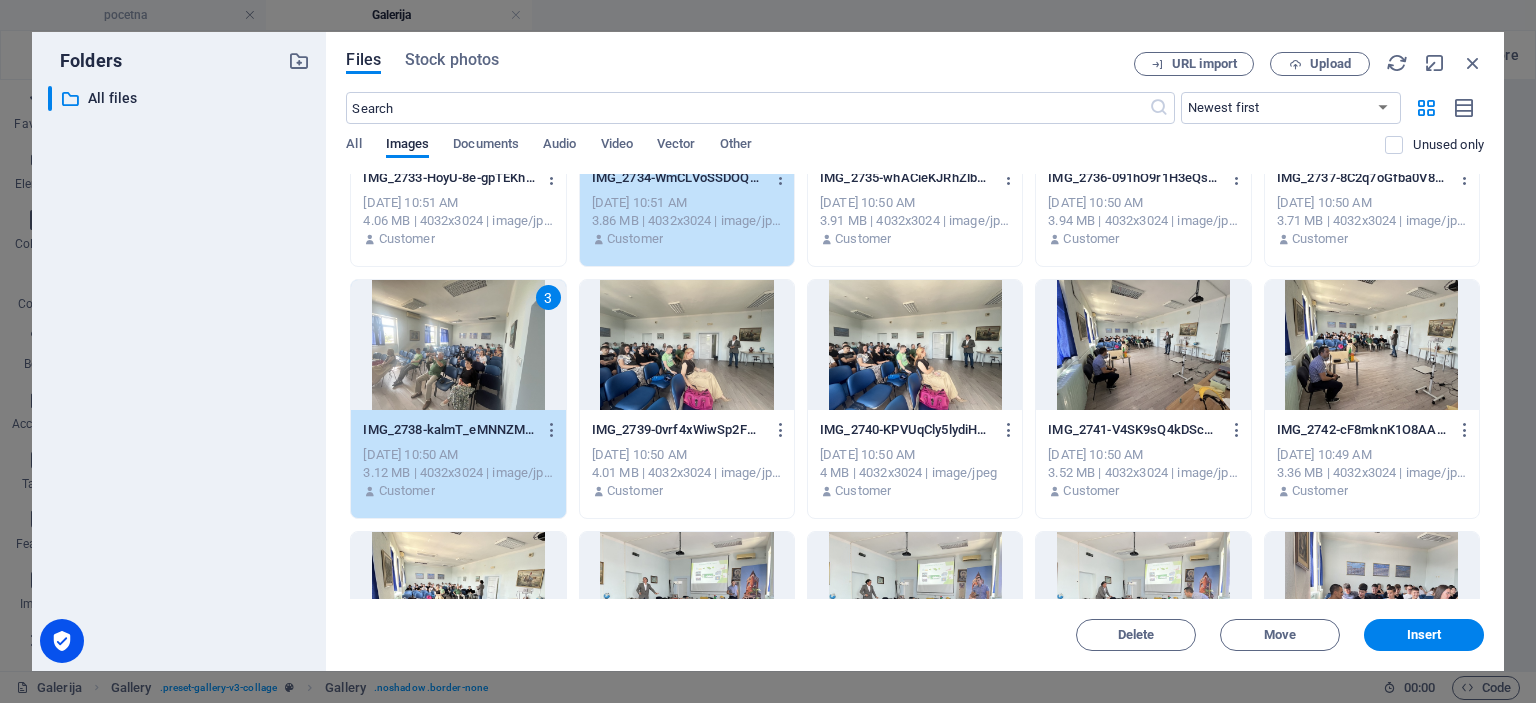 click at bounding box center [1372, 345] 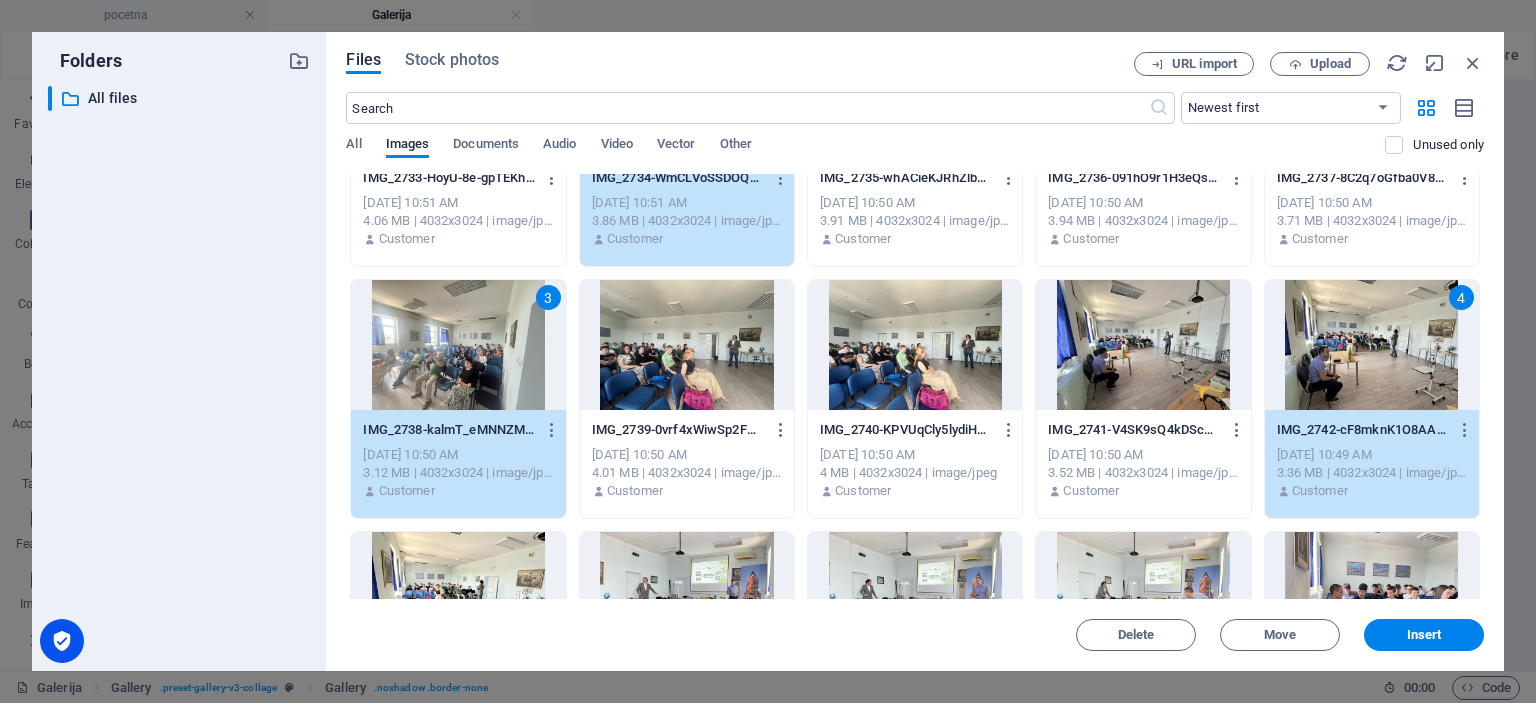 drag, startPoint x: 1484, startPoint y: 331, endPoint x: 1484, endPoint y: 356, distance: 25 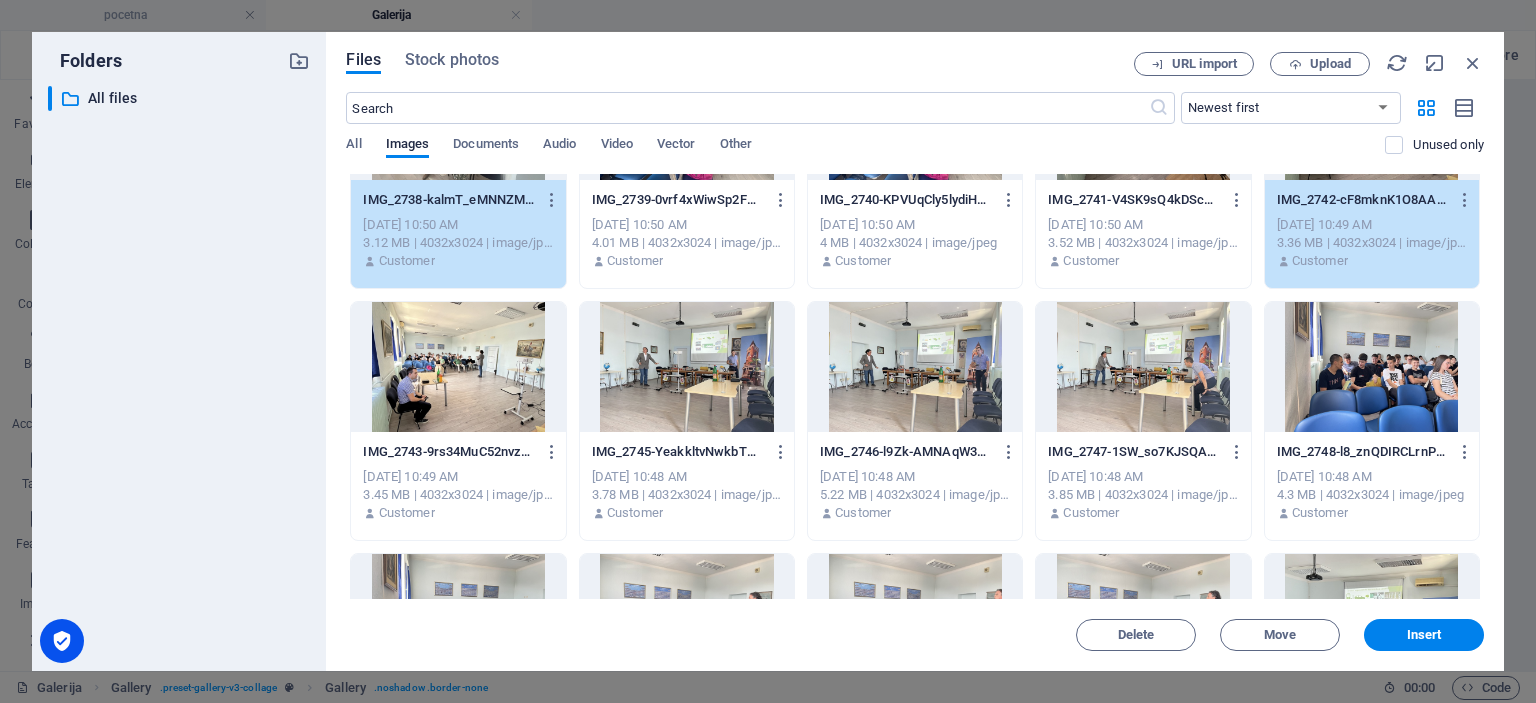 scroll, scrollTop: 550, scrollLeft: 0, axis: vertical 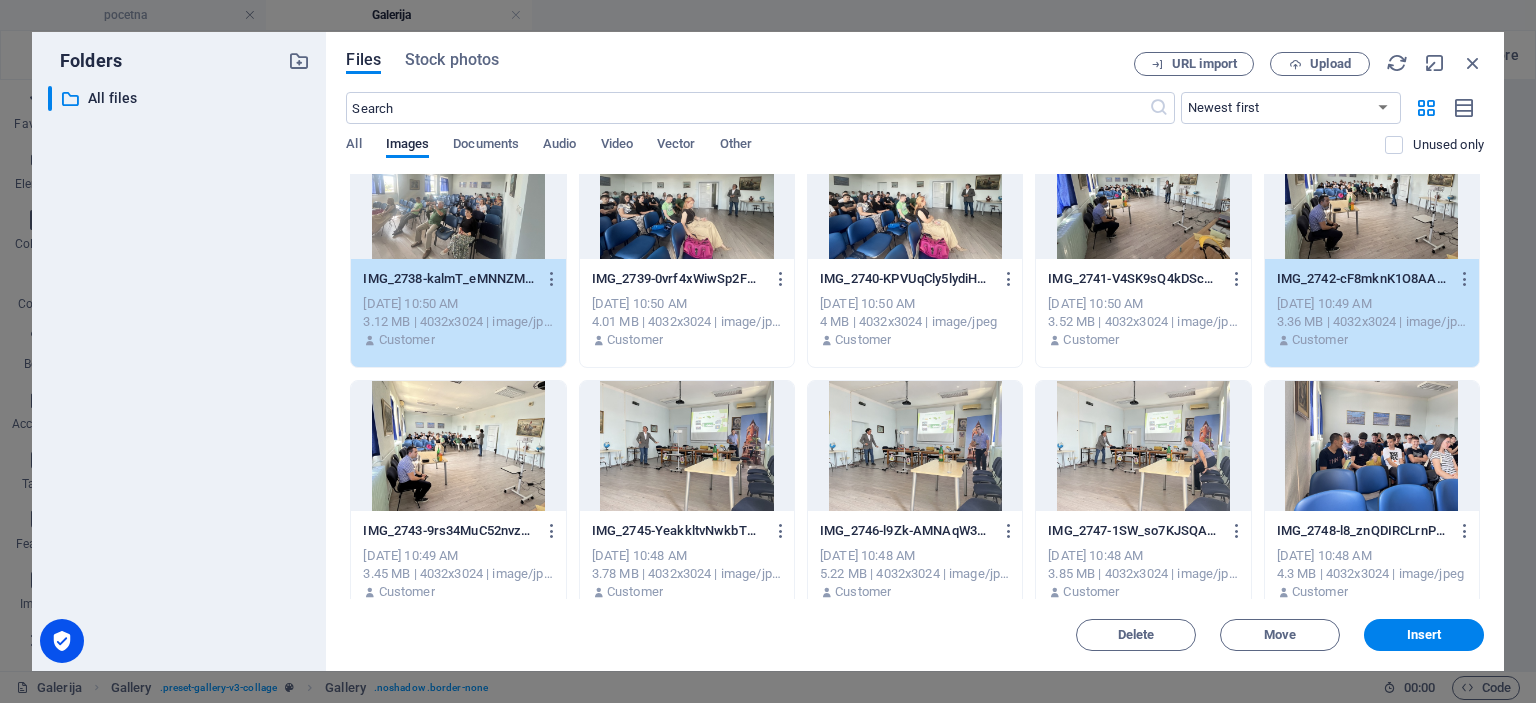click at bounding box center (1372, 446) 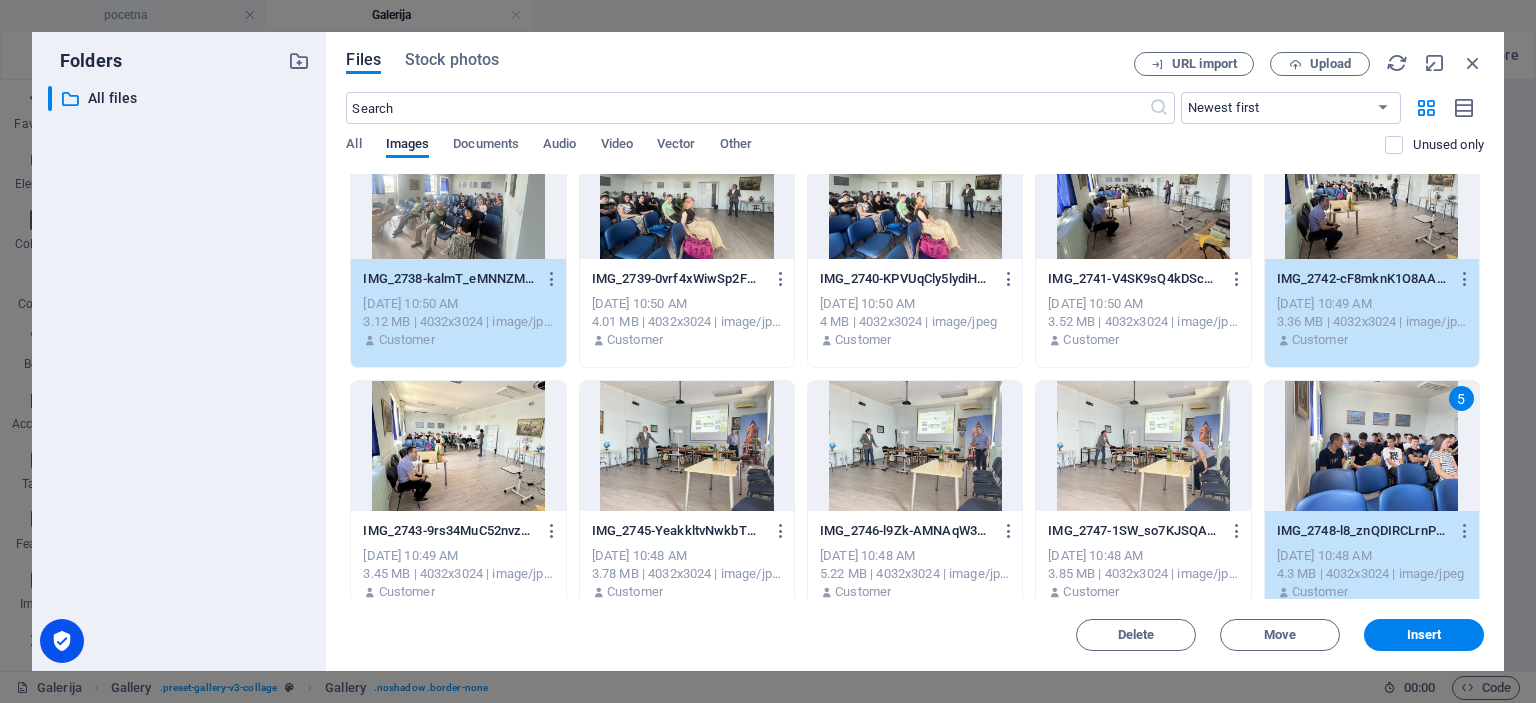 click at bounding box center (458, 446) 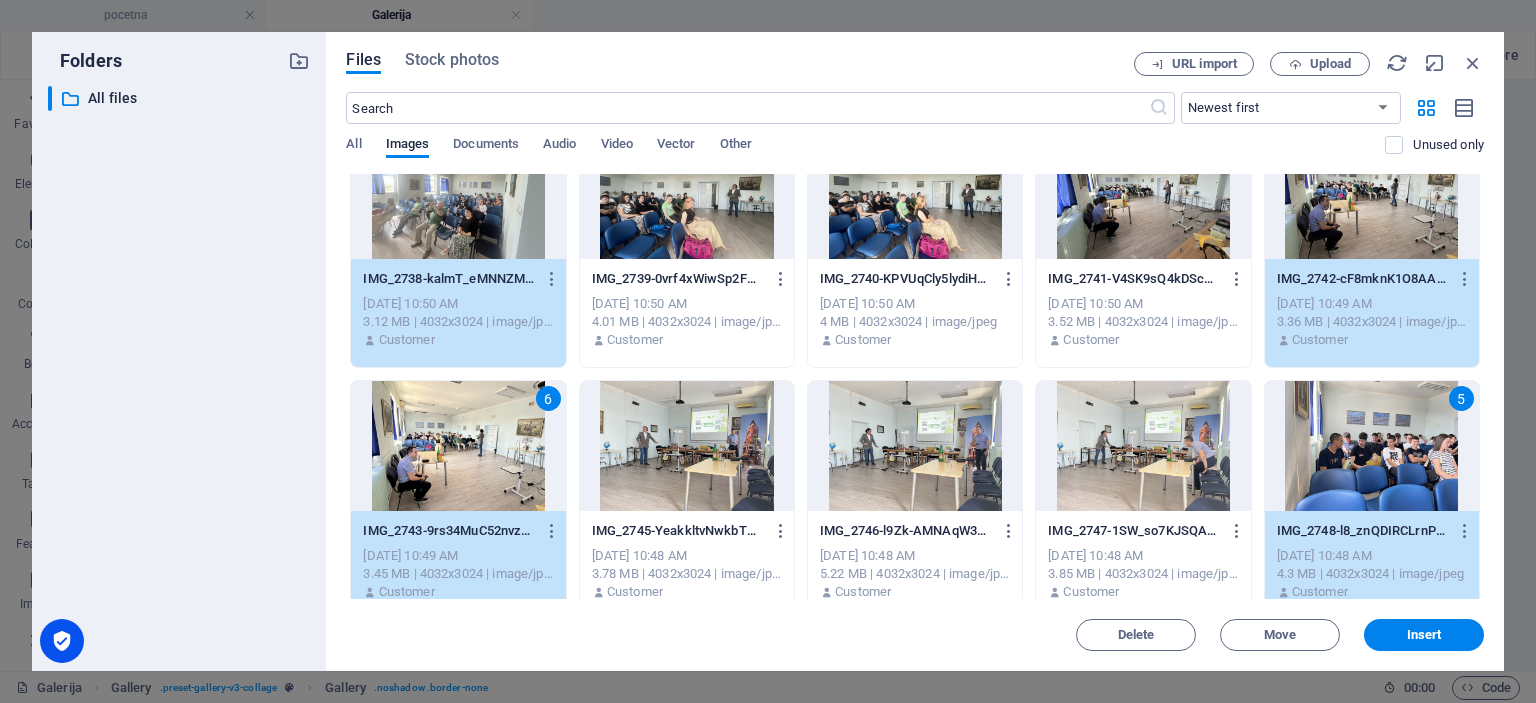 drag, startPoint x: 1479, startPoint y: 296, endPoint x: 1479, endPoint y: 316, distance: 20 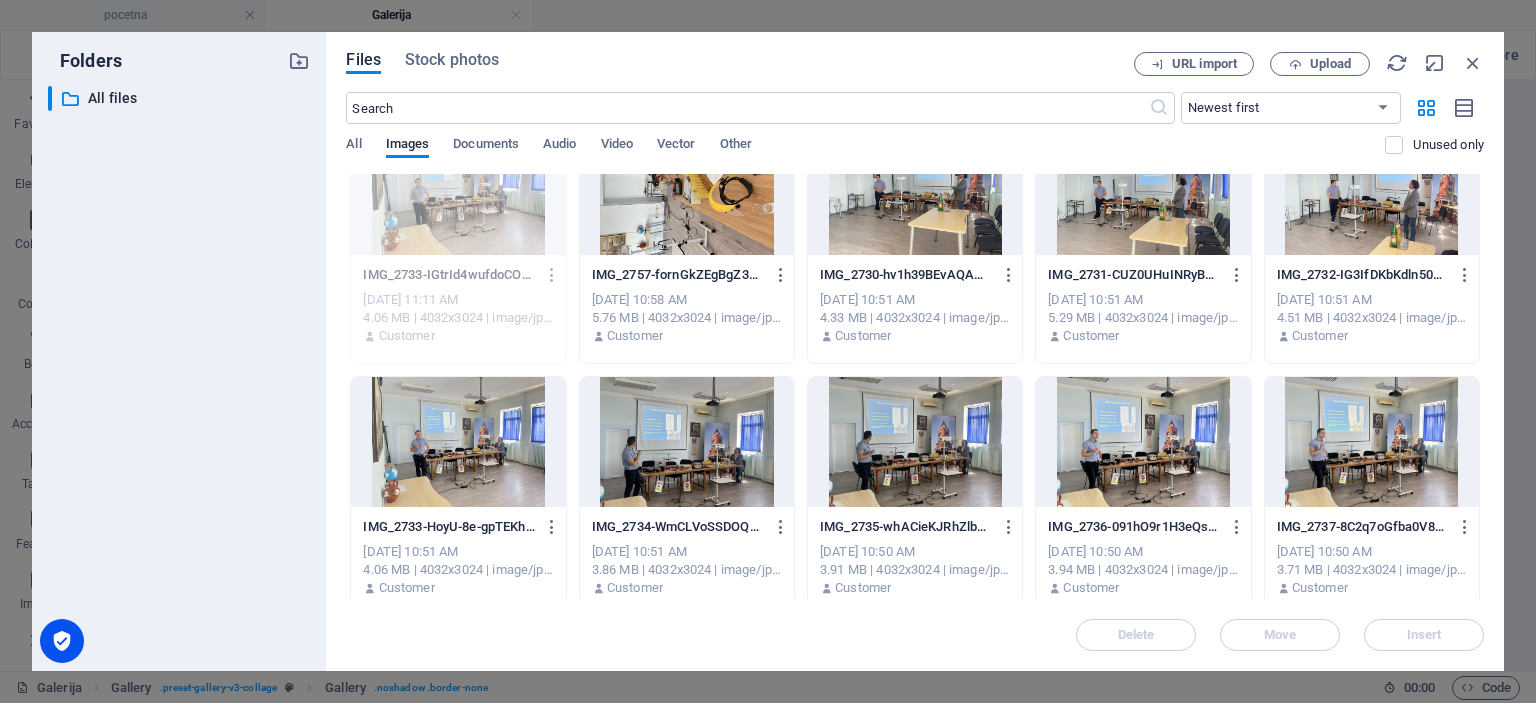 scroll, scrollTop: 0, scrollLeft: 0, axis: both 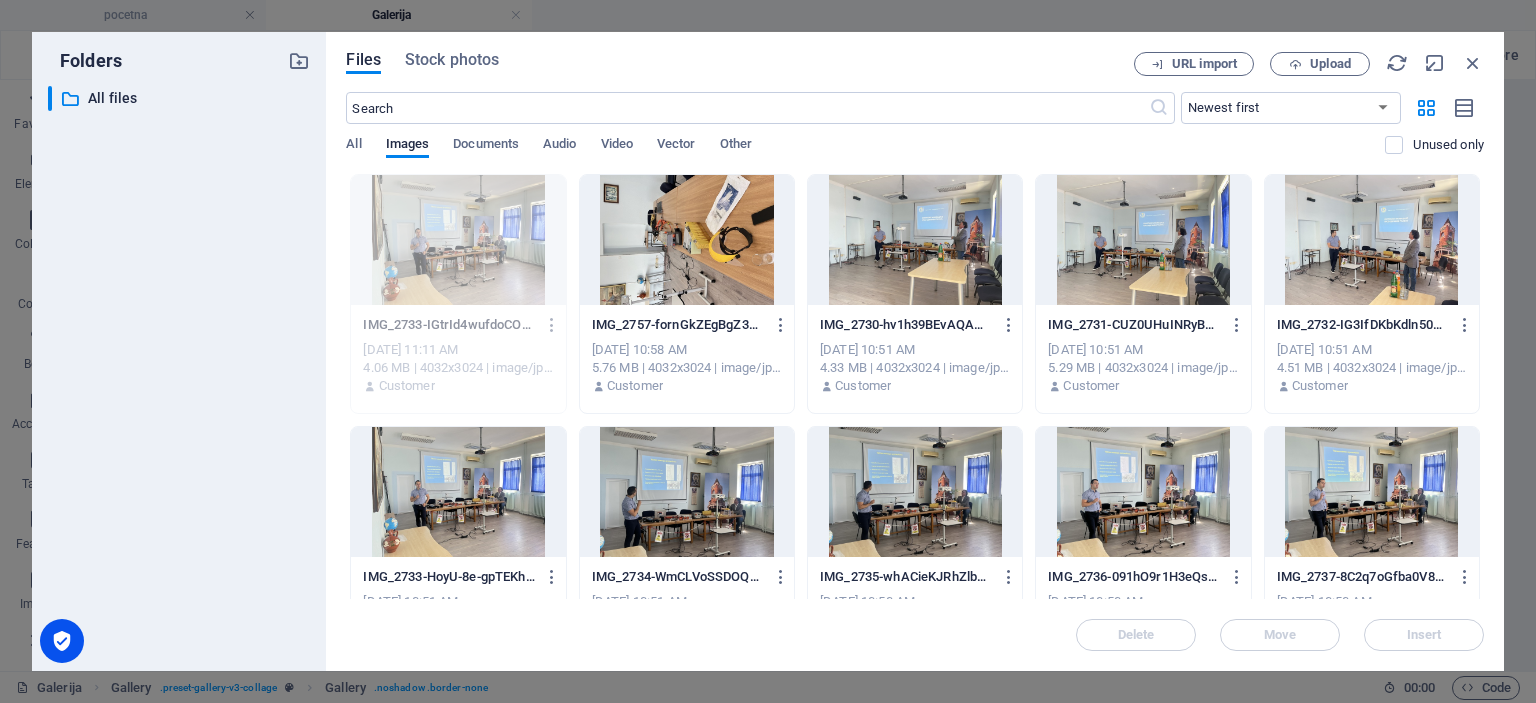 click at bounding box center (1372, 240) 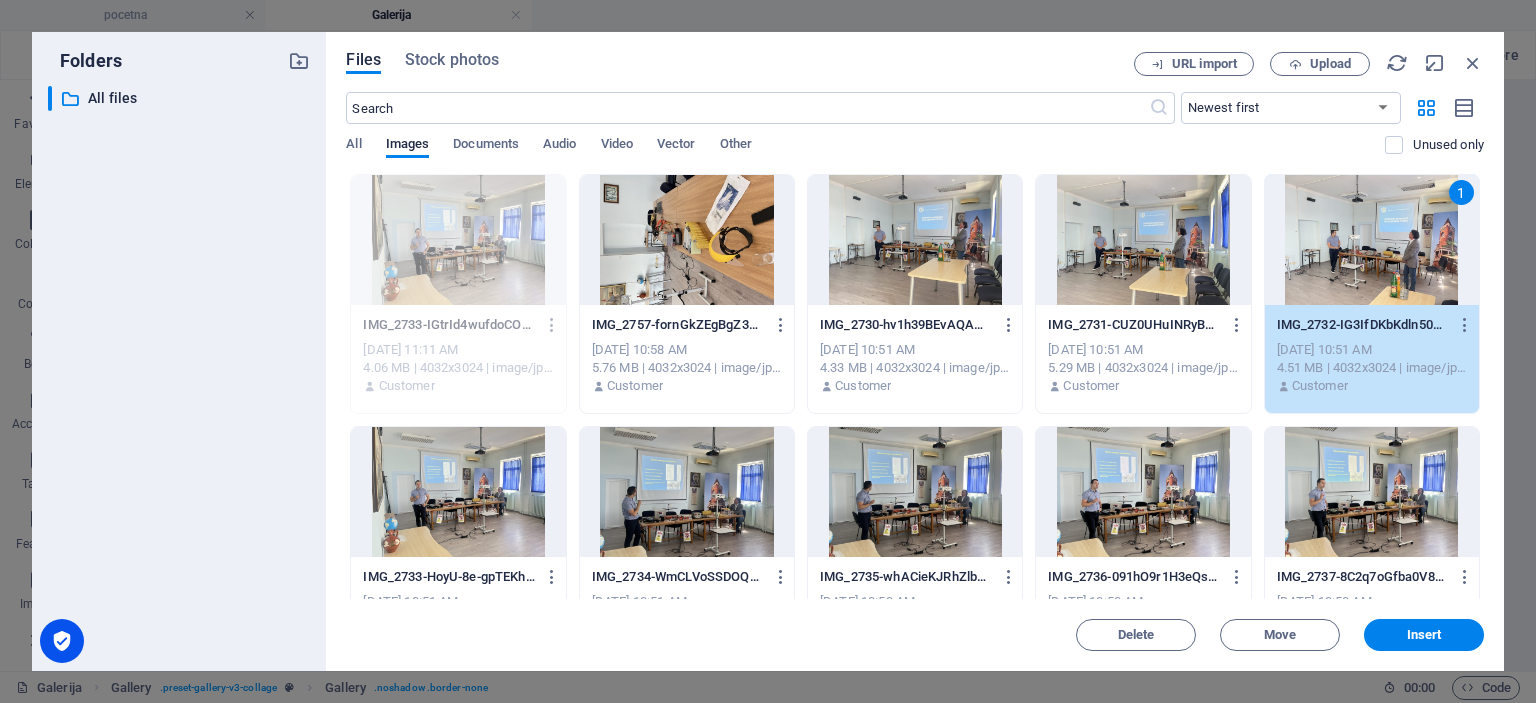 click at bounding box center [1143, 492] 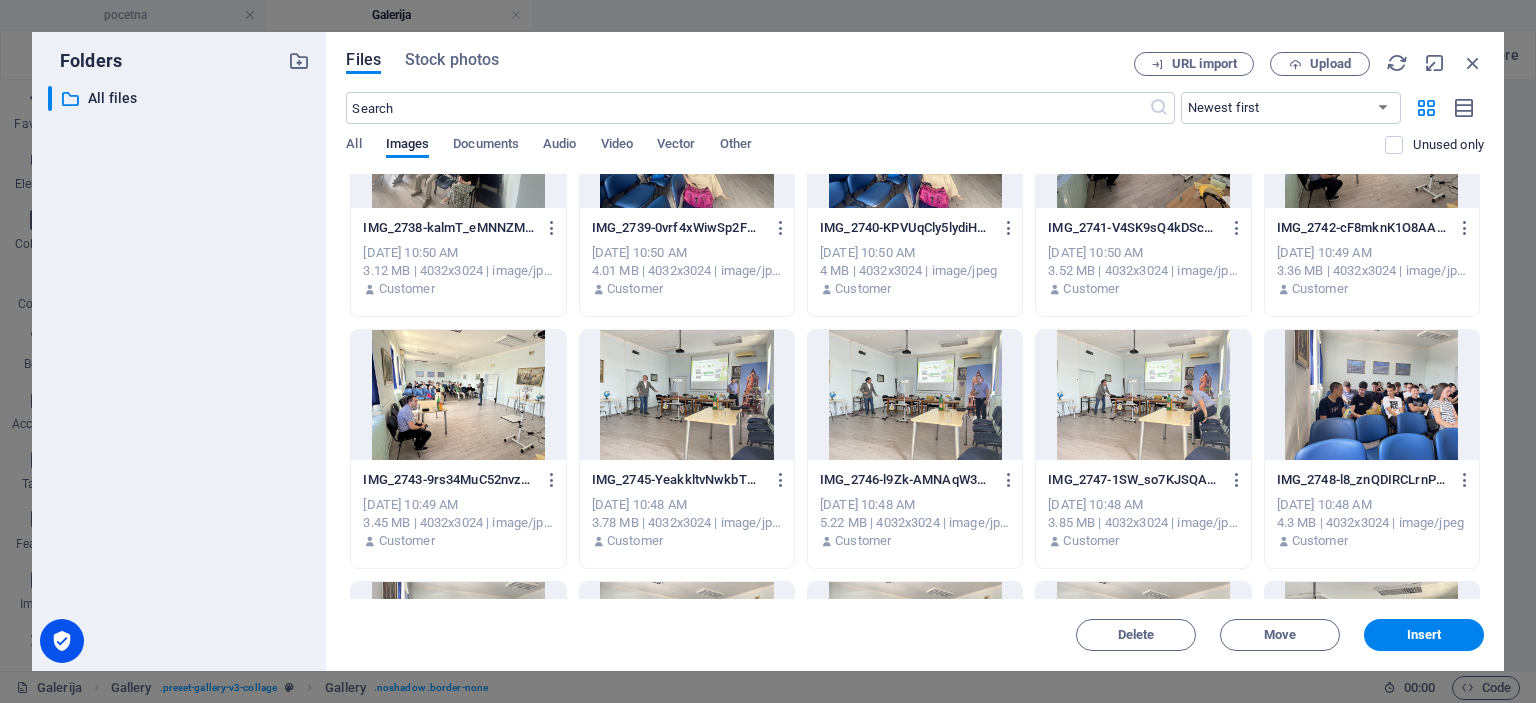 scroll, scrollTop: 629, scrollLeft: 0, axis: vertical 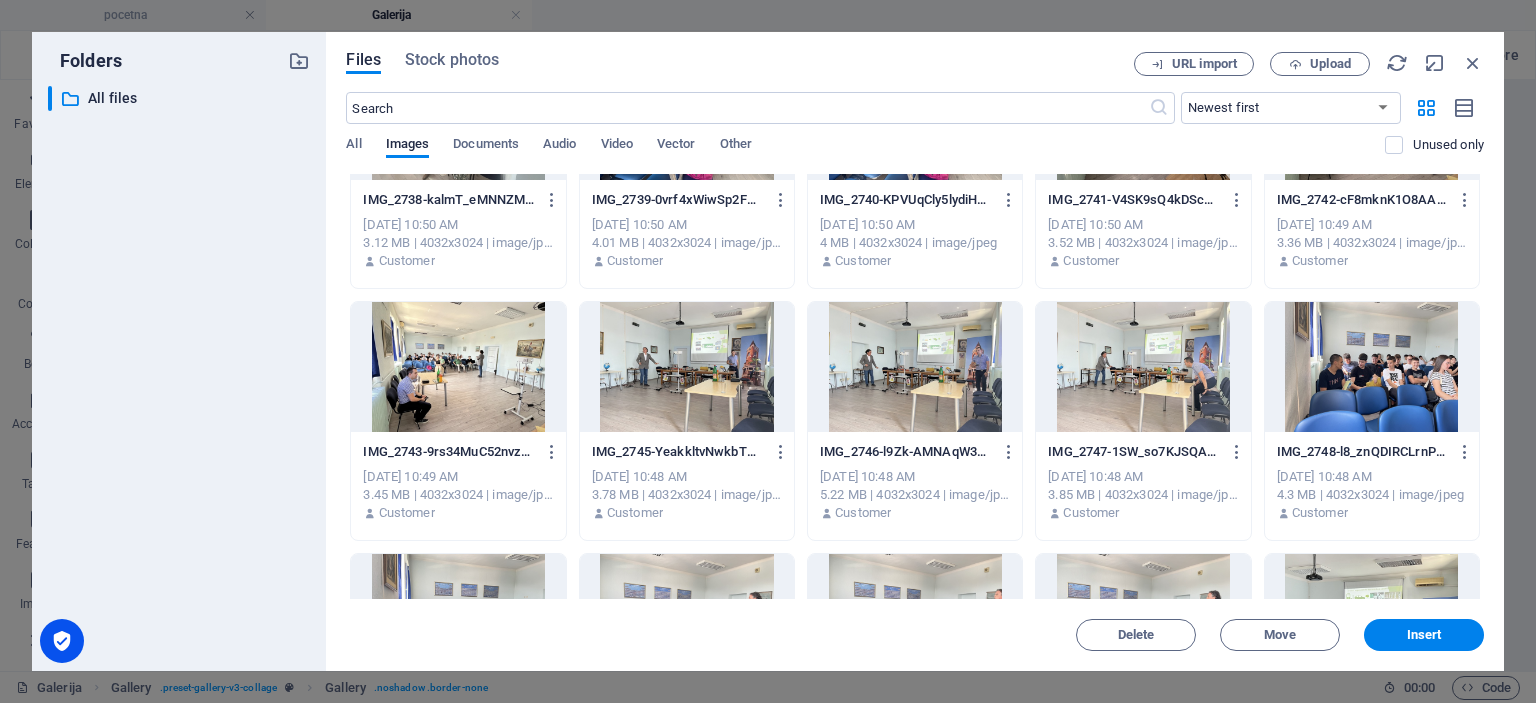 click at bounding box center [458, 367] 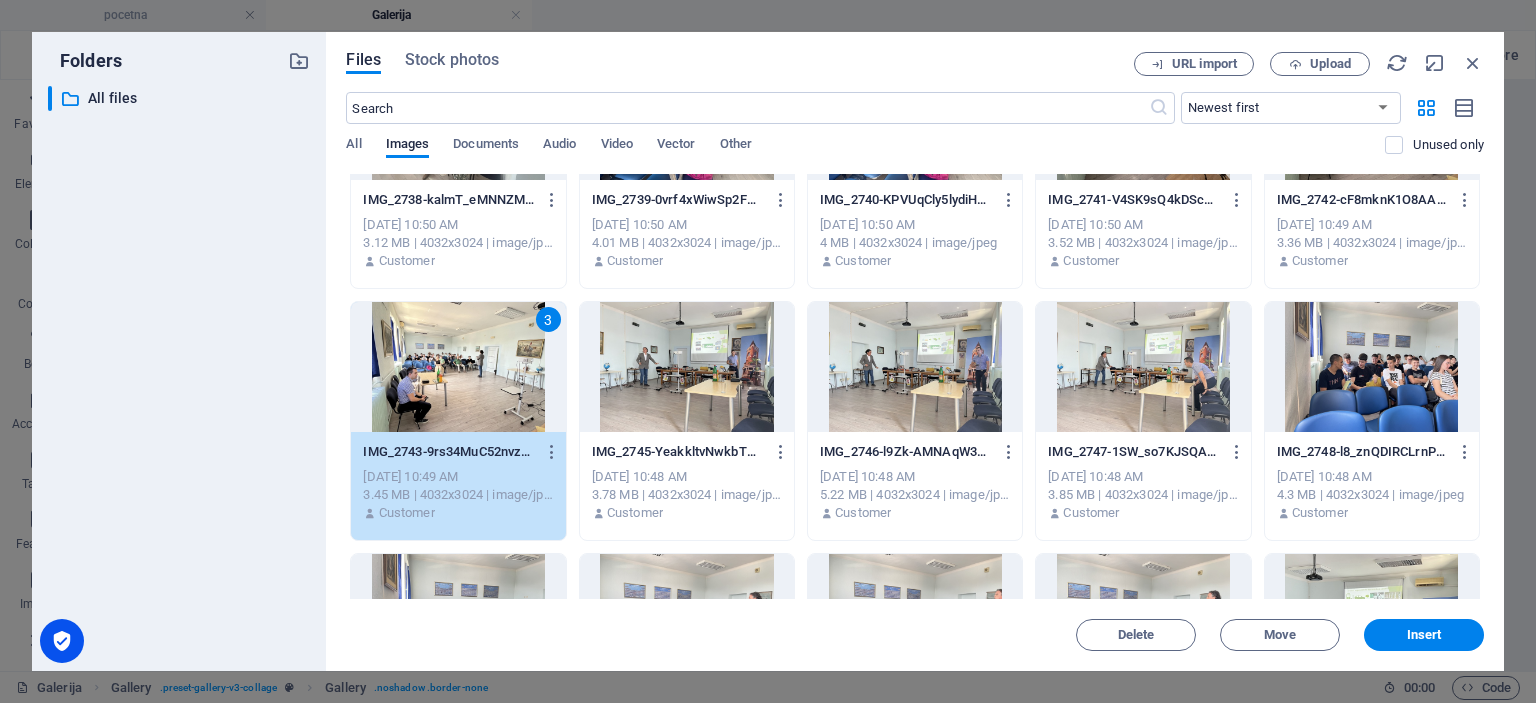 click at bounding box center [687, 367] 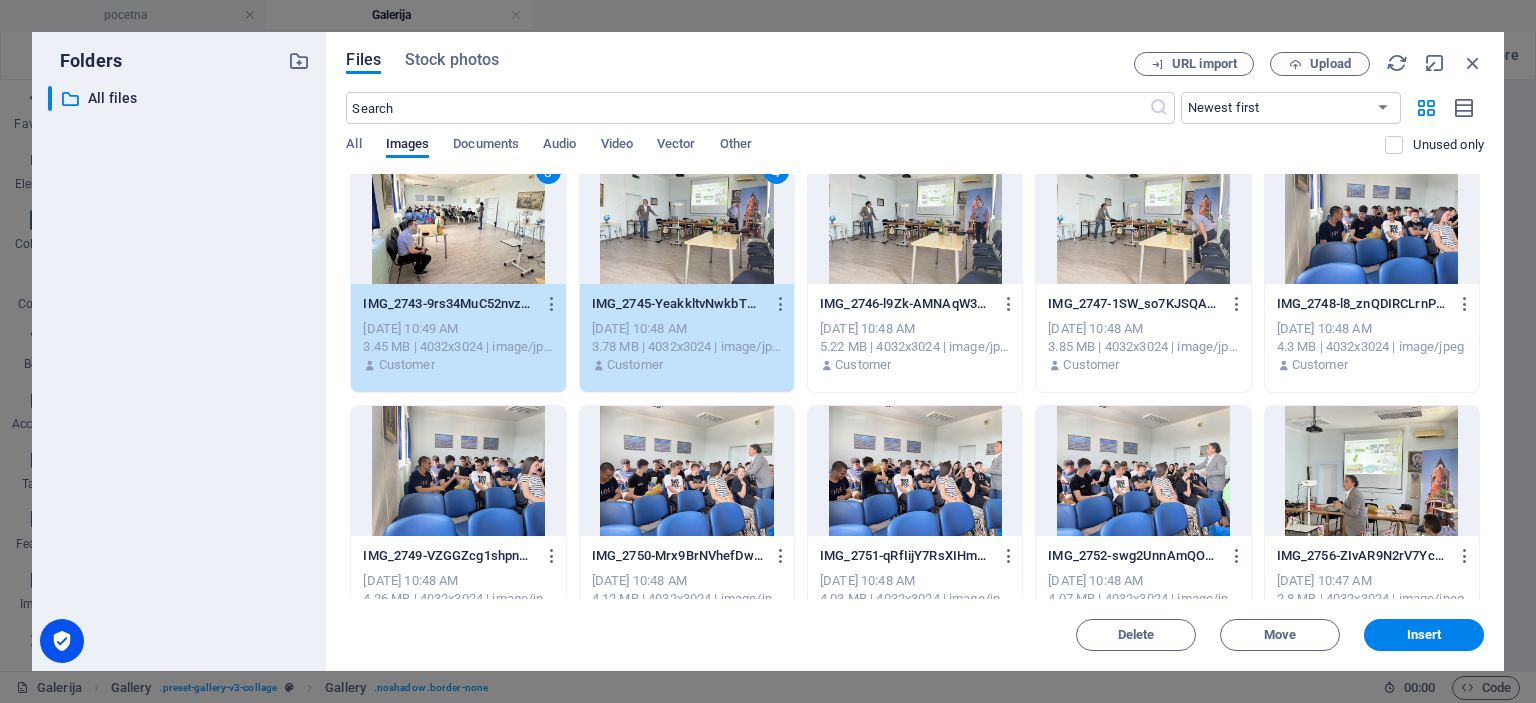 scroll, scrollTop: 782, scrollLeft: 0, axis: vertical 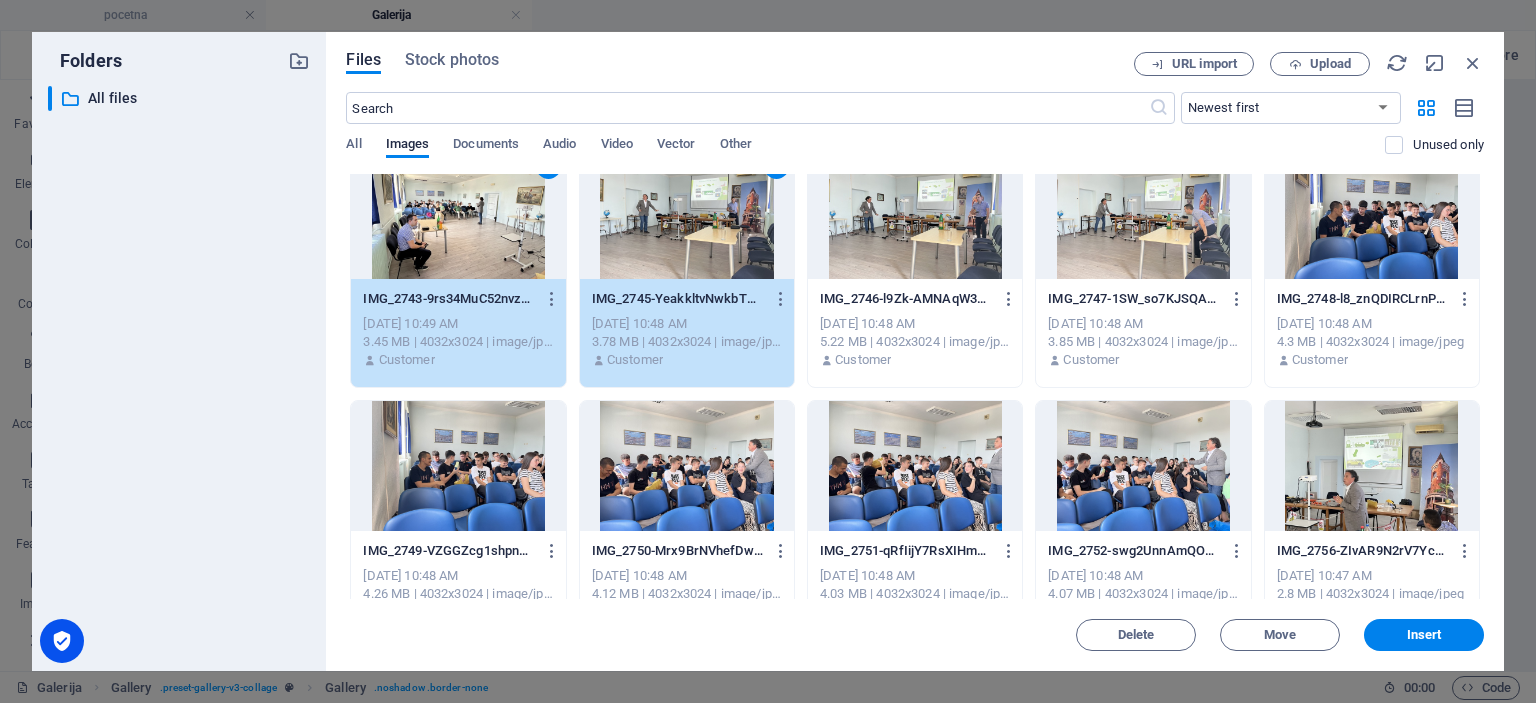 click at bounding box center [458, 466] 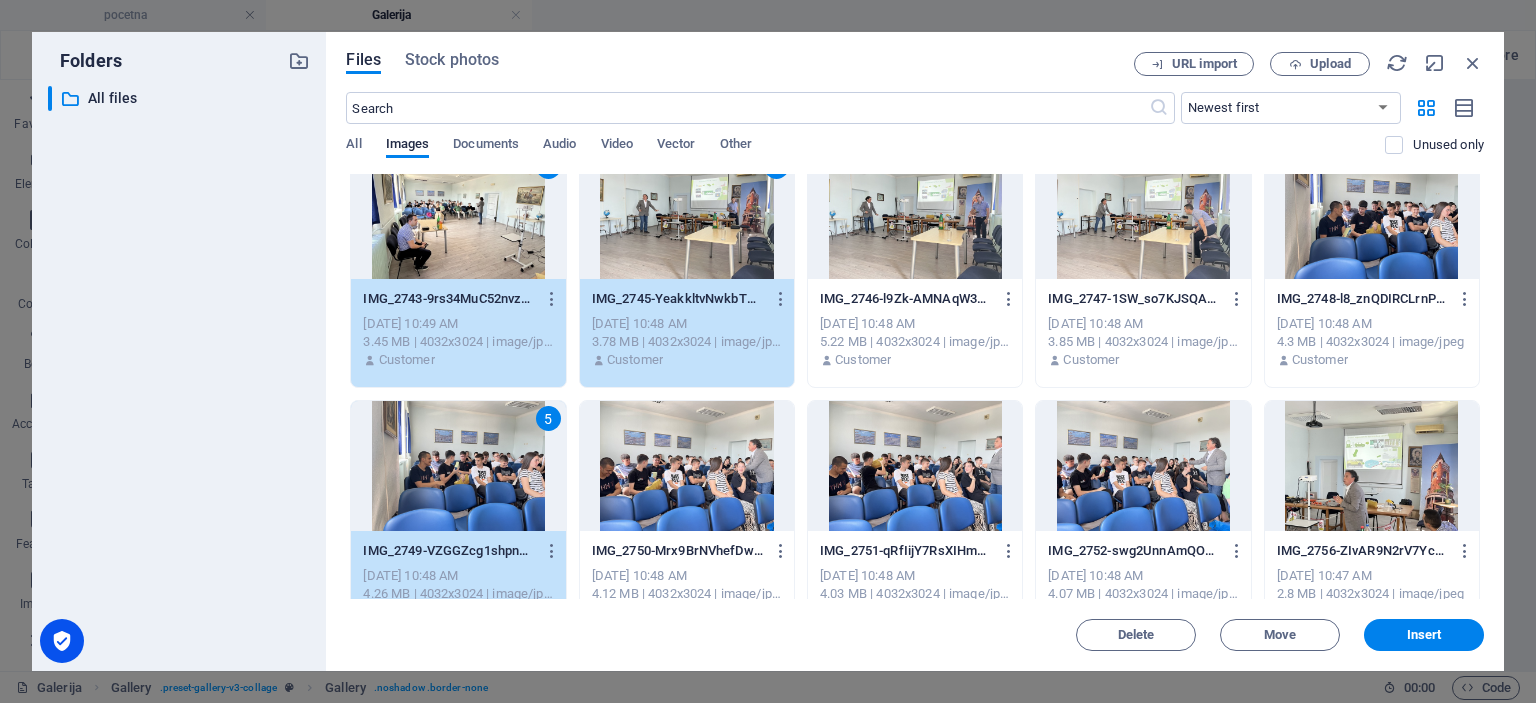 drag, startPoint x: 1478, startPoint y: 296, endPoint x: 1478, endPoint y: 312, distance: 16 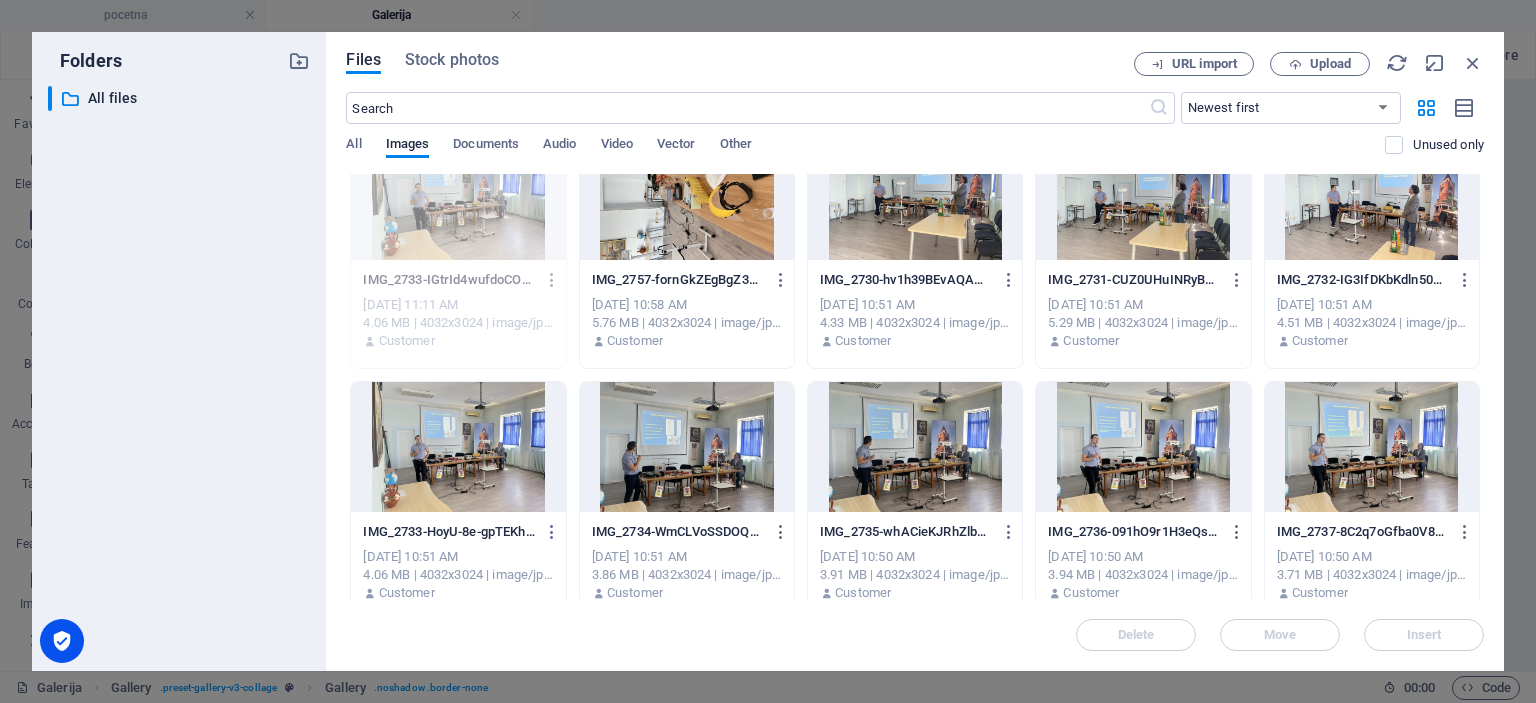 scroll, scrollTop: 0, scrollLeft: 0, axis: both 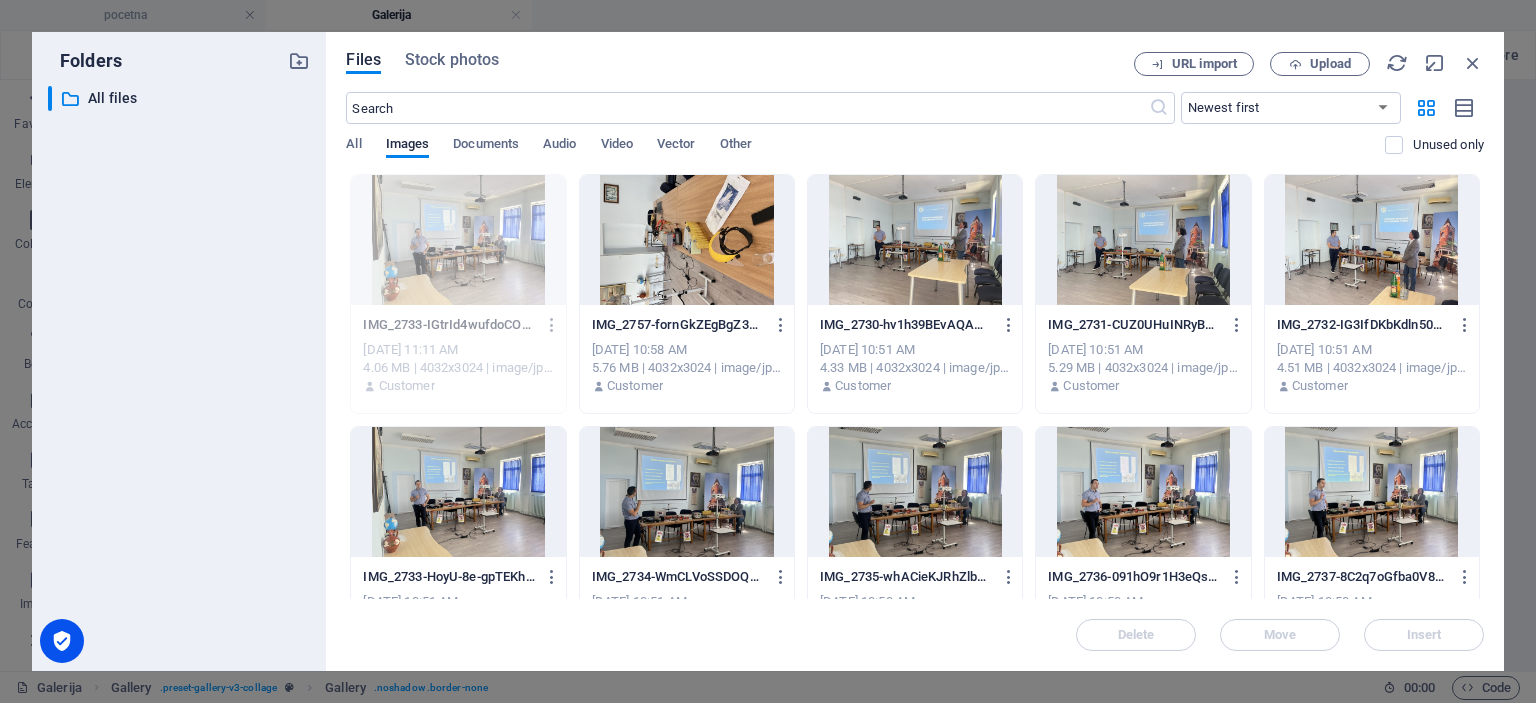 click at bounding box center (915, 240) 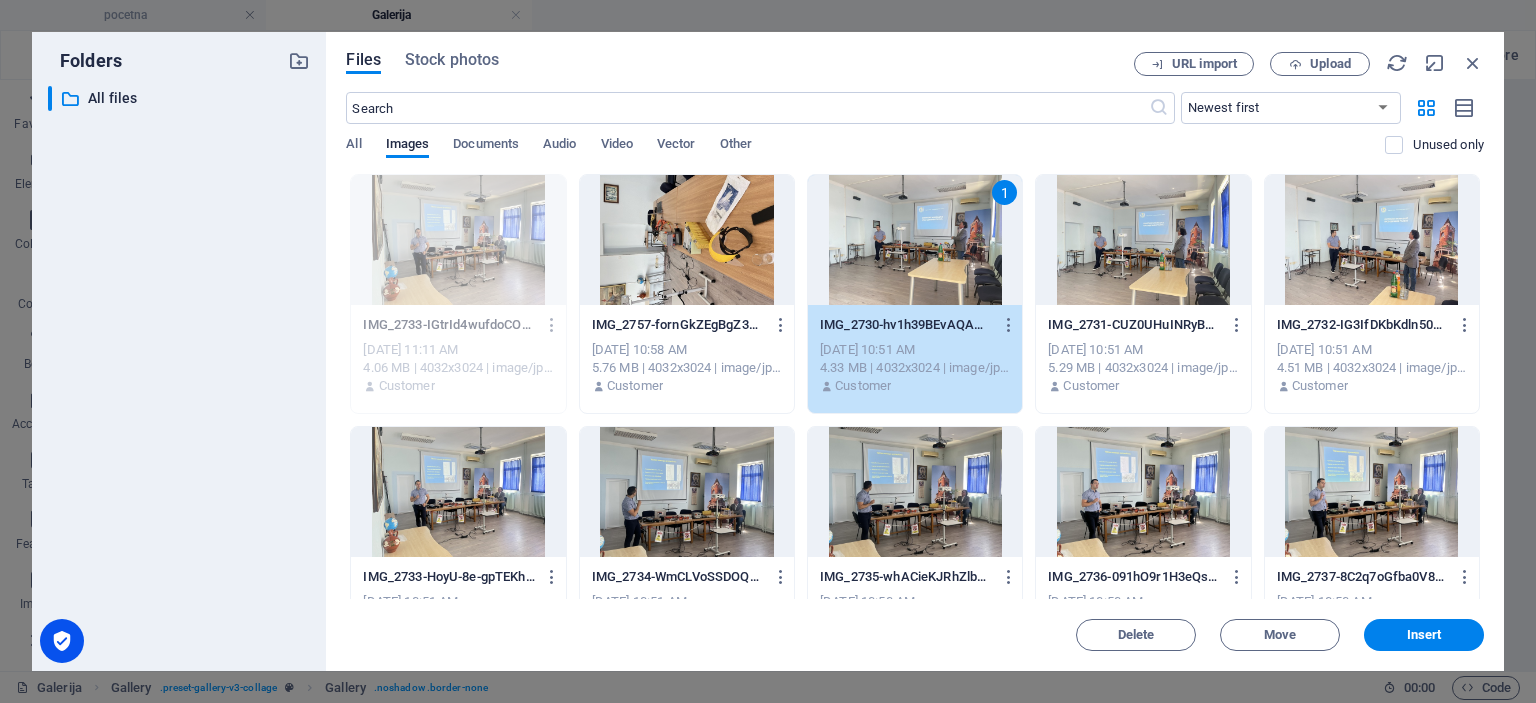 click at bounding box center [687, 240] 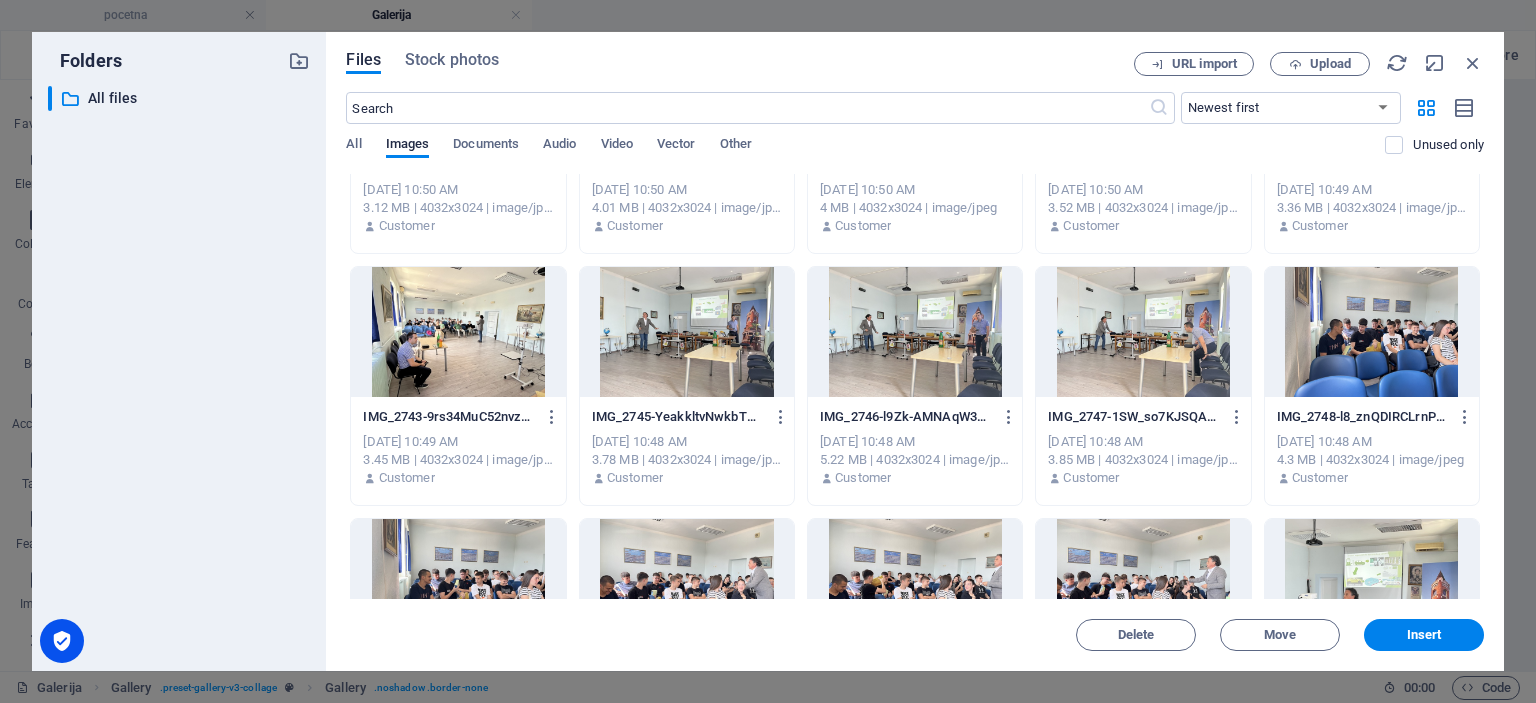 scroll, scrollTop: 669, scrollLeft: 0, axis: vertical 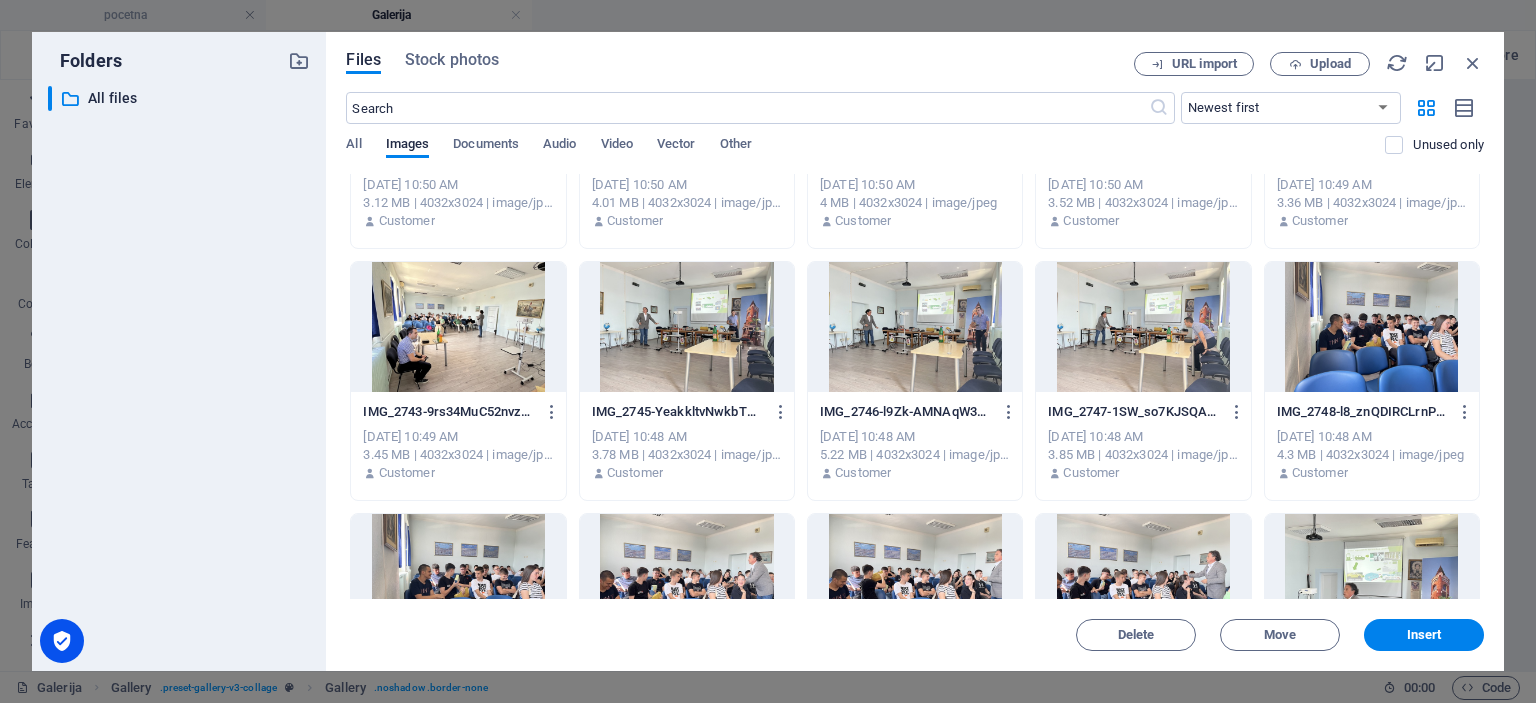 click at bounding box center (458, 327) 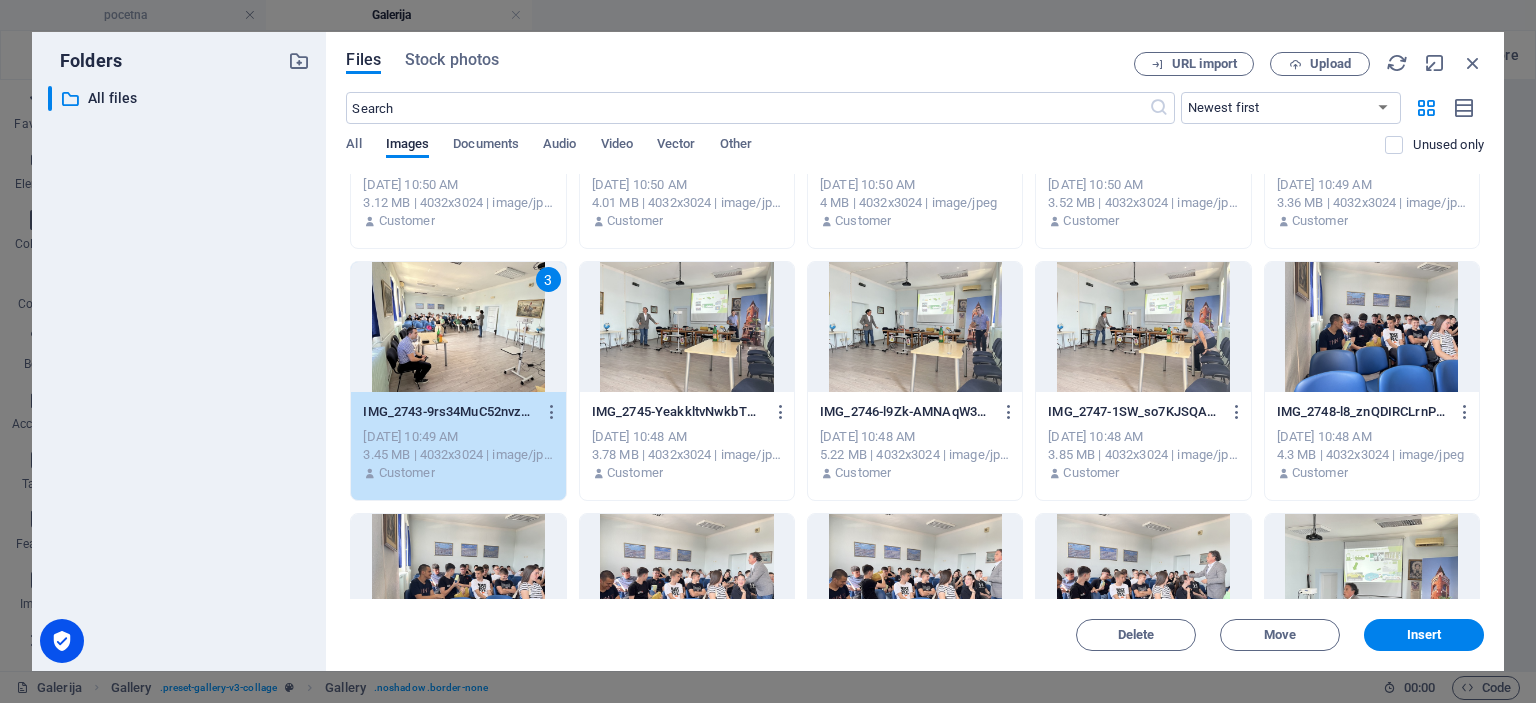 click on "Files Stock photos URL import Upload ​ Newest first Oldest first Name (A-Z) Name (Z-A) Size (0-9) Size (9-0) Resolution (0-9) Resolution (9-0) All Images Documents Audio Video Vector Other Unused only Drop files here to upload them instantly IMG_2733-IGtrId4wufdoCOfNRxr4yQ.JPG IMG_2733-IGtrId4wufdoCOfNRxr4yQ.JPG [DATE] 11:11 AM 4.06 MB | 4032x3024 | image/jpeg Customer 2 IMG_2757-fornGkZEgBgZ3krH0e6AyQ.JPG IMG_2757-fornGkZEgBgZ3krH0e6AyQ.JPG [DATE] 10:58 AM 5.76 MB | 4032x3024 | image/jpeg Customer 1 IMG_2730-hv1h39BEvAQAWAFV7eDwHA.JPG IMG_2730-hv1h39BEvAQAWAFV7eDwHA.JPG [DATE] 10:51 AM 4.33 MB | 4032x3024 | image/jpeg Customer IMG_2731-CUZ0UHuINRyB4PUDgYVisA.JPG IMG_2731-CUZ0UHuINRyB4PUDgYVisA.JPG [DATE] 10:51 AM 5.29 MB | 4032x3024 | image/jpeg Customer IMG_2732-IG3IfDKbKdln50qniFMwuQ.JPG IMG_2732-IG3IfDKbKdln50qniFMwuQ.JPG [DATE] 10:51 AM 4.51 MB | 4032x3024 | image/jpeg Customer IMG_2733-HoyU-8e-gpTEKhftS6t2uw.JPG IMG_2733-HoyU-8e-gpTEKhftS6t2uw.JPG [DATE] 10:51 AM 3" at bounding box center (915, 351) 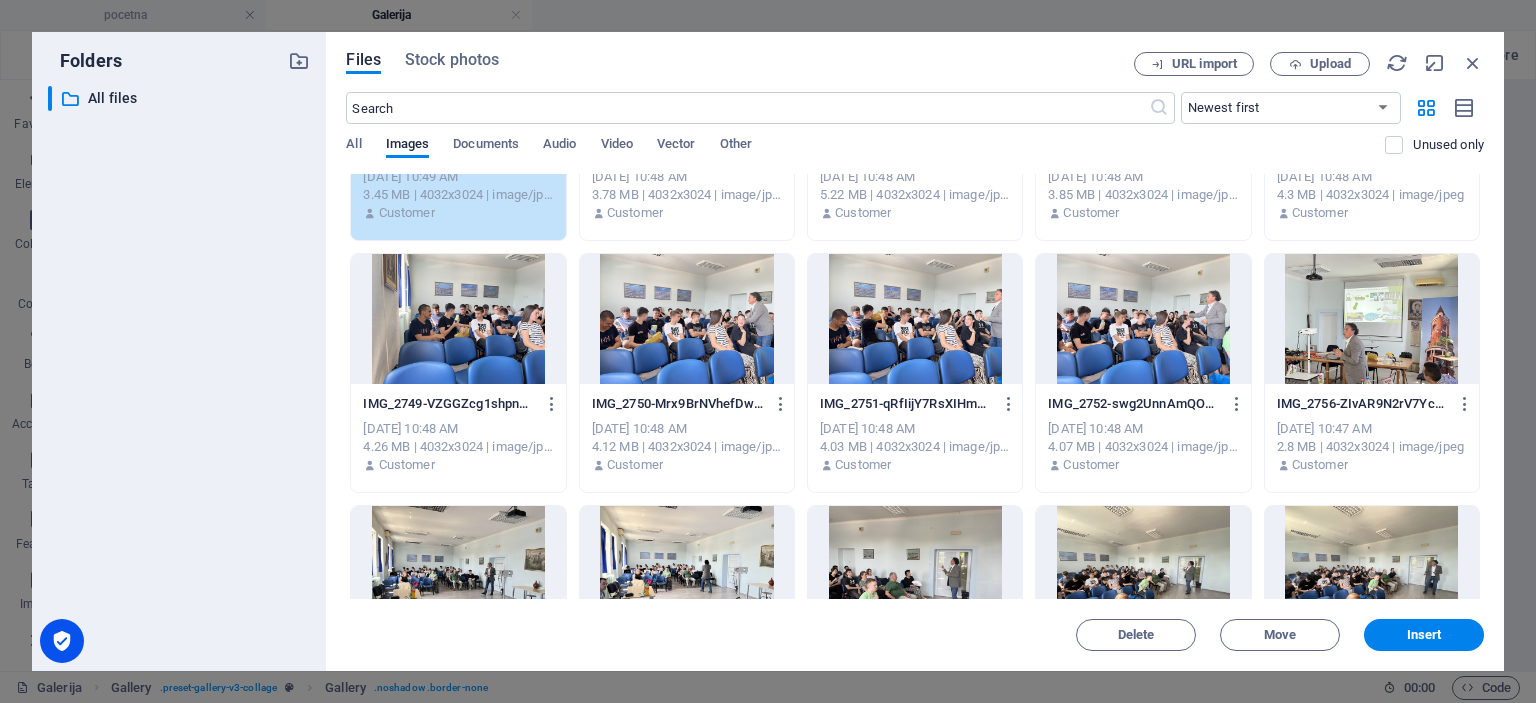 scroll, scrollTop: 930, scrollLeft: 0, axis: vertical 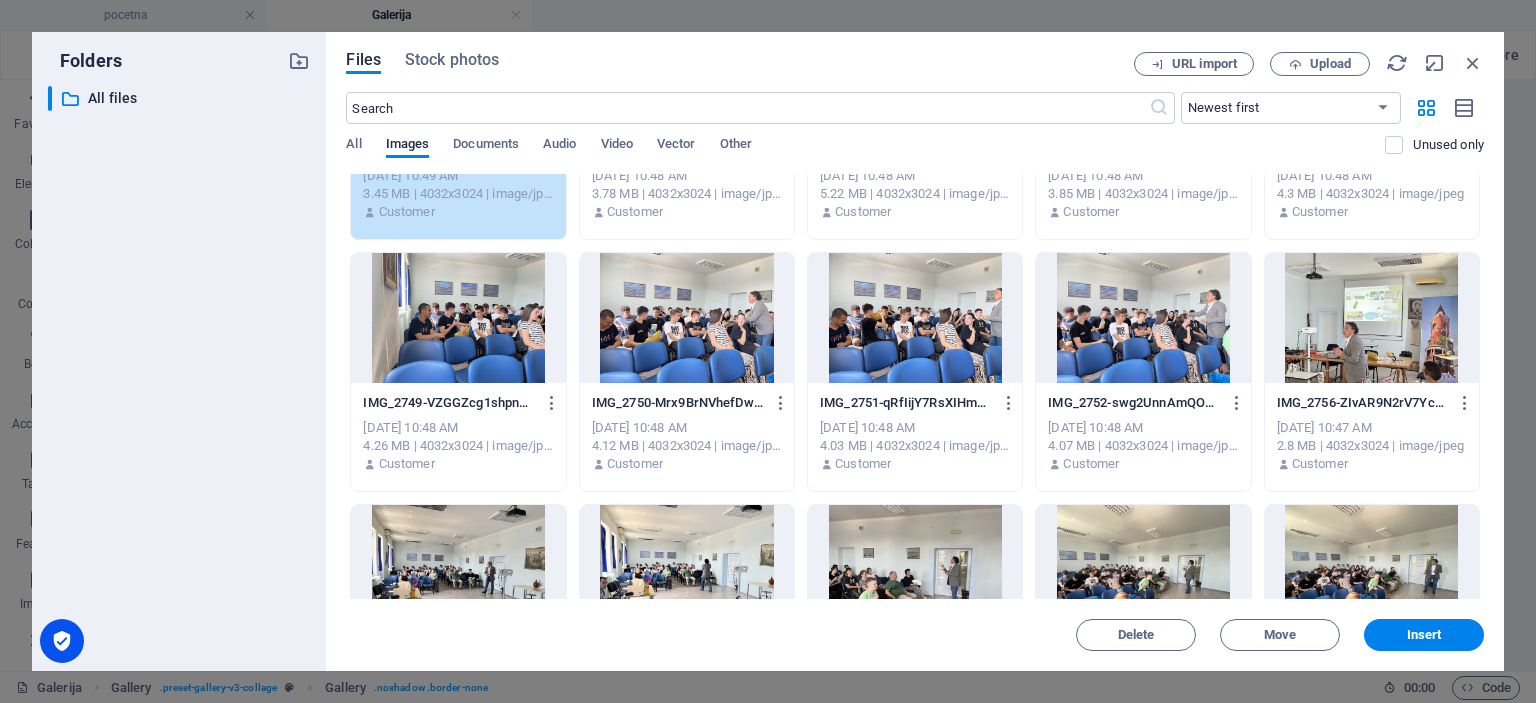 click at bounding box center [687, 318] 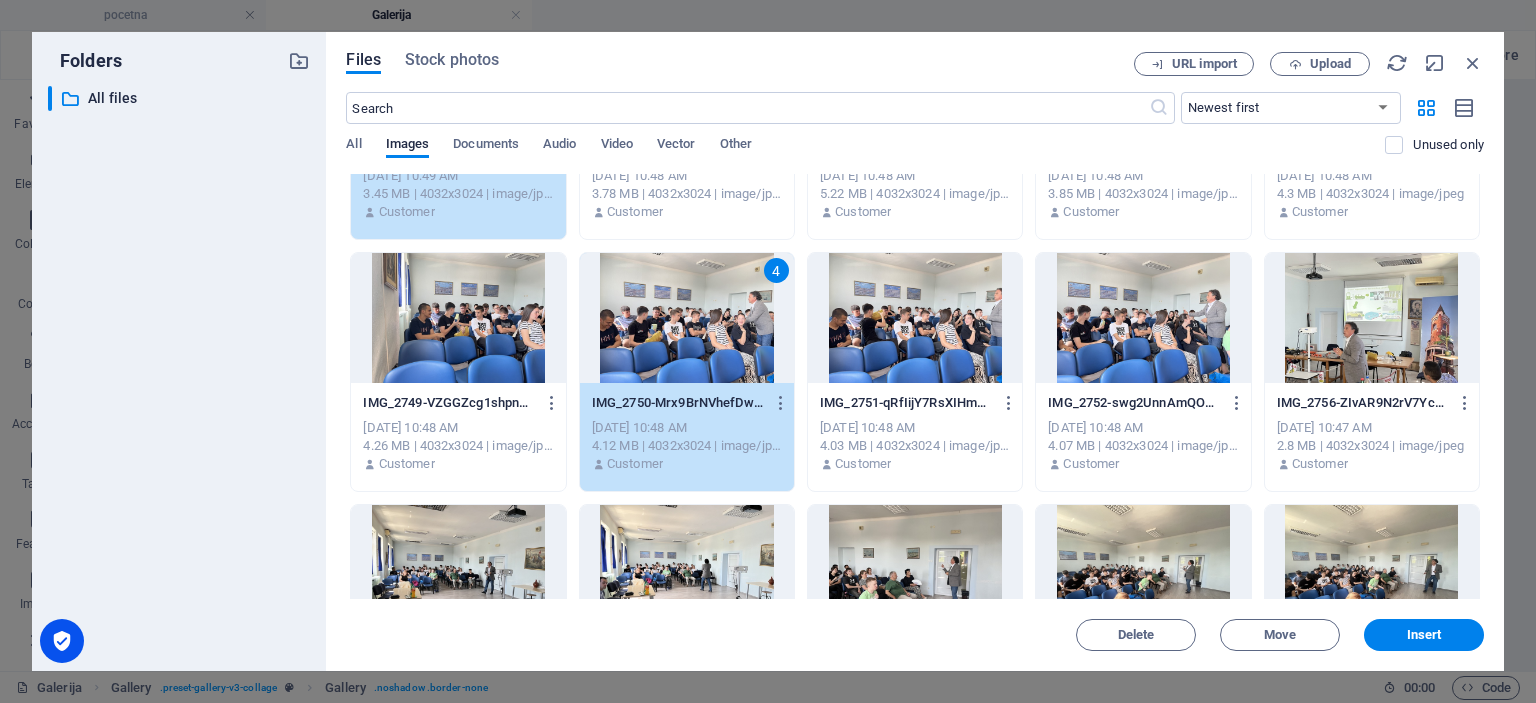 click at bounding box center [1143, 570] 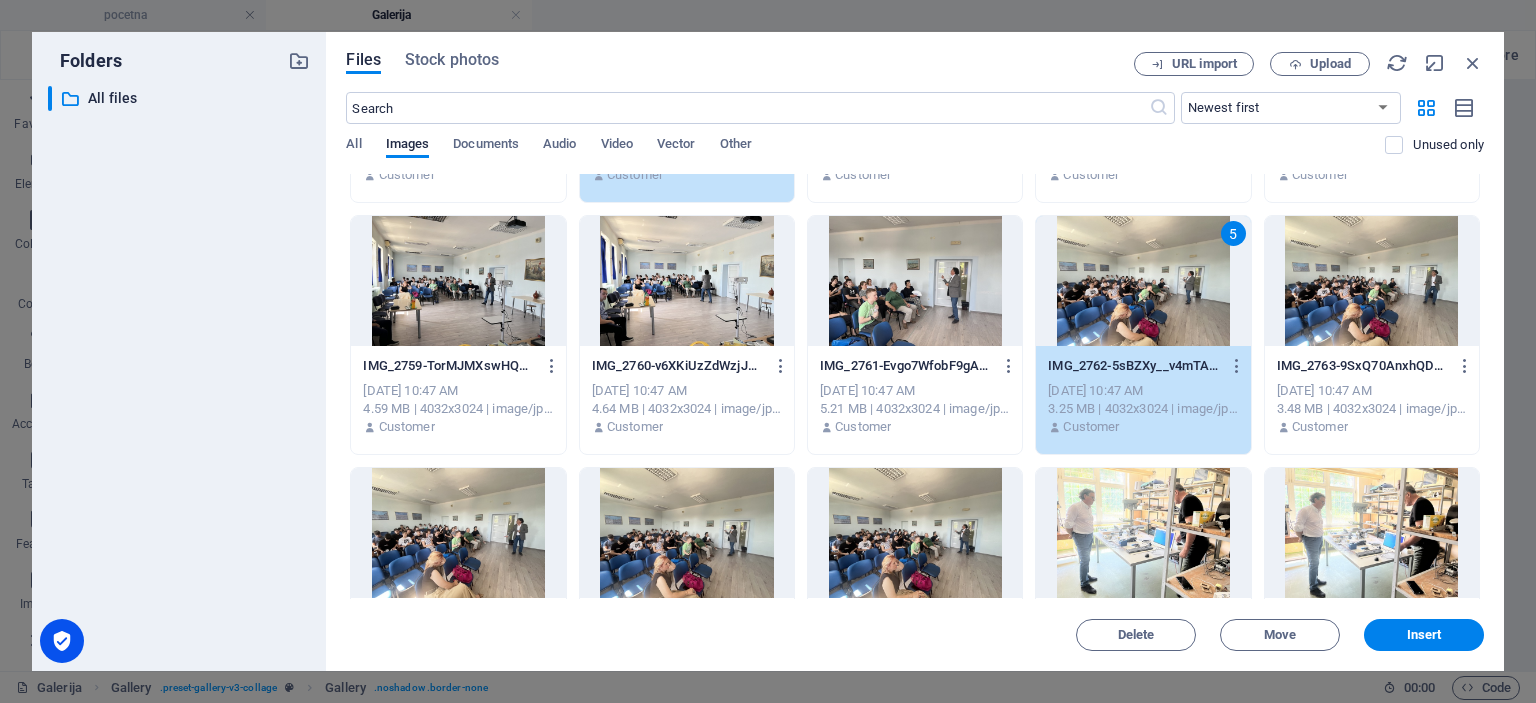 scroll, scrollTop: 1276, scrollLeft: 0, axis: vertical 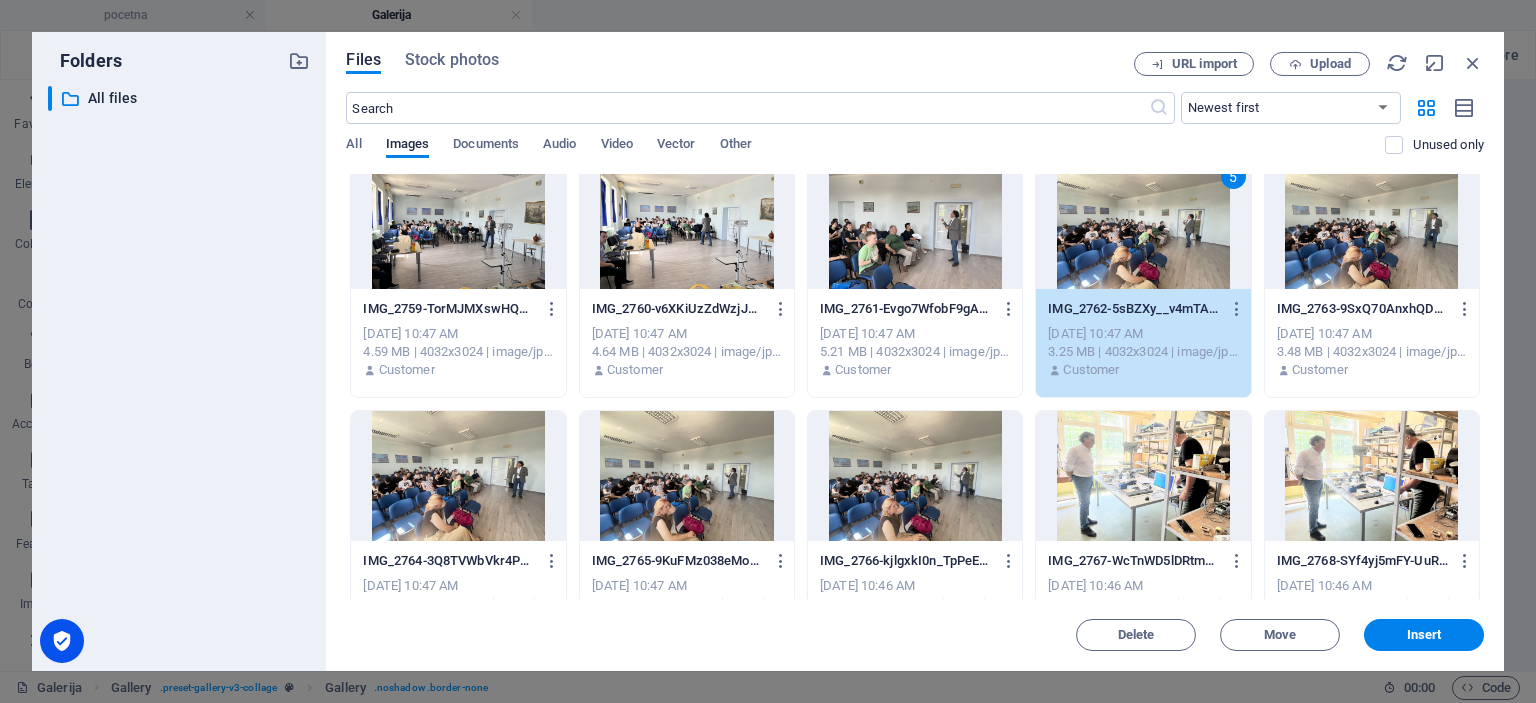 click at bounding box center [687, 224] 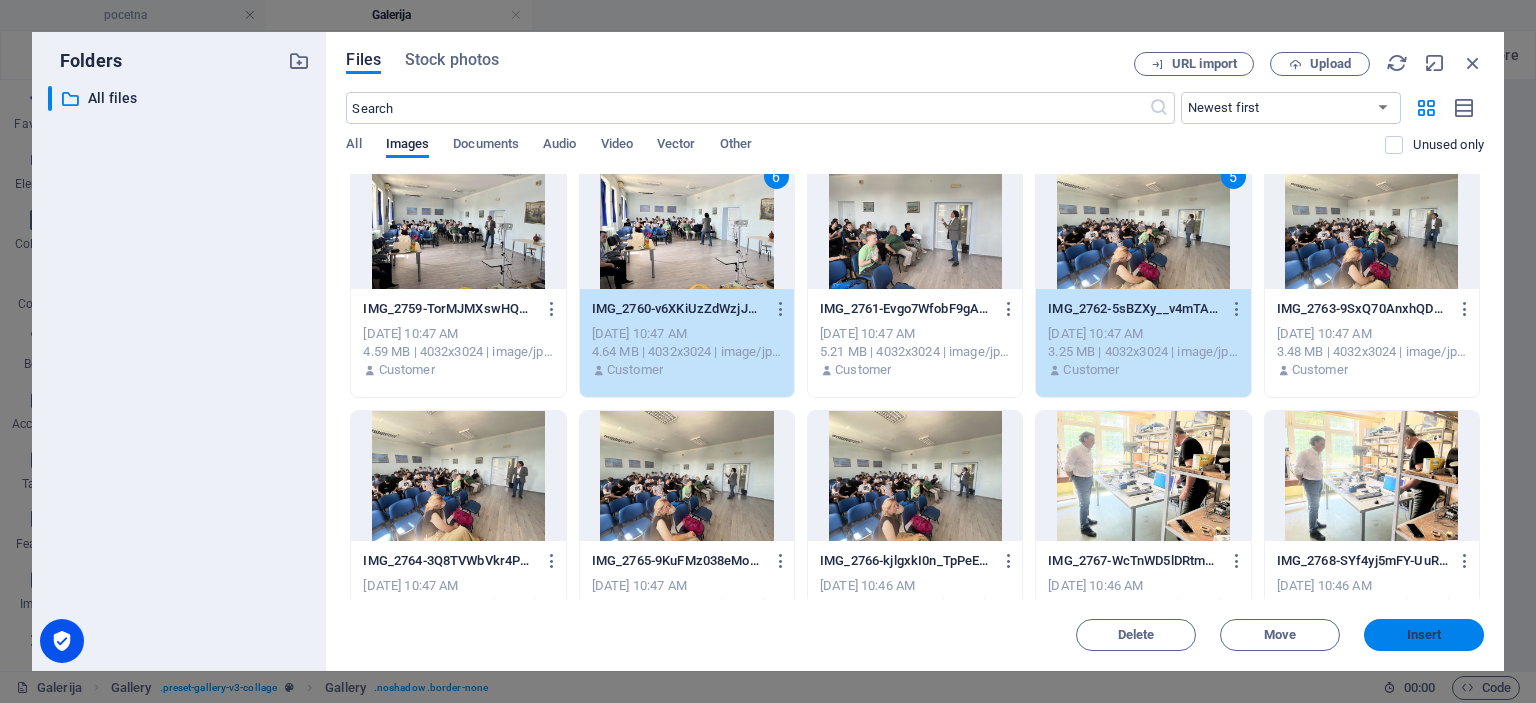 drag, startPoint x: 1409, startPoint y: 628, endPoint x: 977, endPoint y: 549, distance: 439.16397 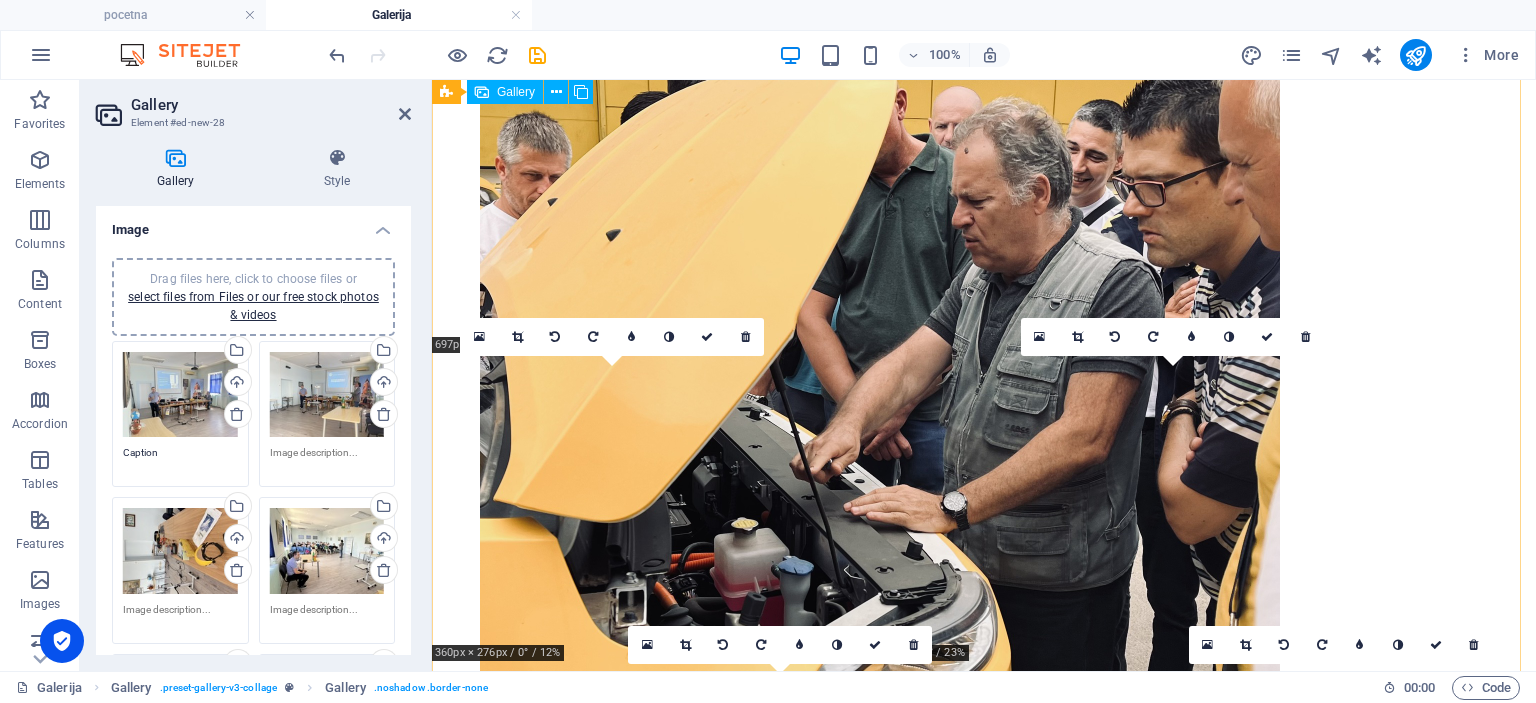 scroll, scrollTop: 2677, scrollLeft: 0, axis: vertical 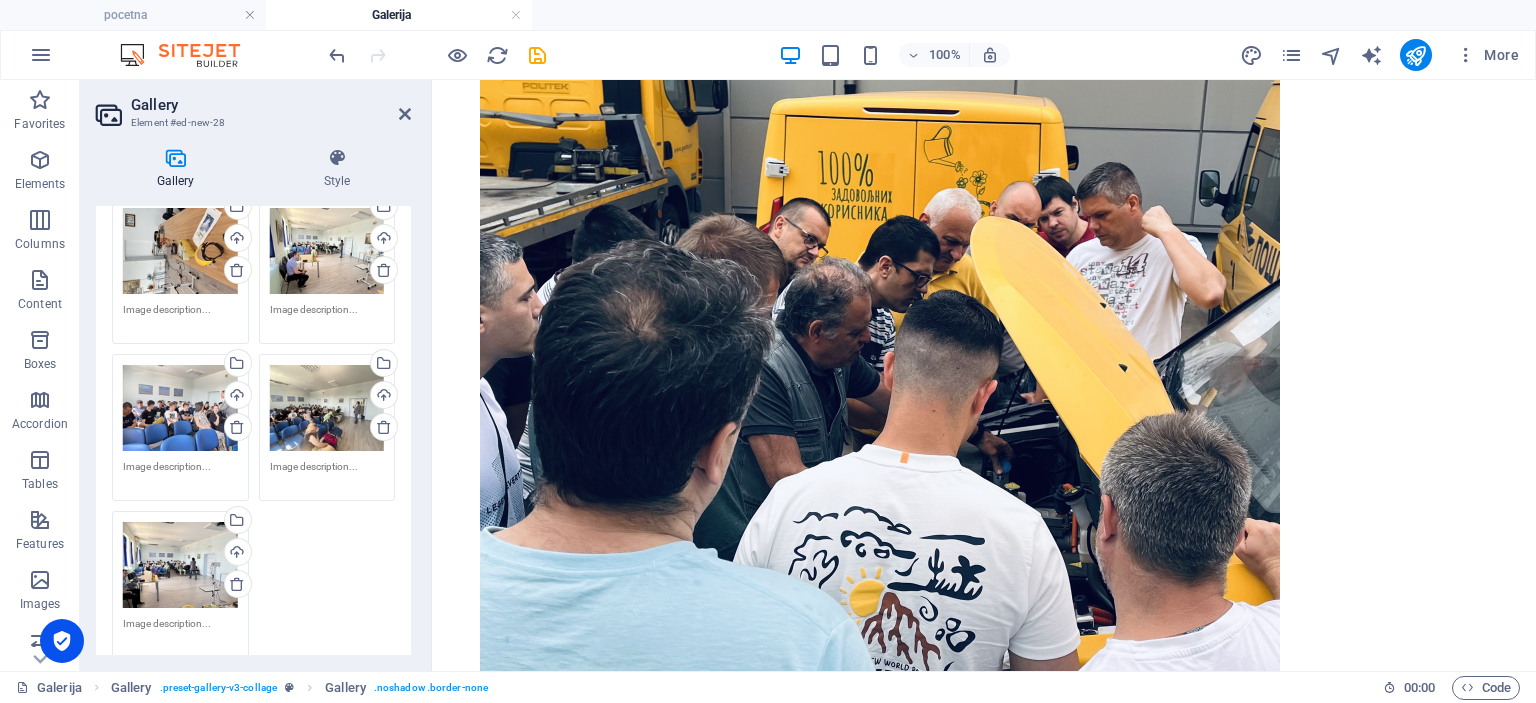 click on "Drag files here, click to choose files or select files from Files or our free stock photos & videos" at bounding box center (180, 251) 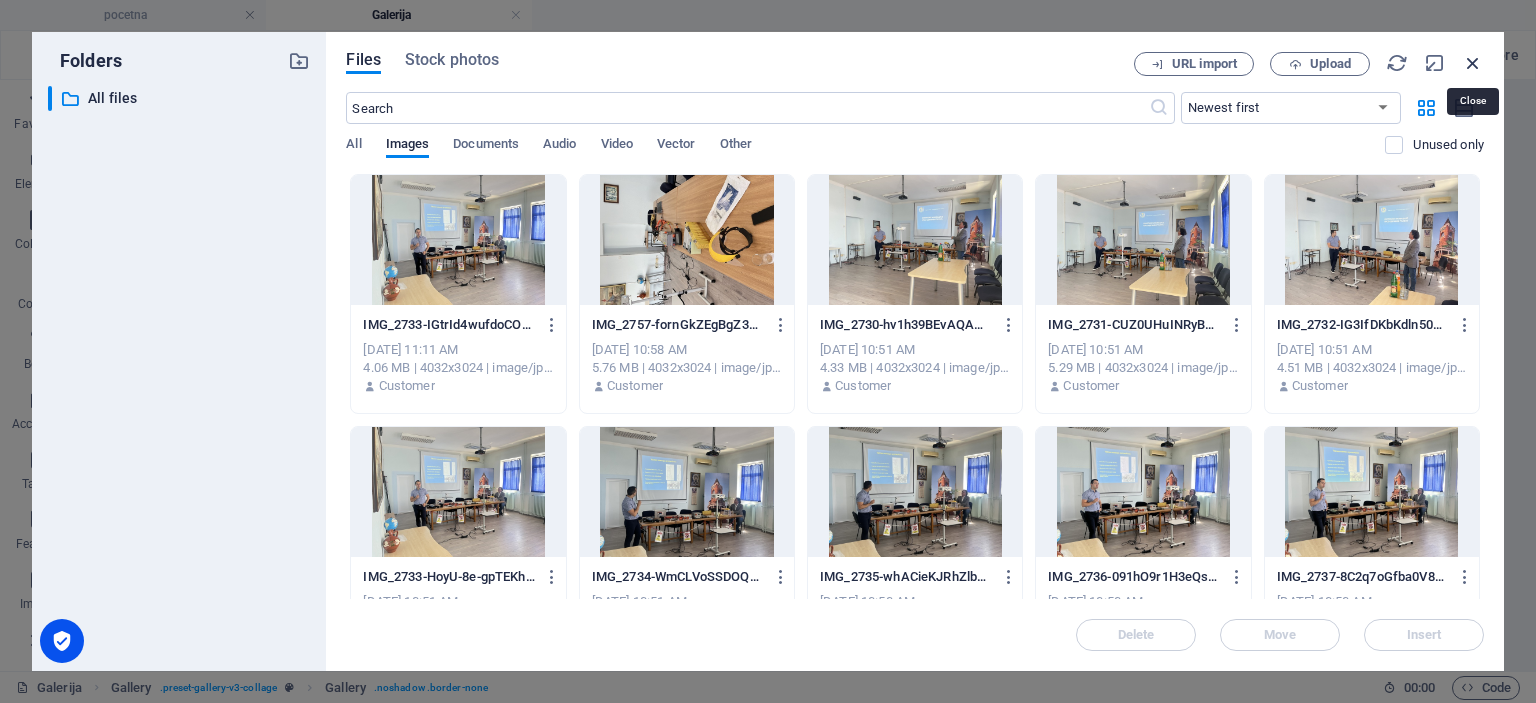 click at bounding box center (1473, 63) 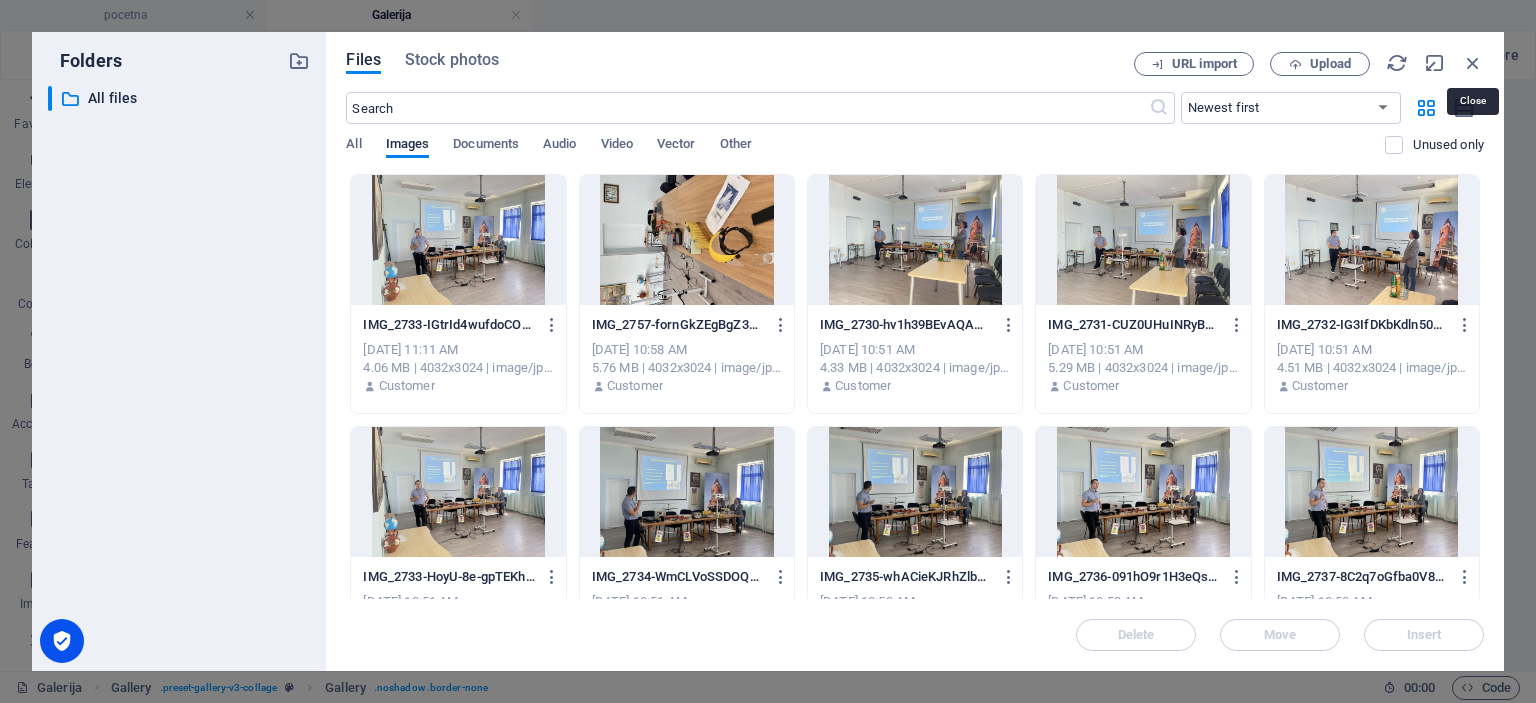 scroll, scrollTop: 2677, scrollLeft: 0, axis: vertical 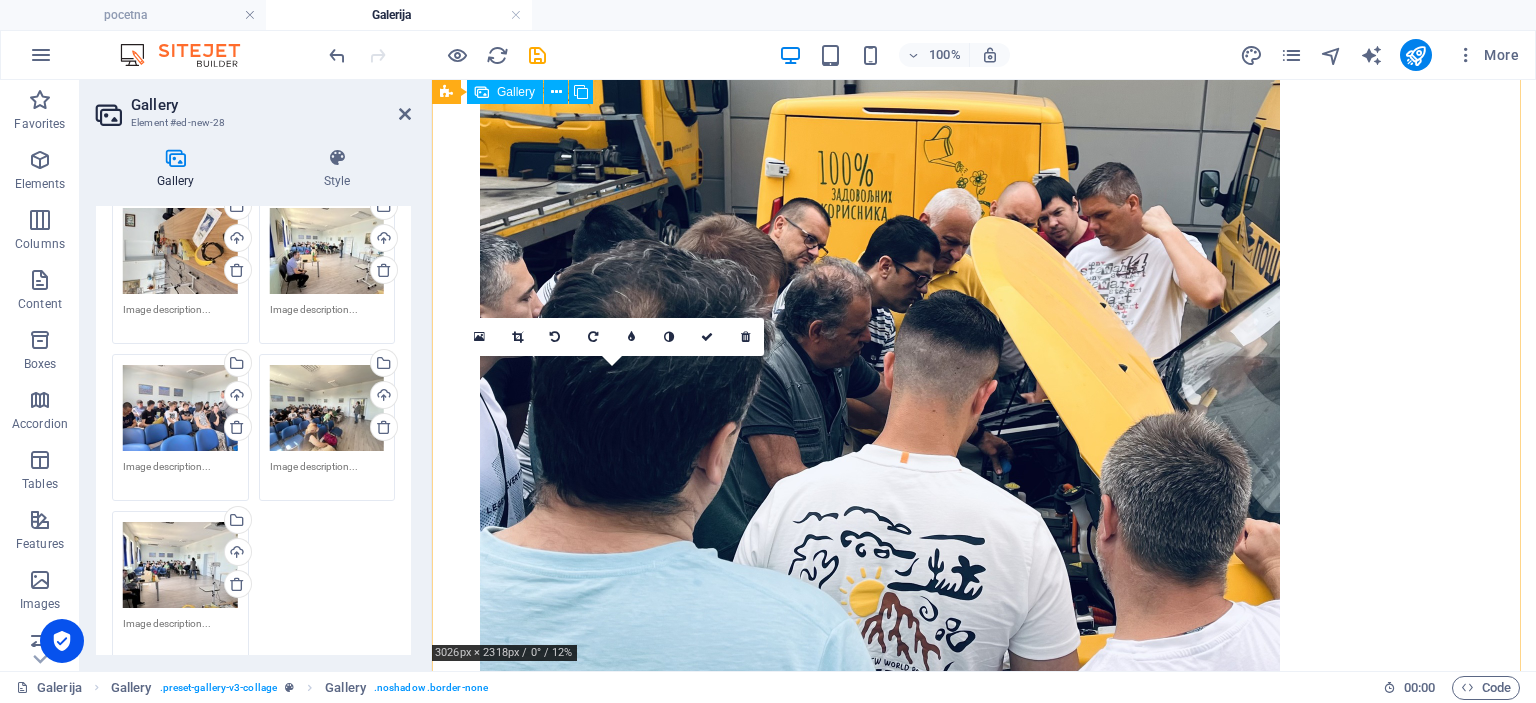 click at bounding box center [880, 12187] 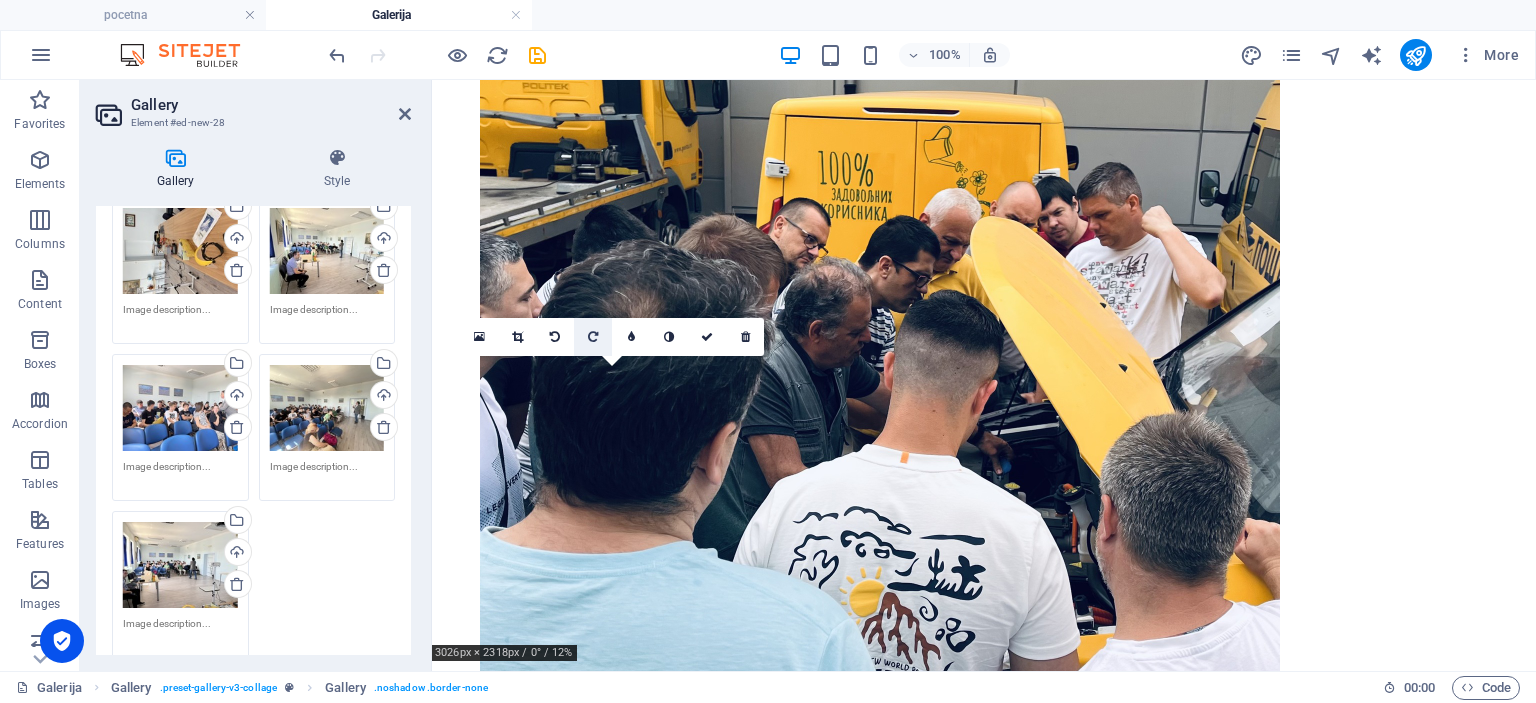 click at bounding box center (593, 337) 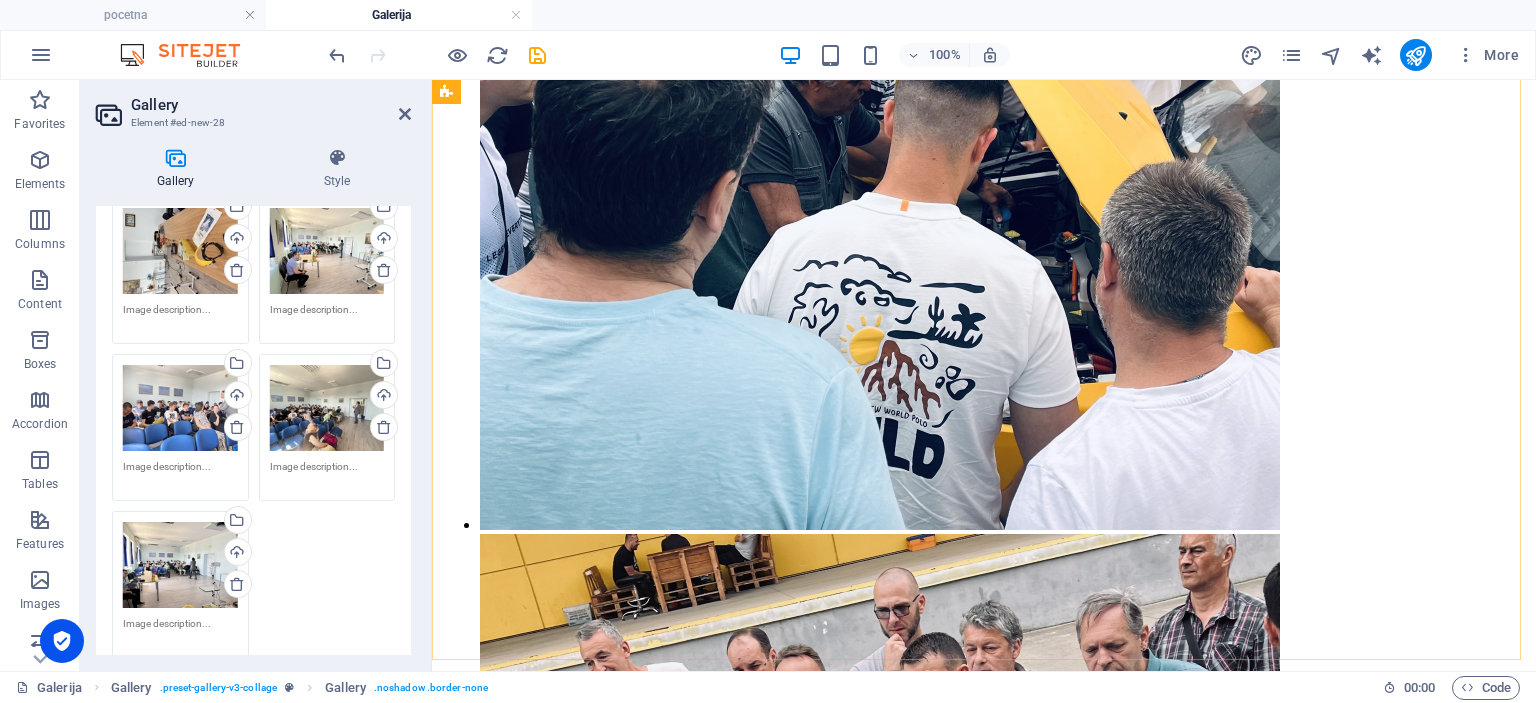 scroll, scrollTop: 3293, scrollLeft: 0, axis: vertical 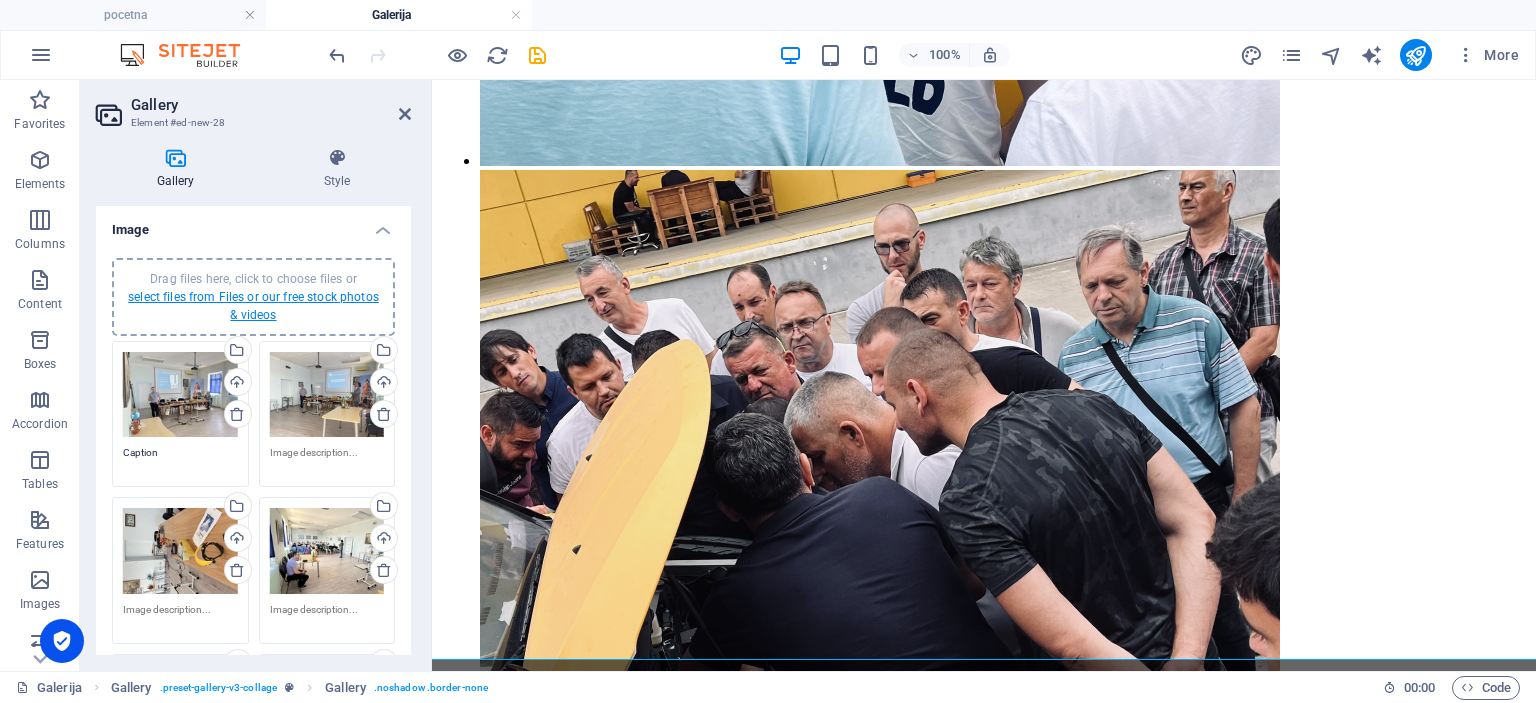 click on "select files from Files or our free stock photos & videos" at bounding box center (253, 306) 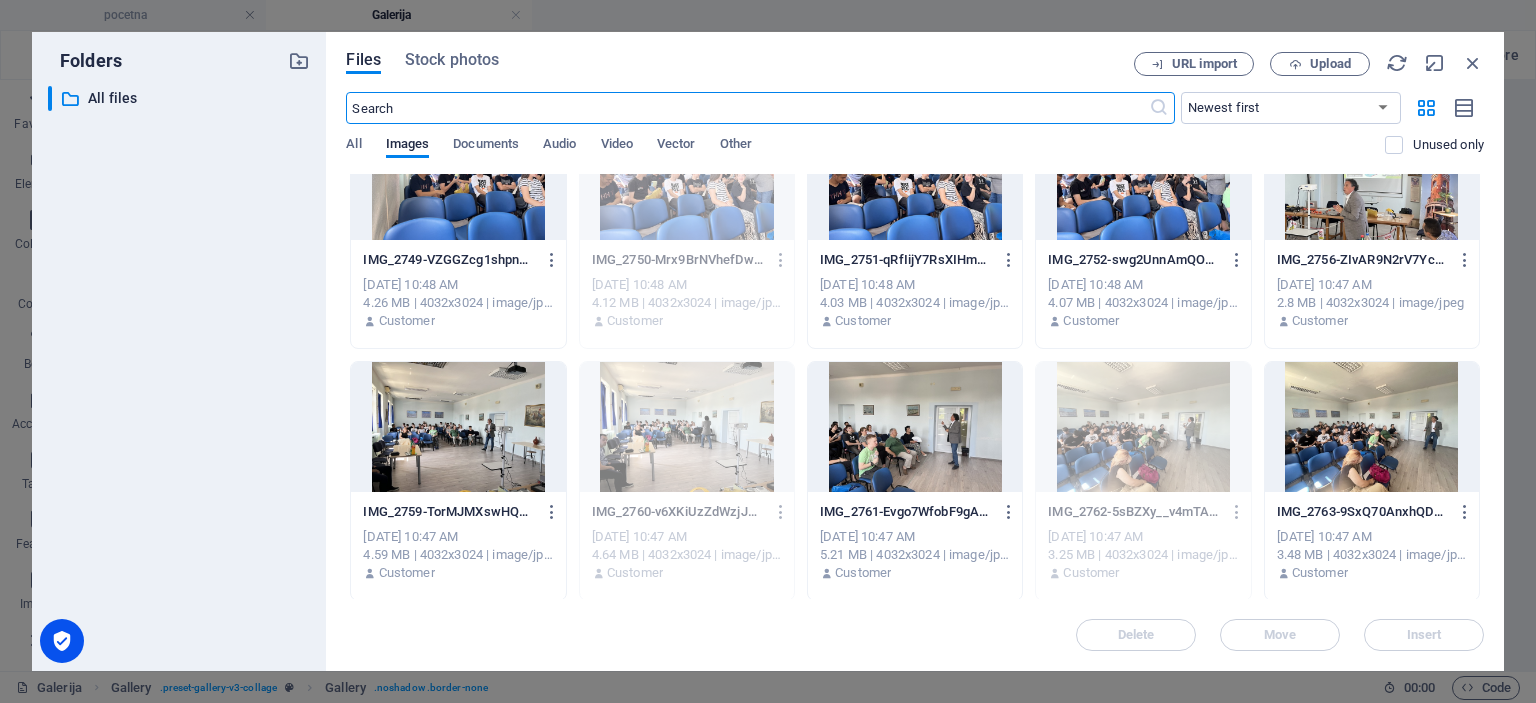 scroll, scrollTop: 1100, scrollLeft: 0, axis: vertical 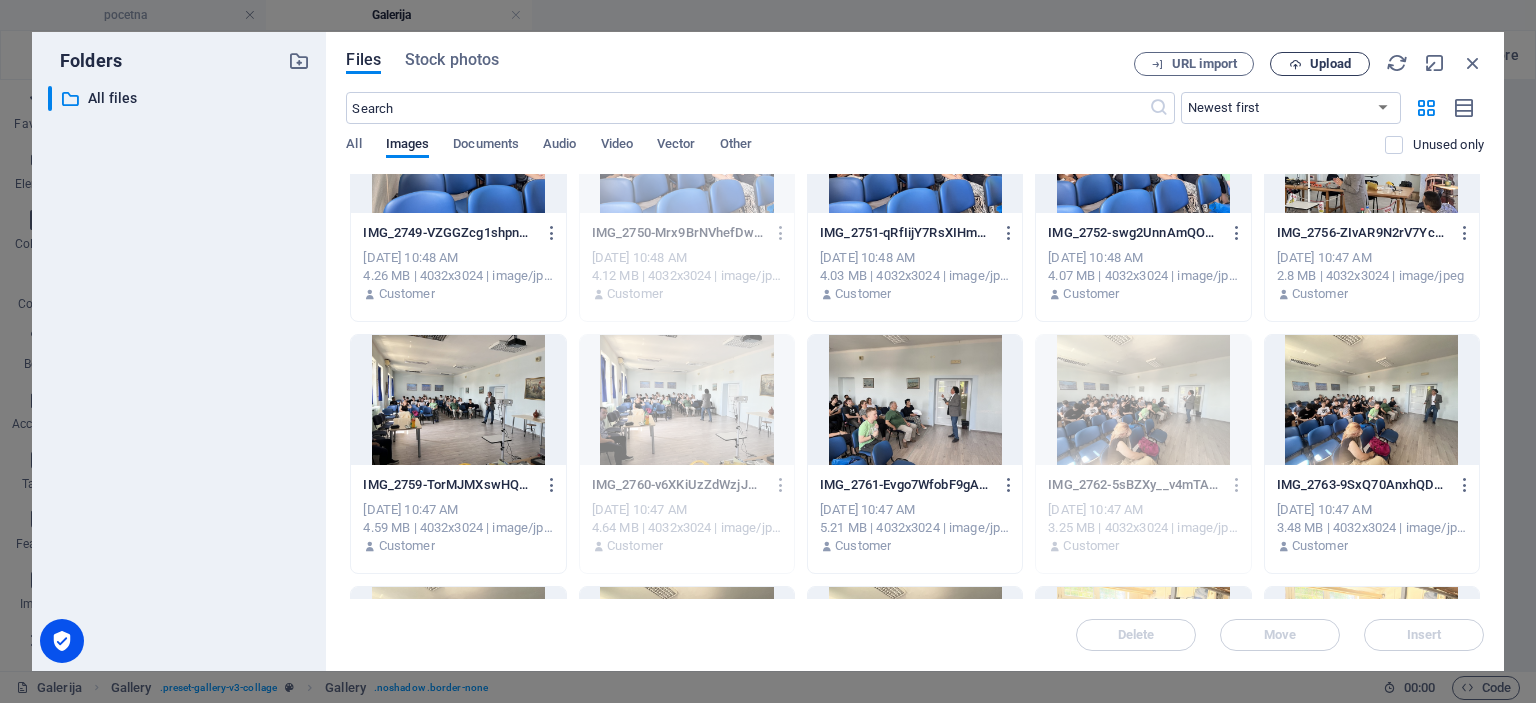 click on "Upload" at bounding box center [1330, 64] 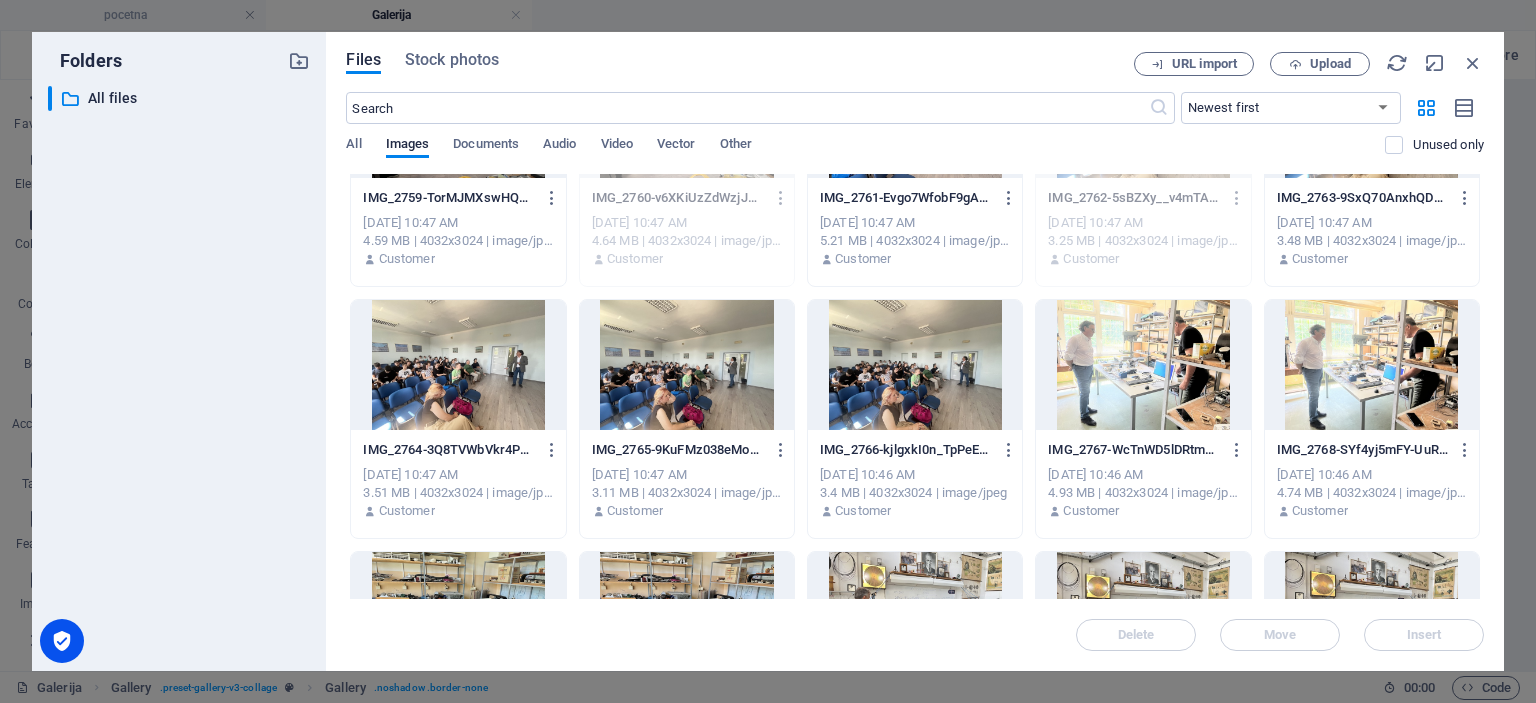 scroll, scrollTop: 1400, scrollLeft: 0, axis: vertical 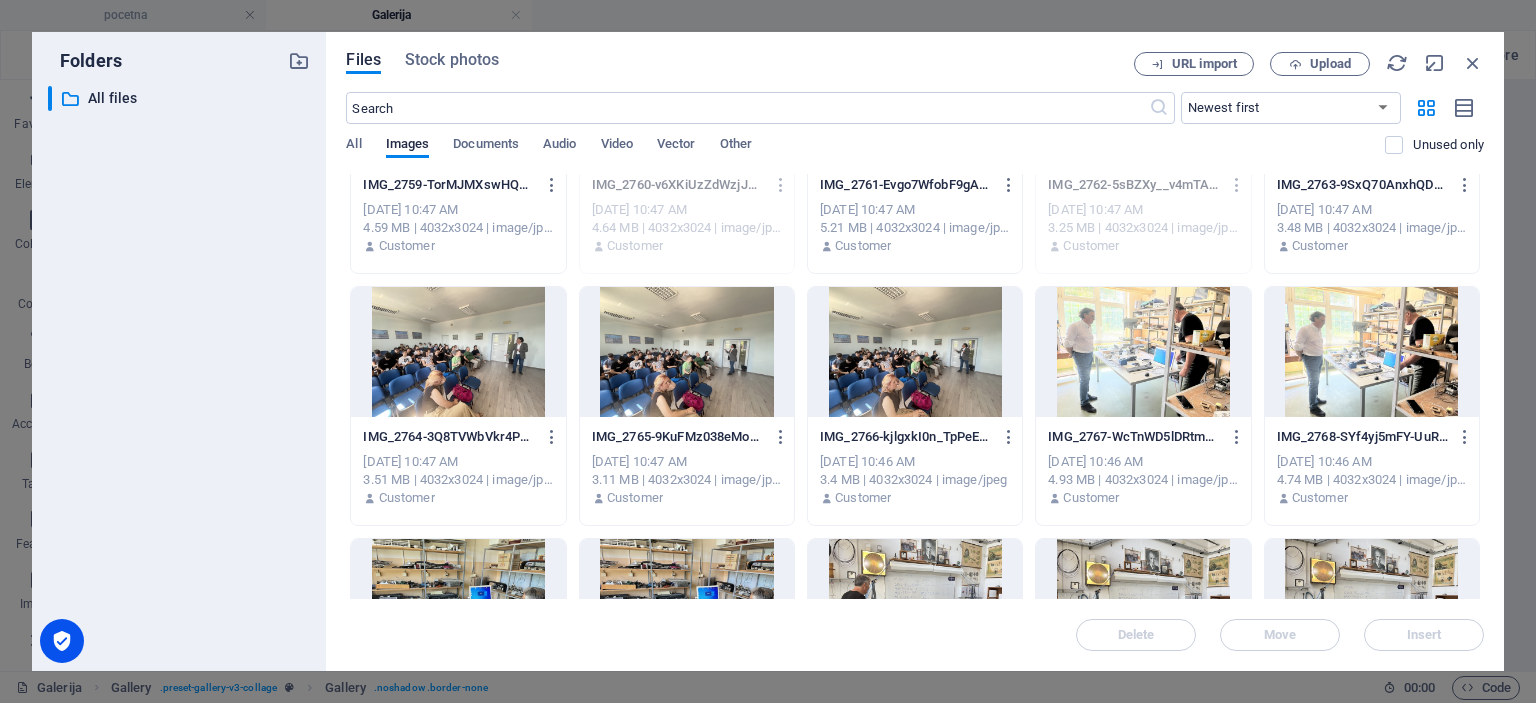 click at bounding box center (687, 352) 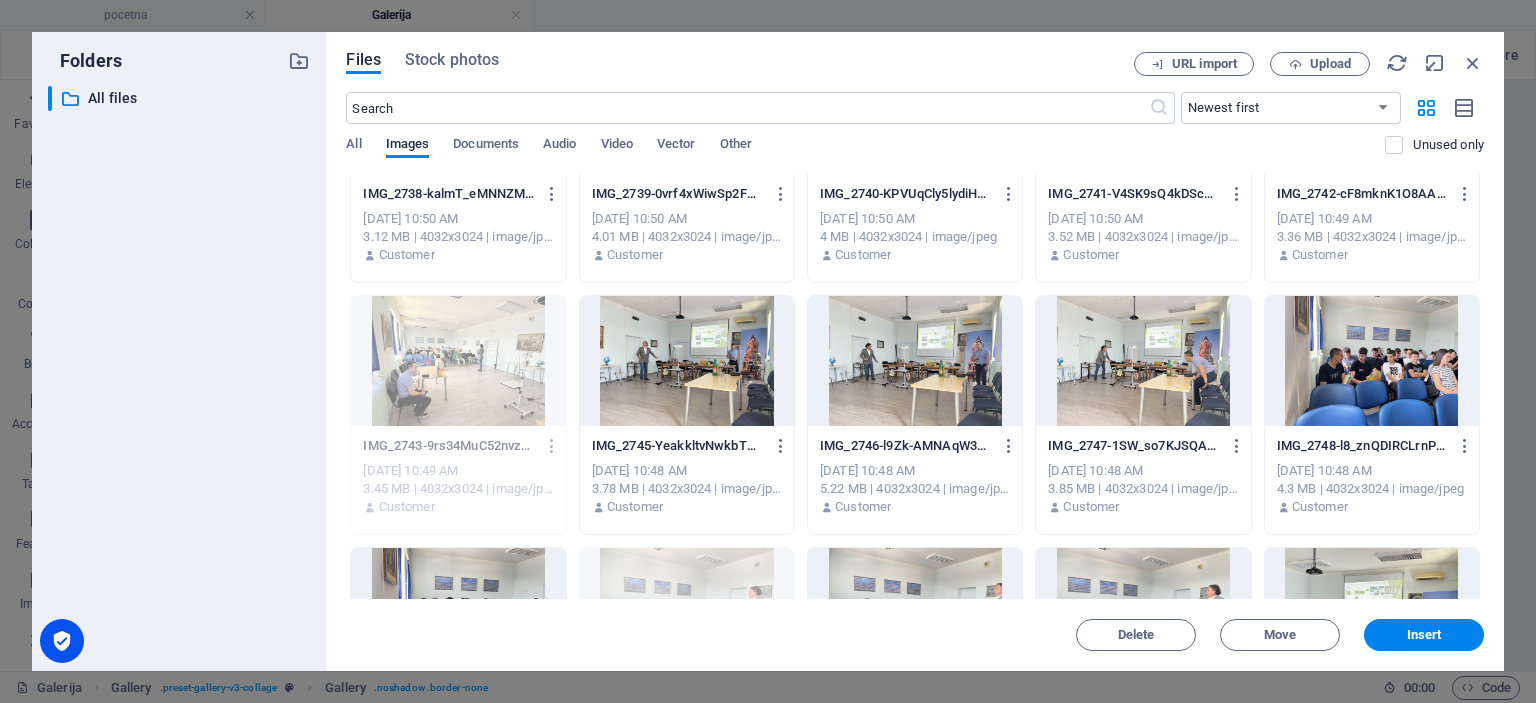 scroll, scrollTop: 760, scrollLeft: 0, axis: vertical 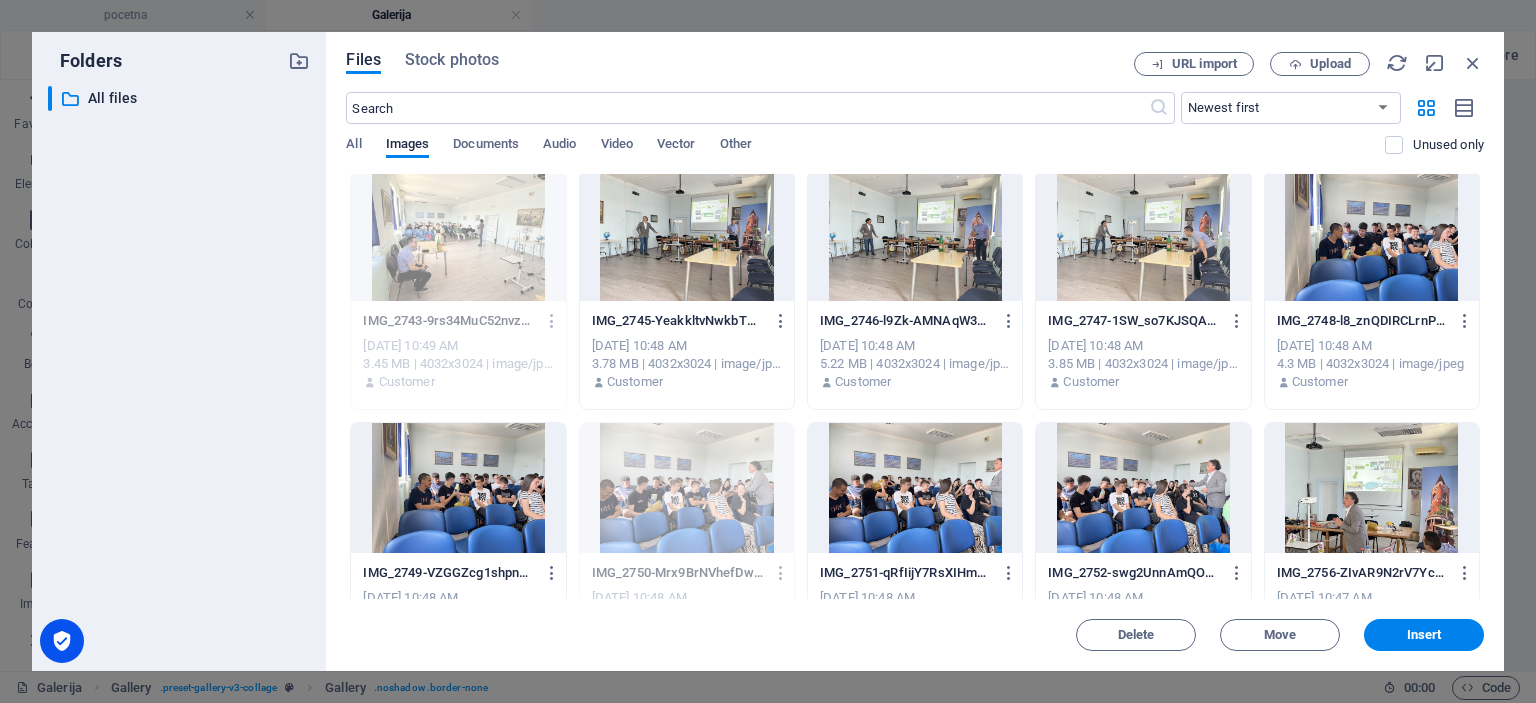 click at bounding box center [1143, 488] 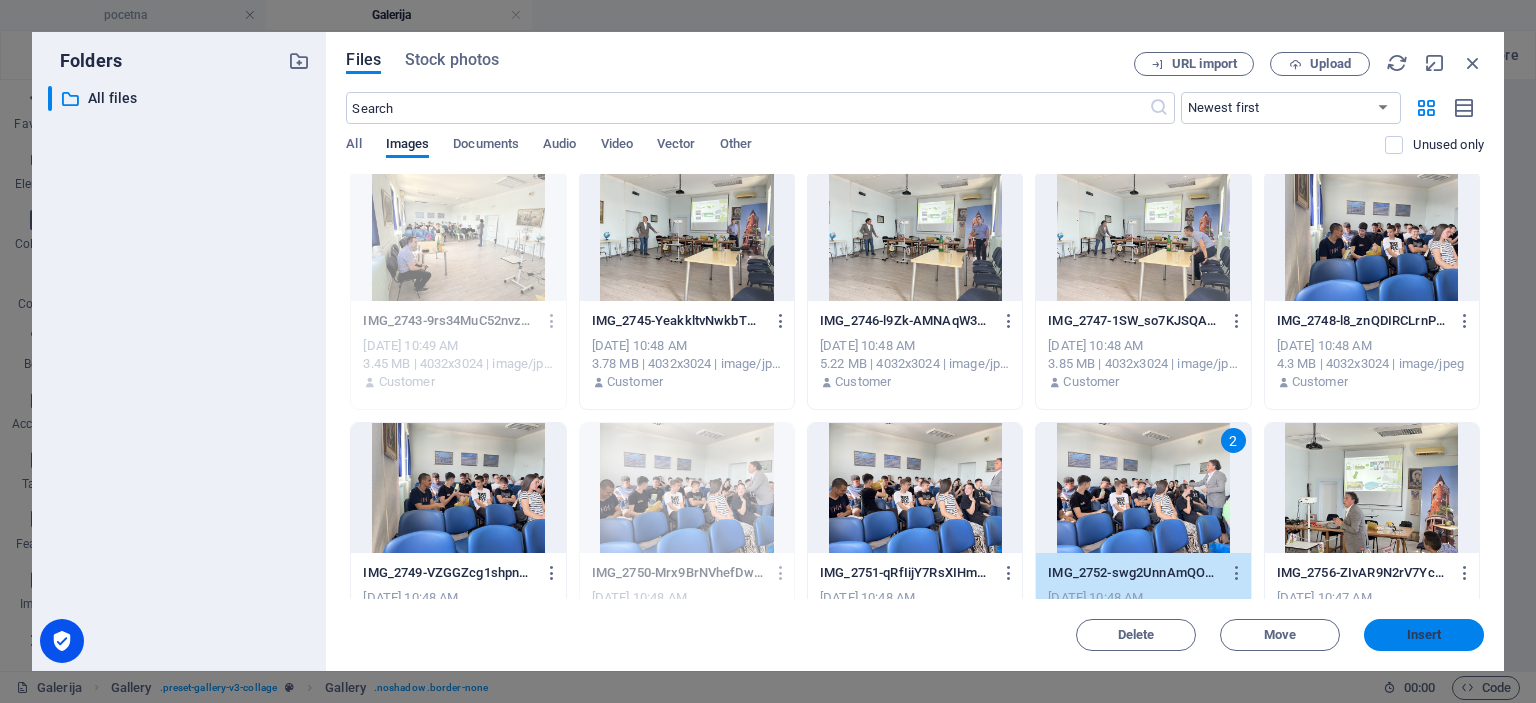 click on "Insert" at bounding box center (1424, 635) 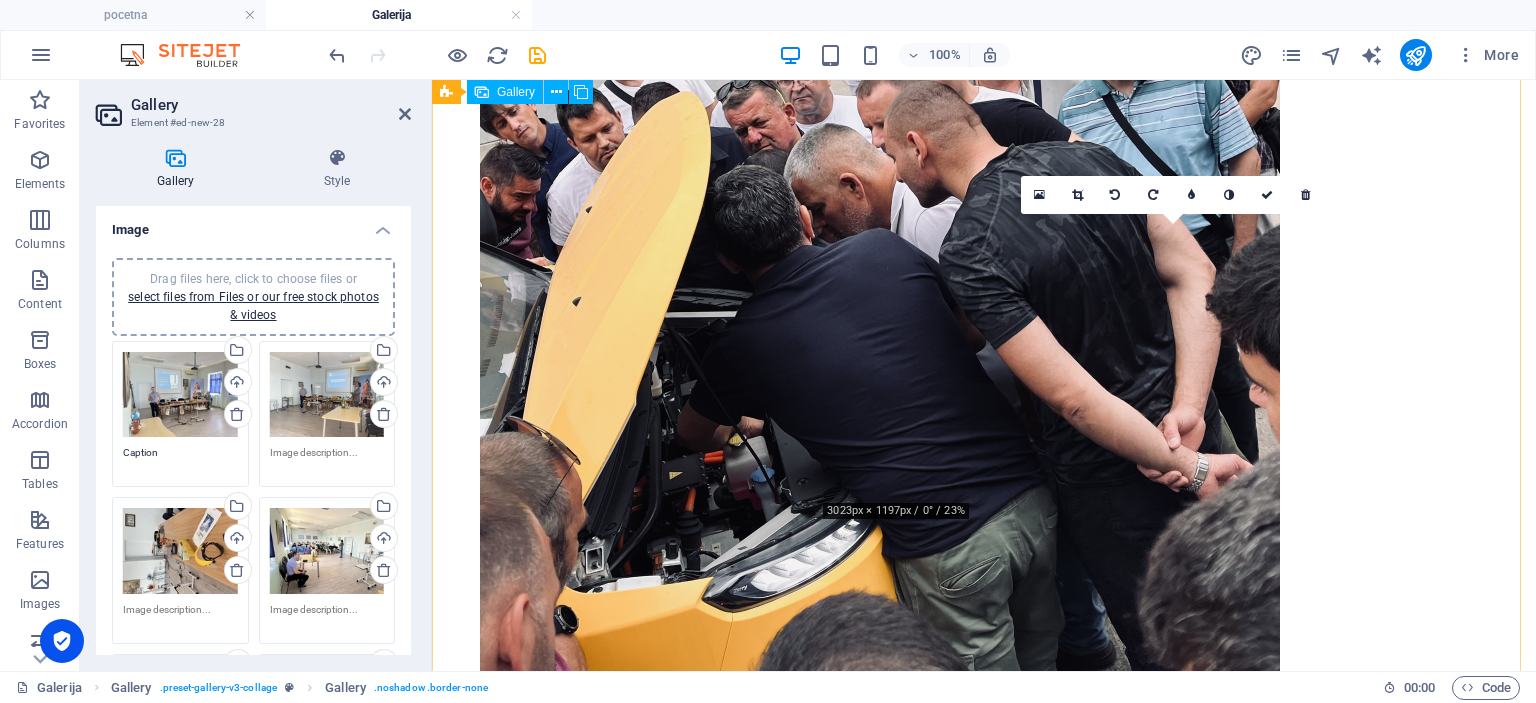 scroll, scrollTop: 3601, scrollLeft: 0, axis: vertical 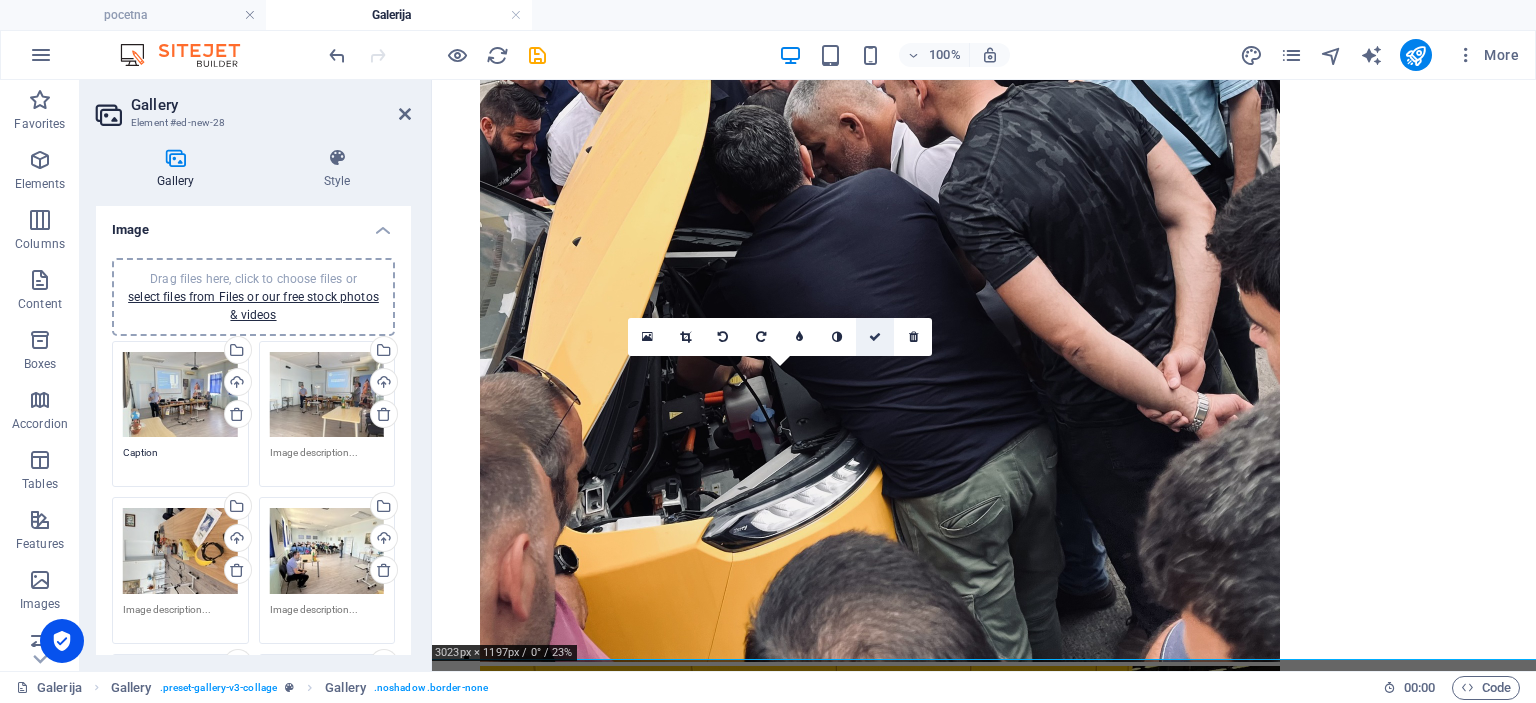 click at bounding box center (875, 337) 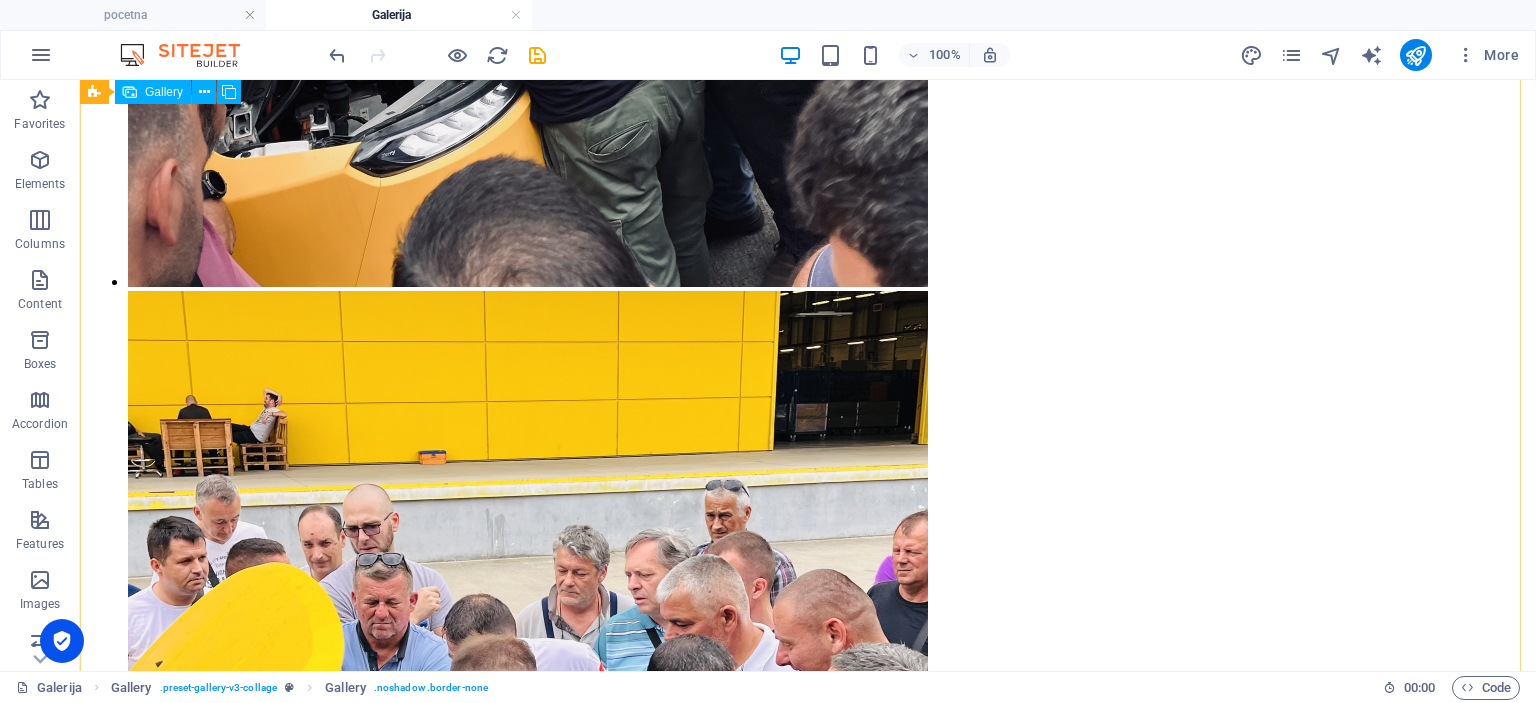 scroll, scrollTop: 4657, scrollLeft: 0, axis: vertical 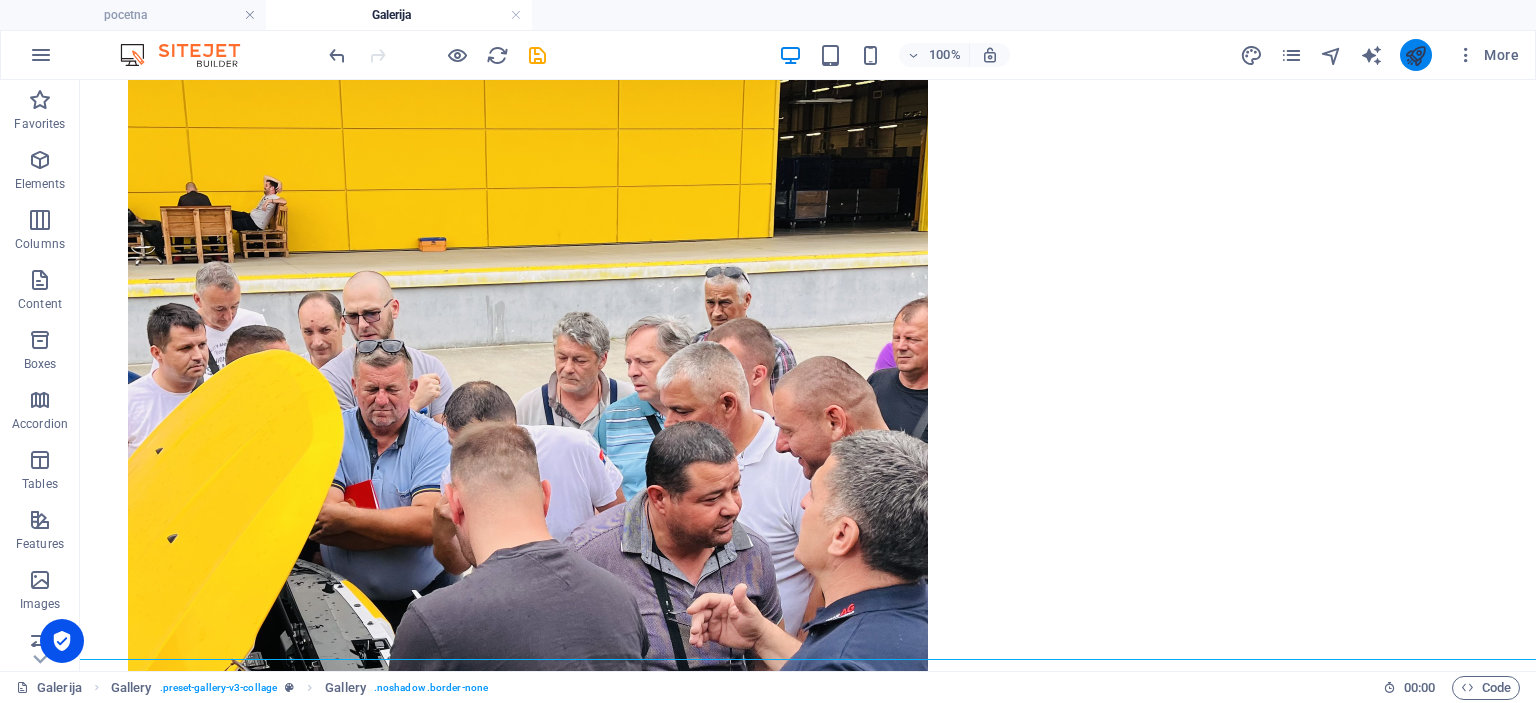 click at bounding box center (1415, 55) 